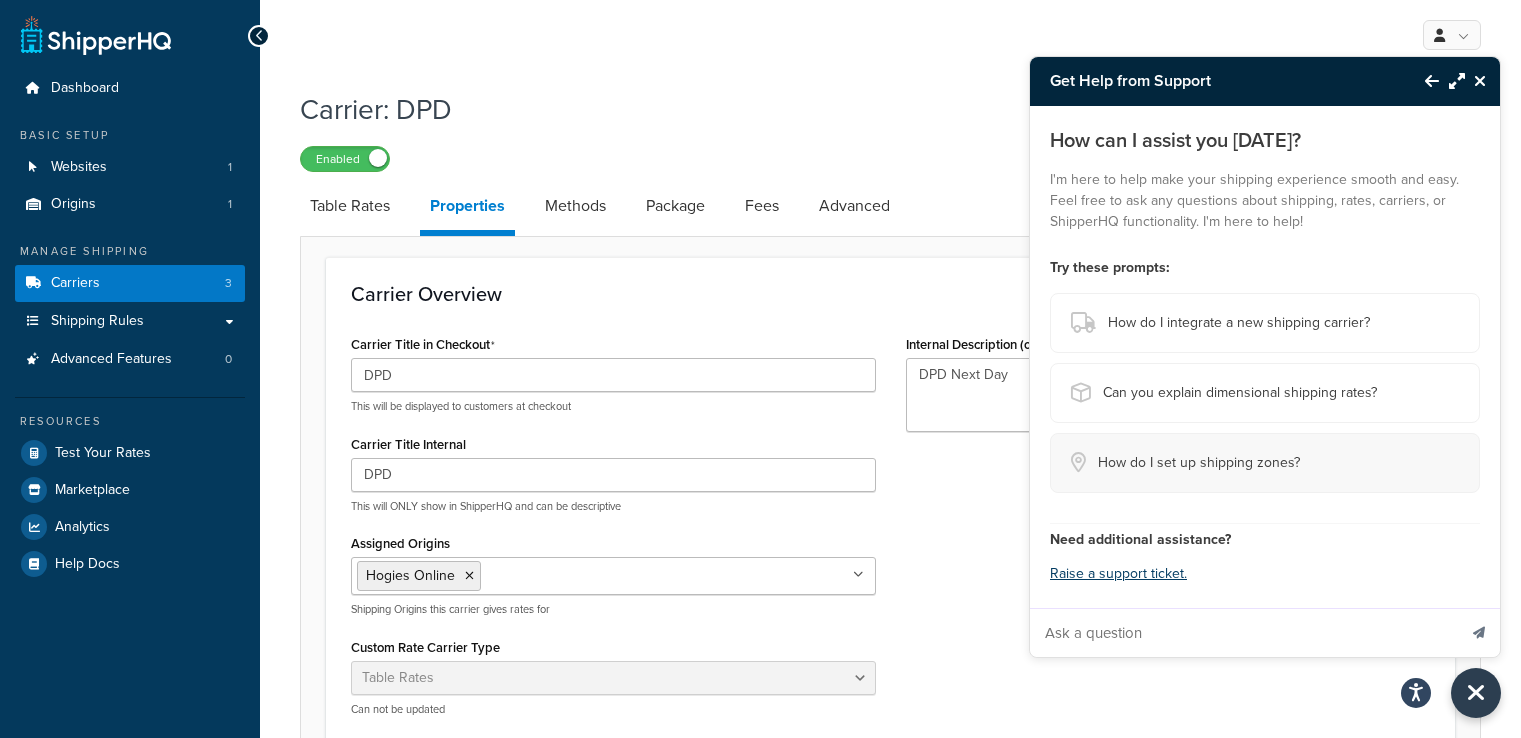 scroll, scrollTop: 0, scrollLeft: 0, axis: both 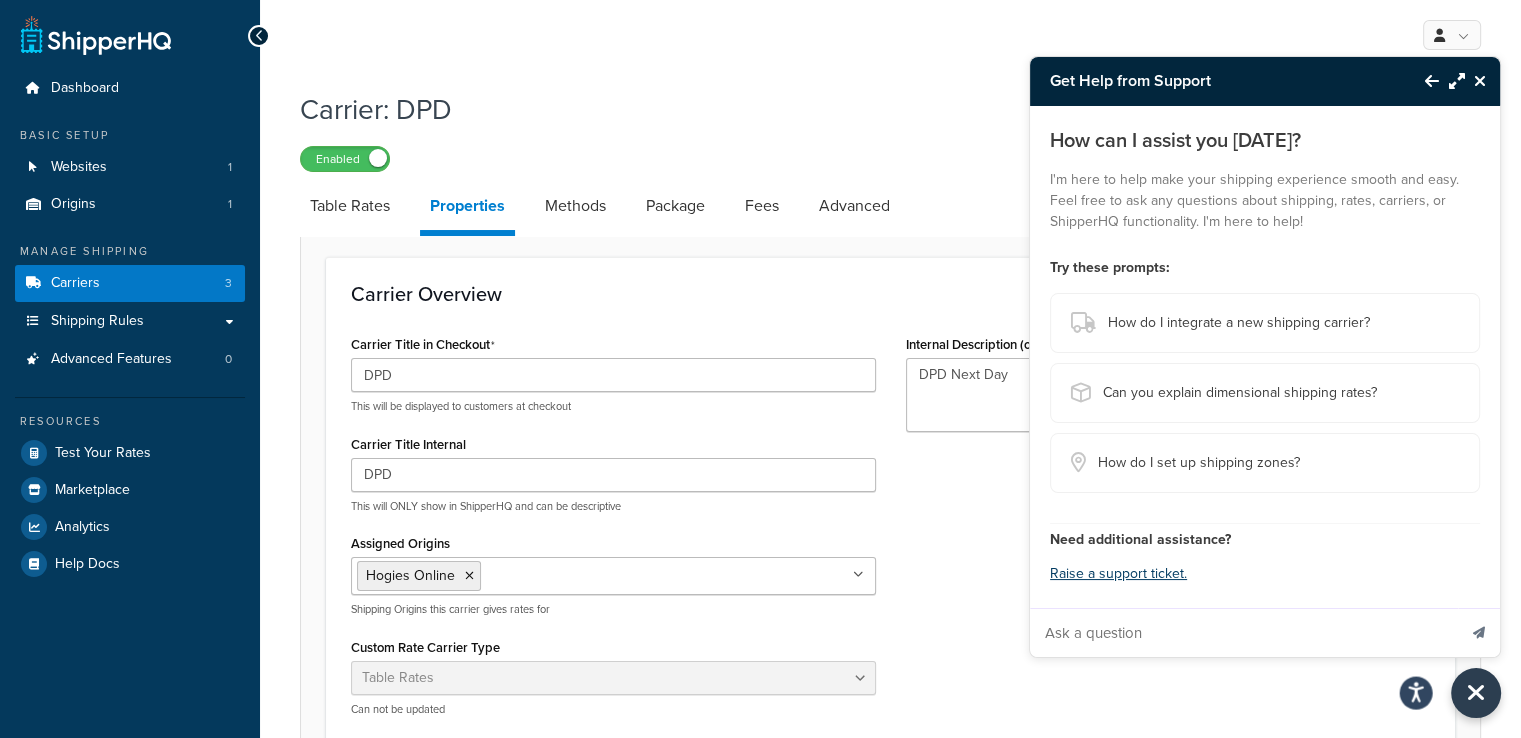 click 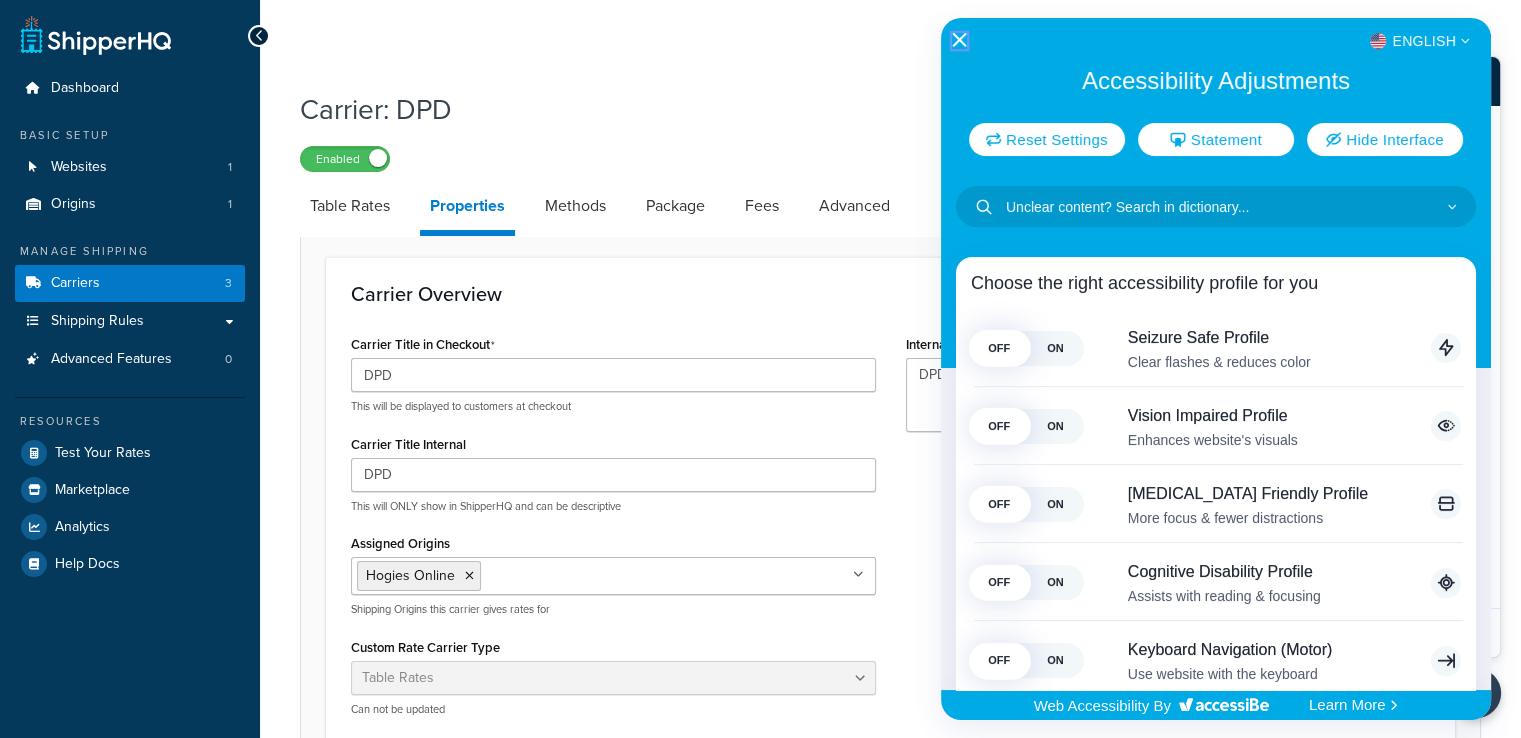 click 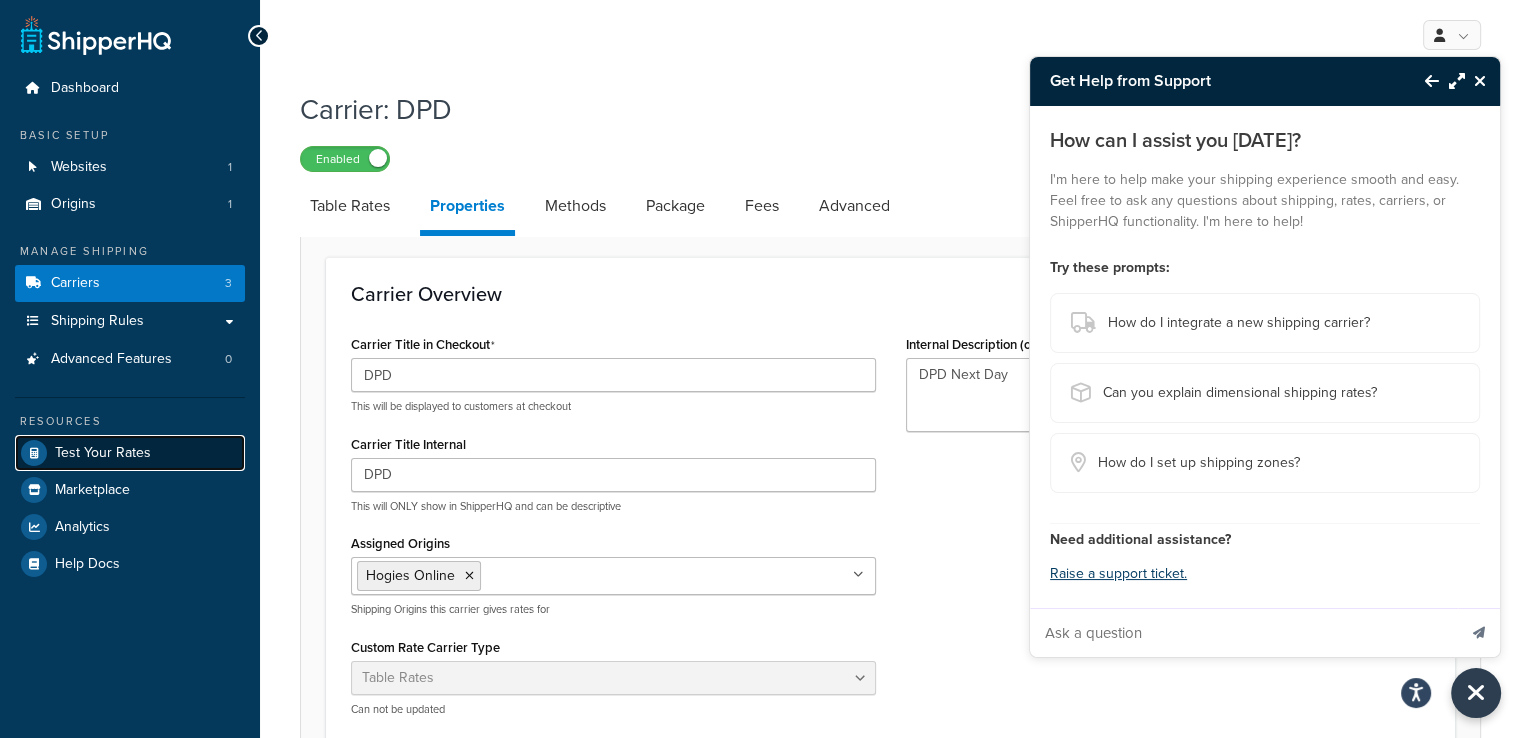 click on "Test Your Rates" at bounding box center [103, 453] 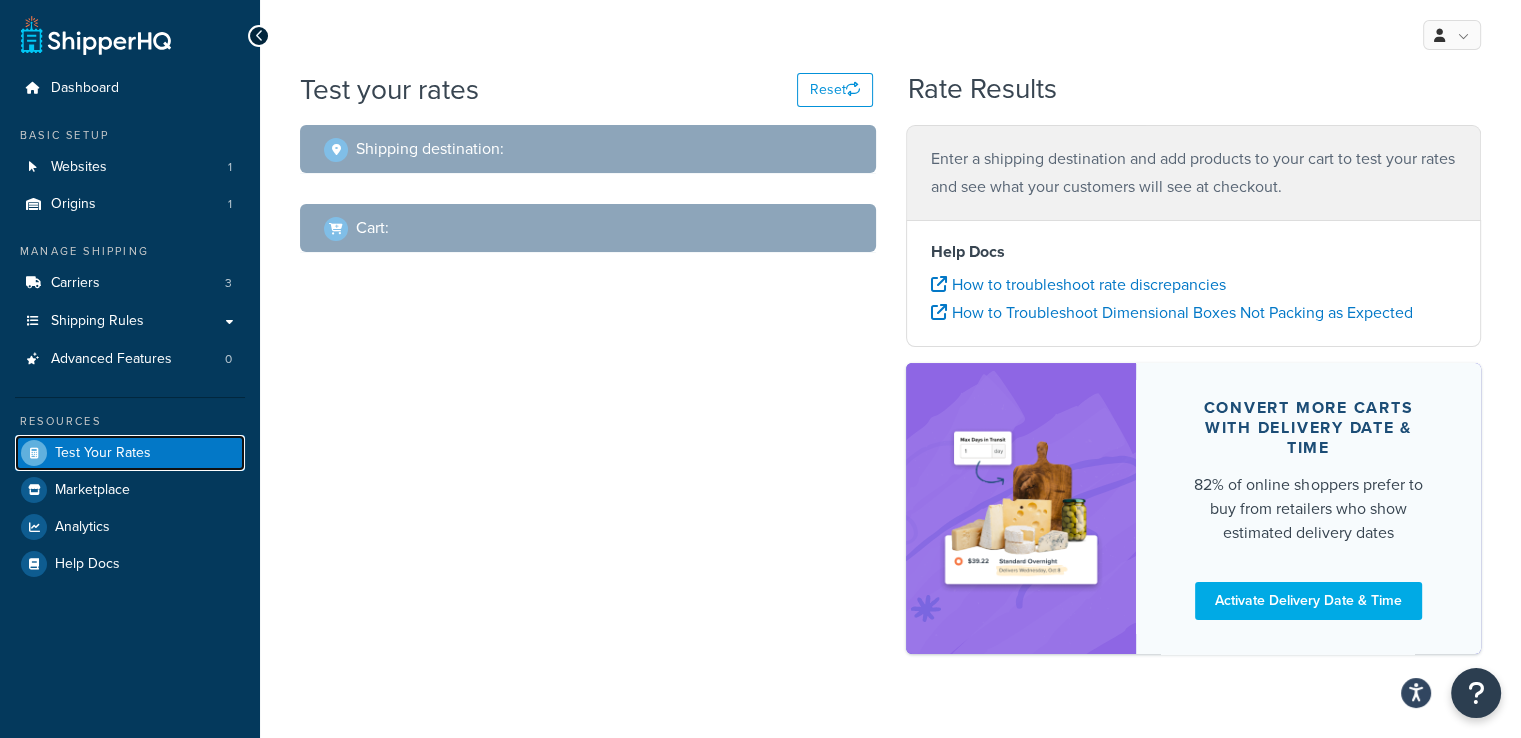 click on "Test Your Rates" at bounding box center [103, 453] 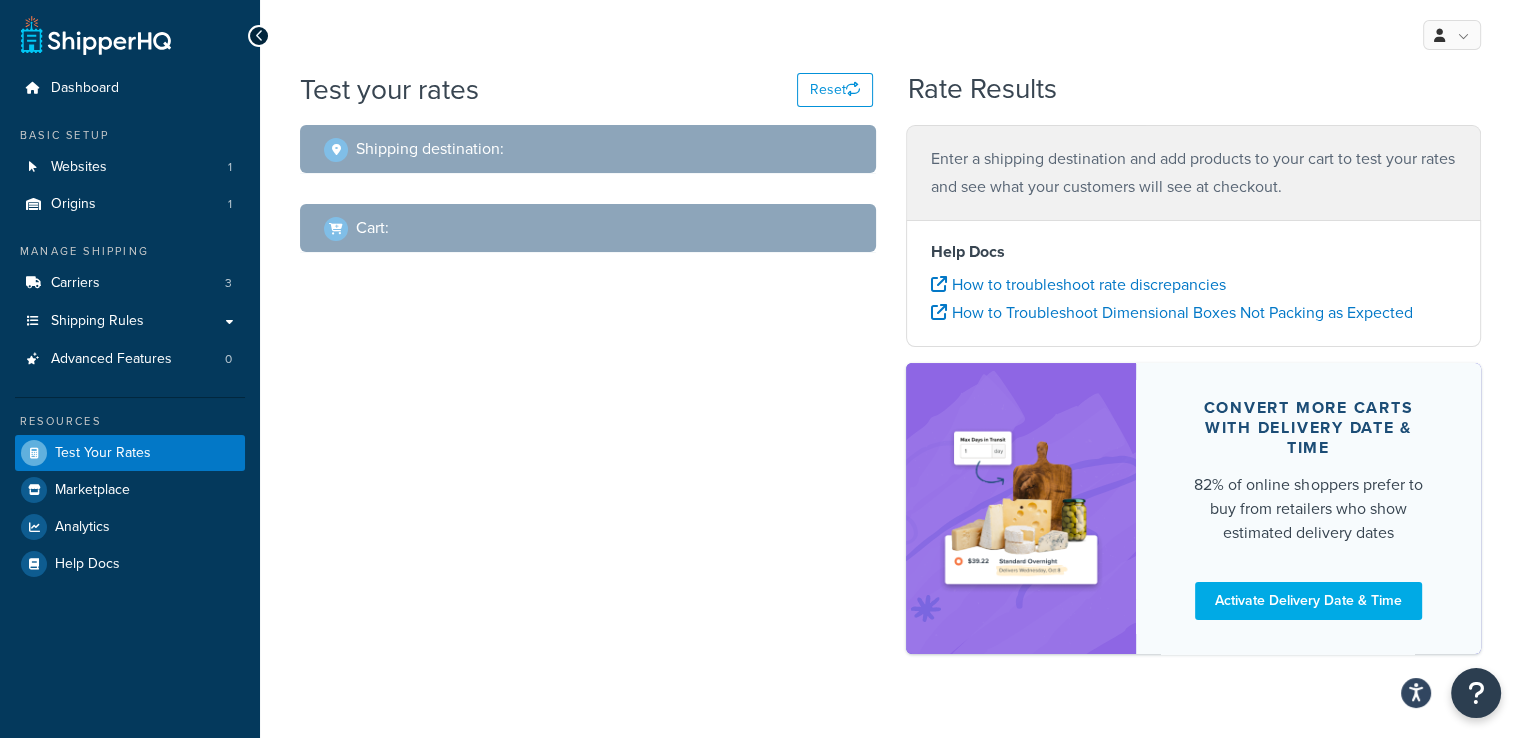 click on "Shipping destination :" at bounding box center (588, 149) 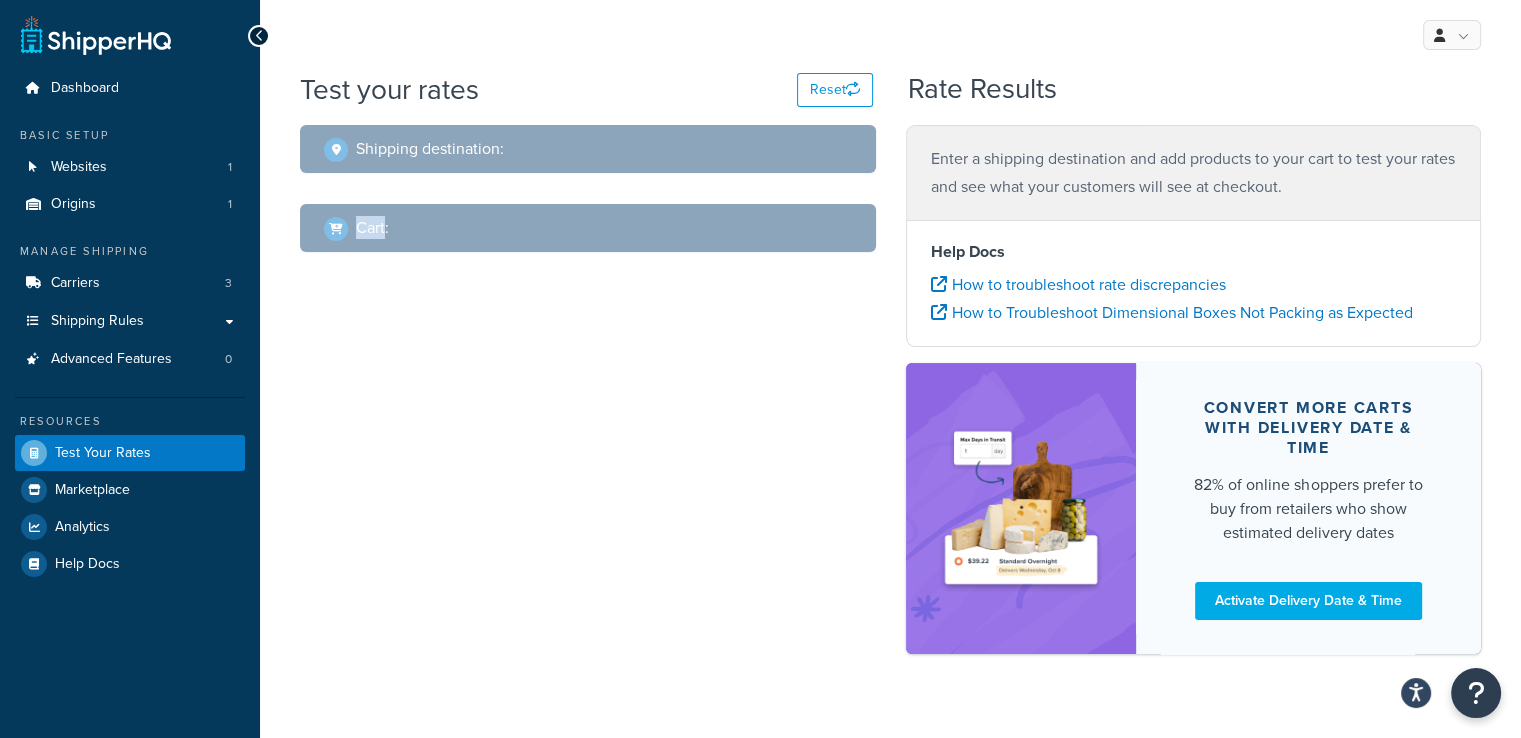 click on "Cart :" at bounding box center (372, 228) 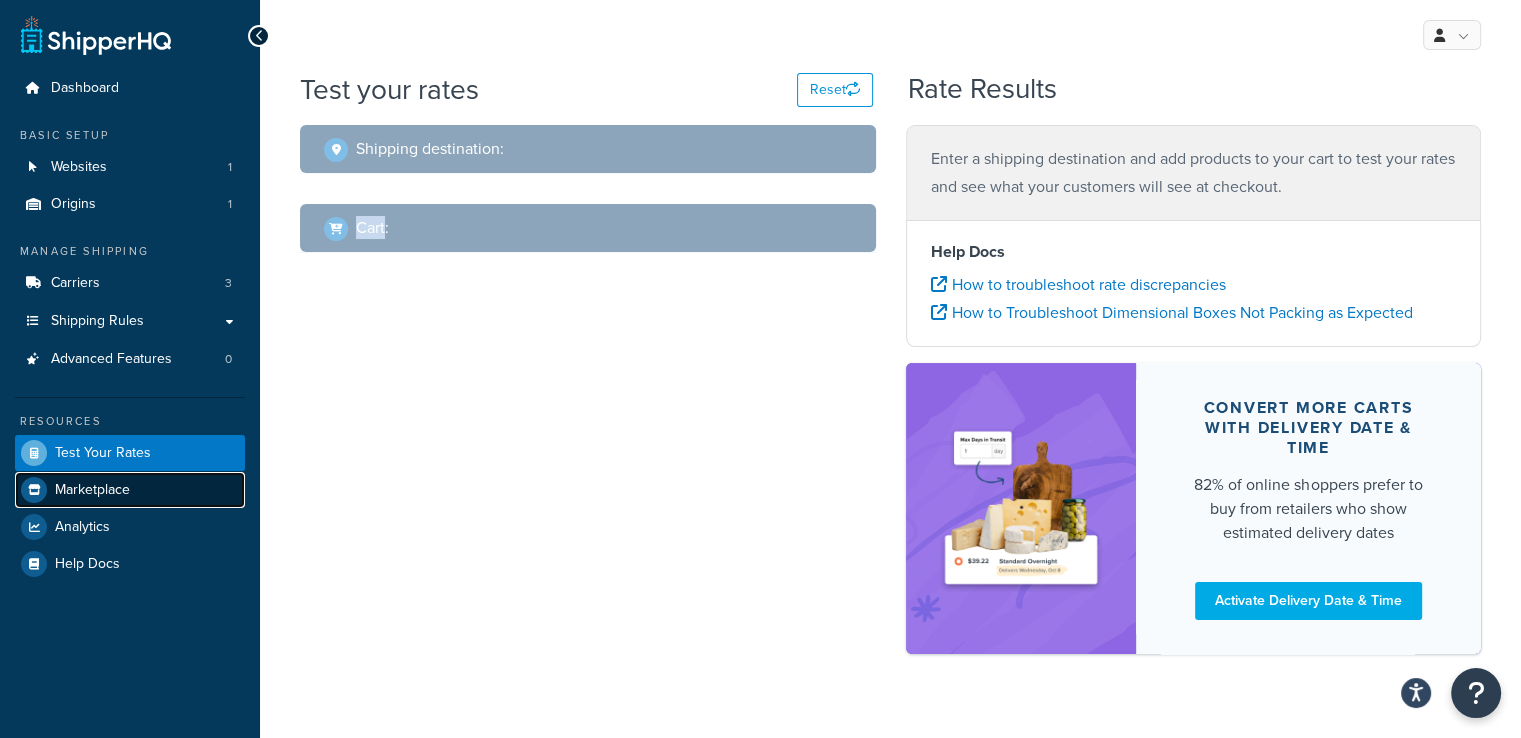 click on "Marketplace" at bounding box center (92, 490) 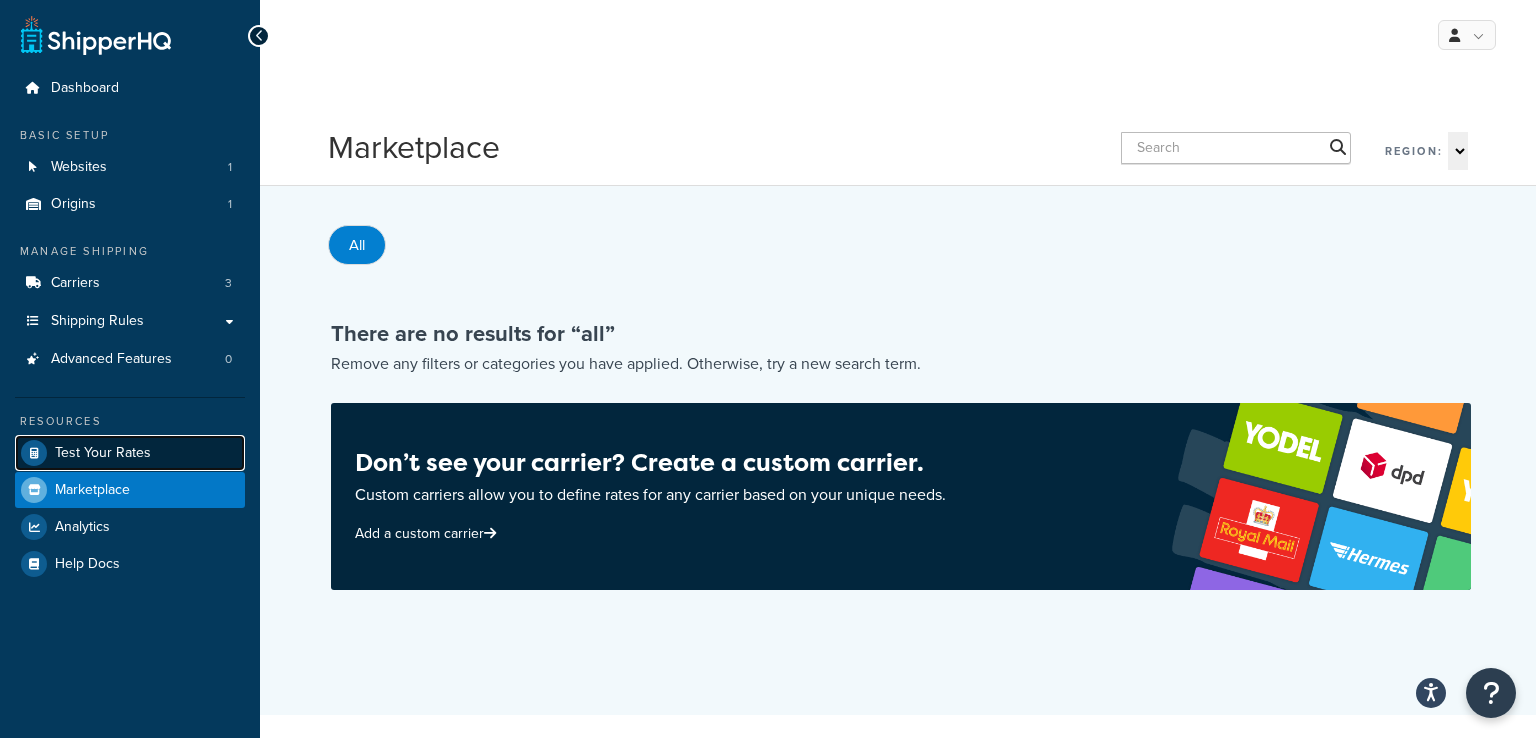 click on "Test Your Rates" at bounding box center (103, 453) 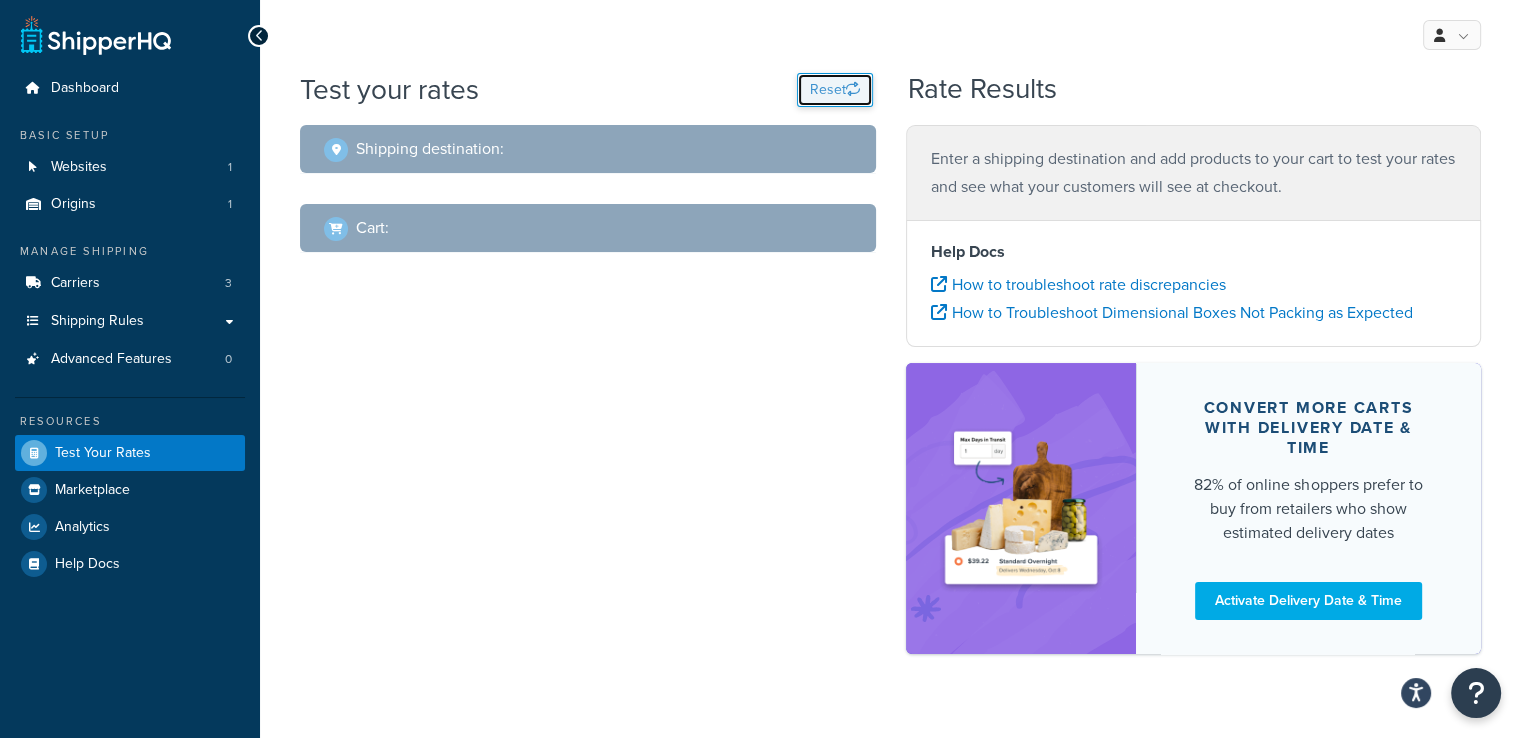 click on "Reset" at bounding box center [835, 90] 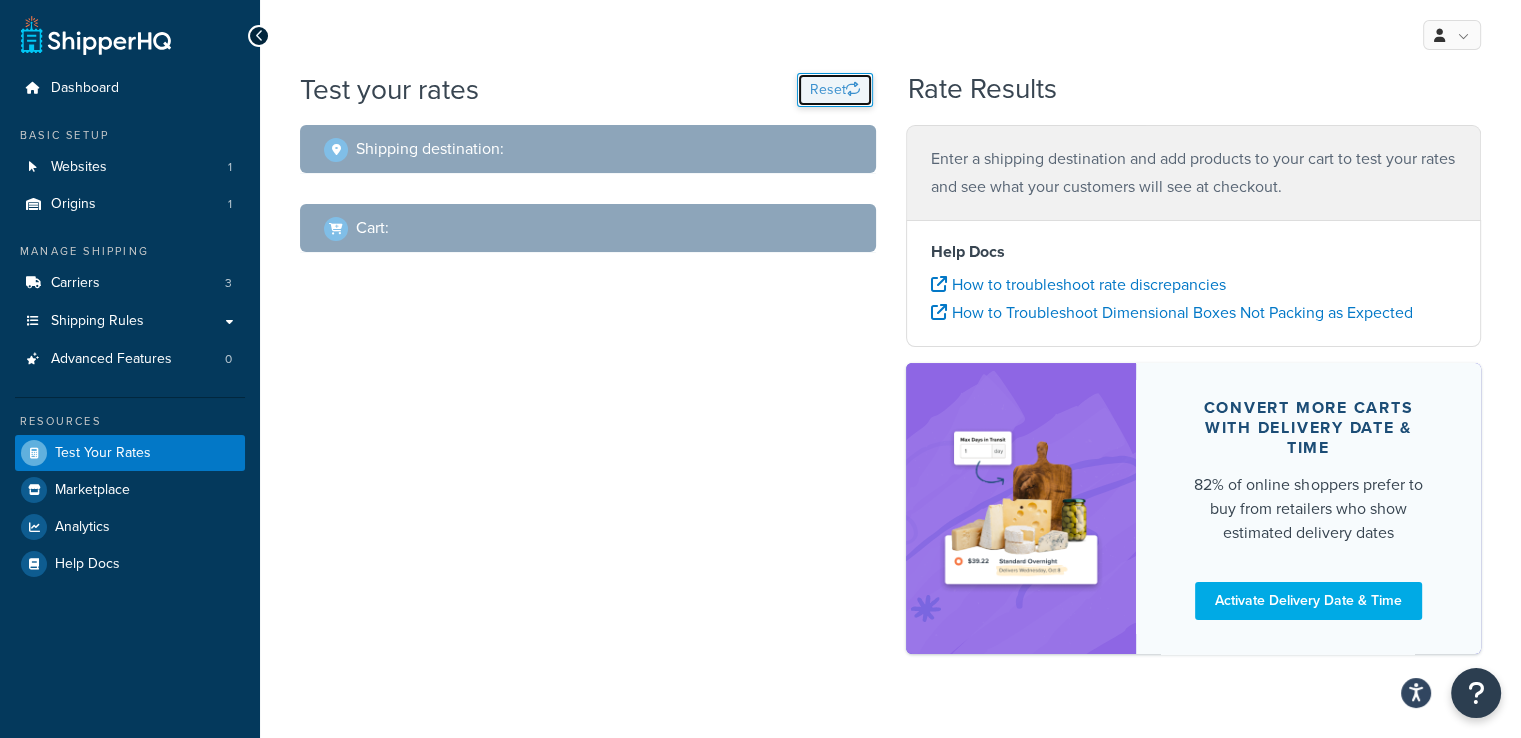 click on "Reset" at bounding box center [835, 90] 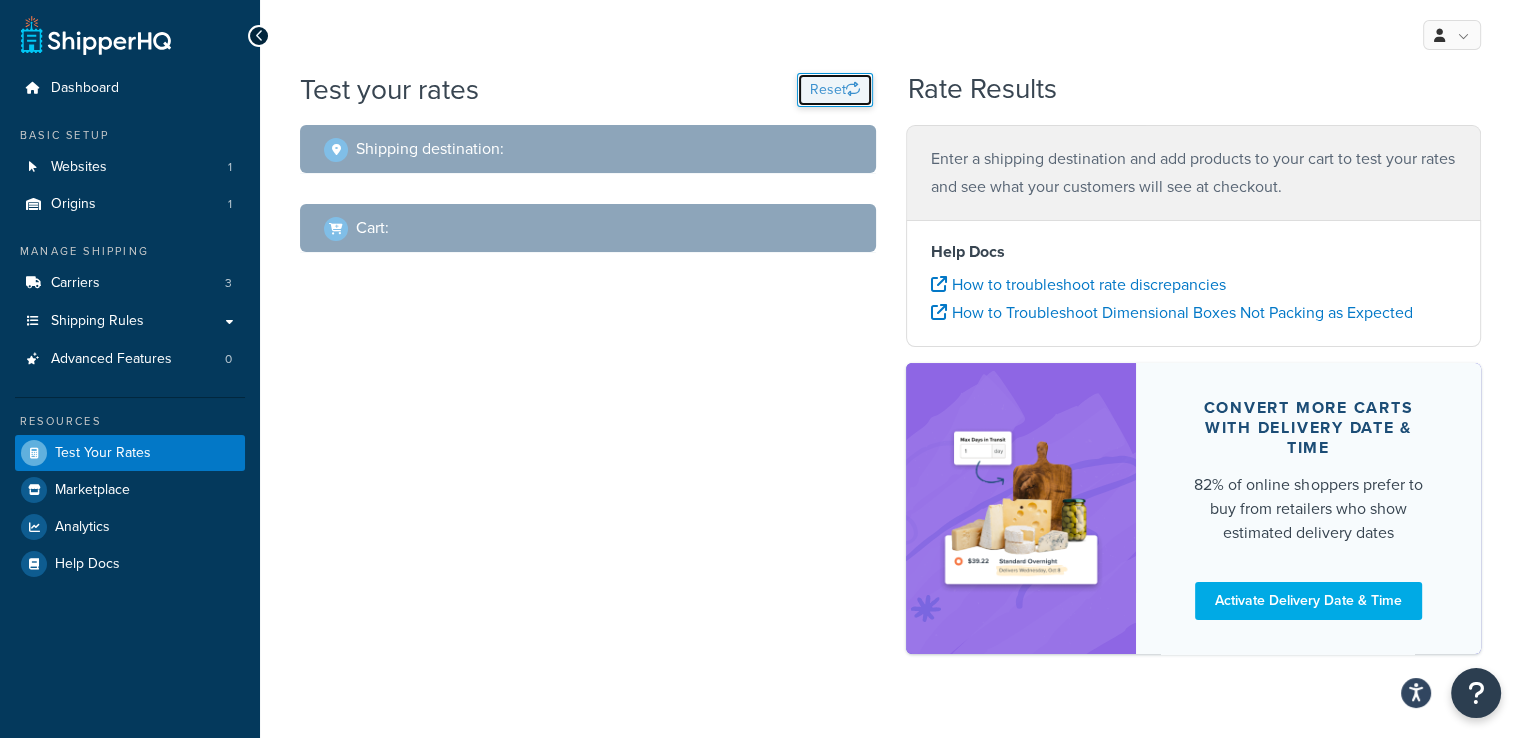 click on "Reset" at bounding box center (835, 90) 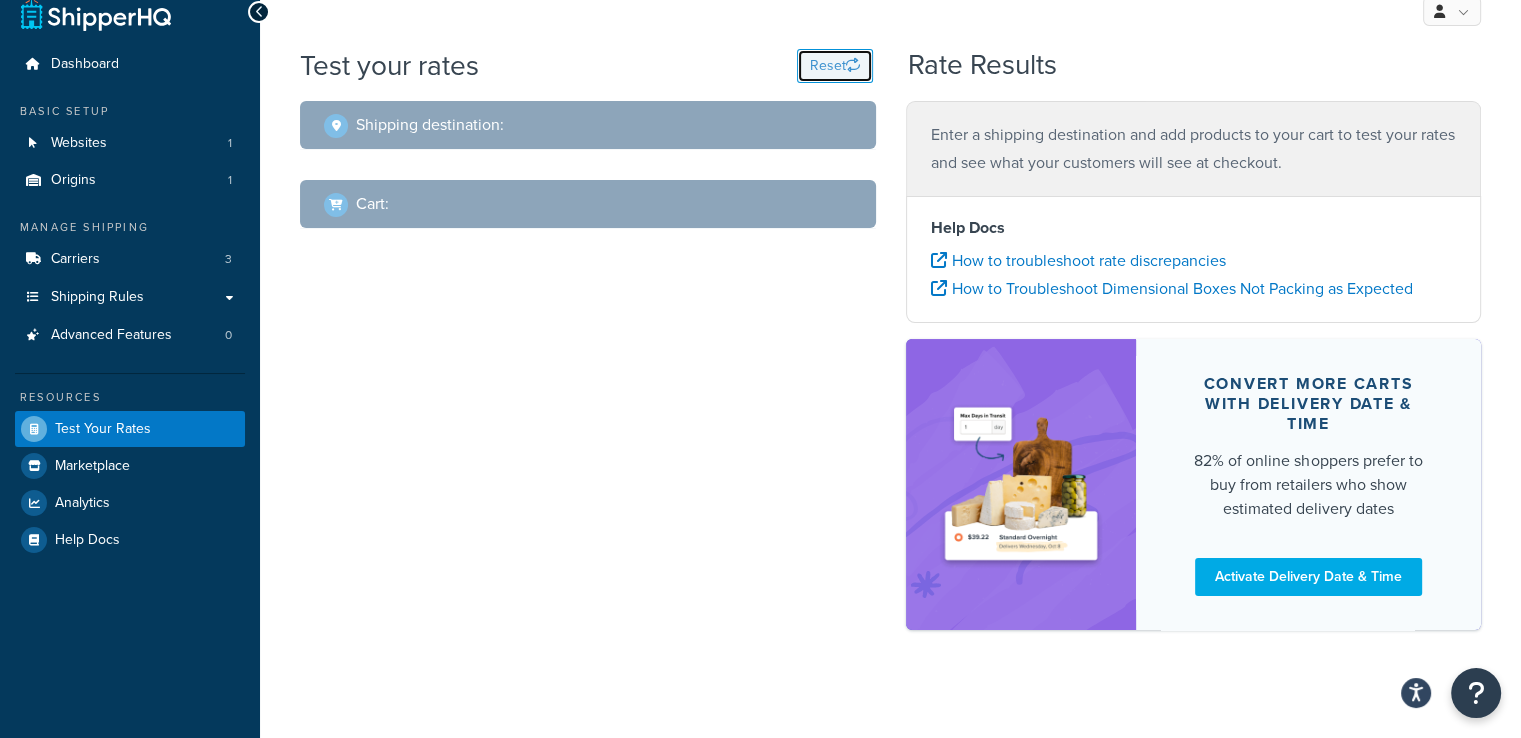 scroll, scrollTop: 36, scrollLeft: 0, axis: vertical 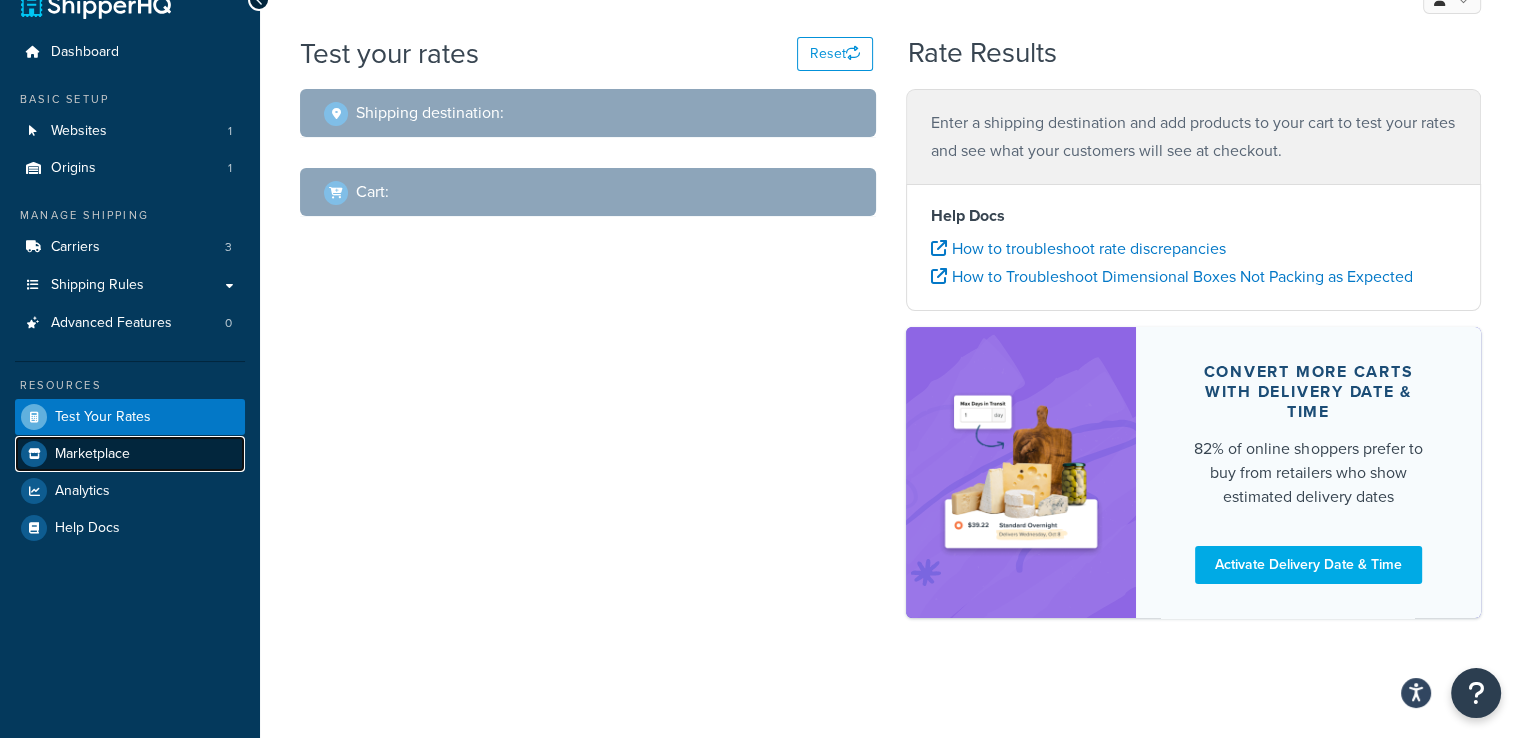 click on "Marketplace" at bounding box center (130, 454) 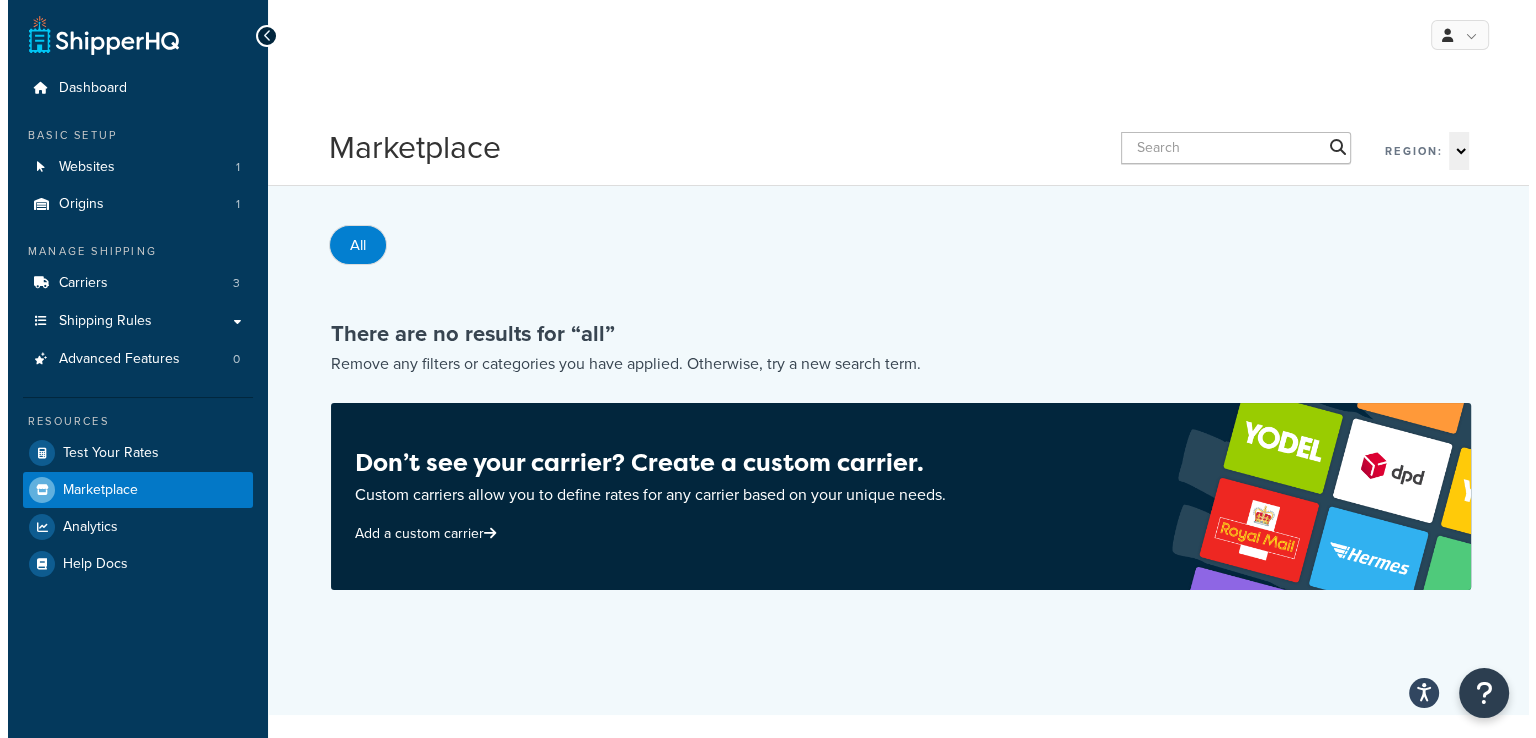 scroll, scrollTop: 0, scrollLeft: 0, axis: both 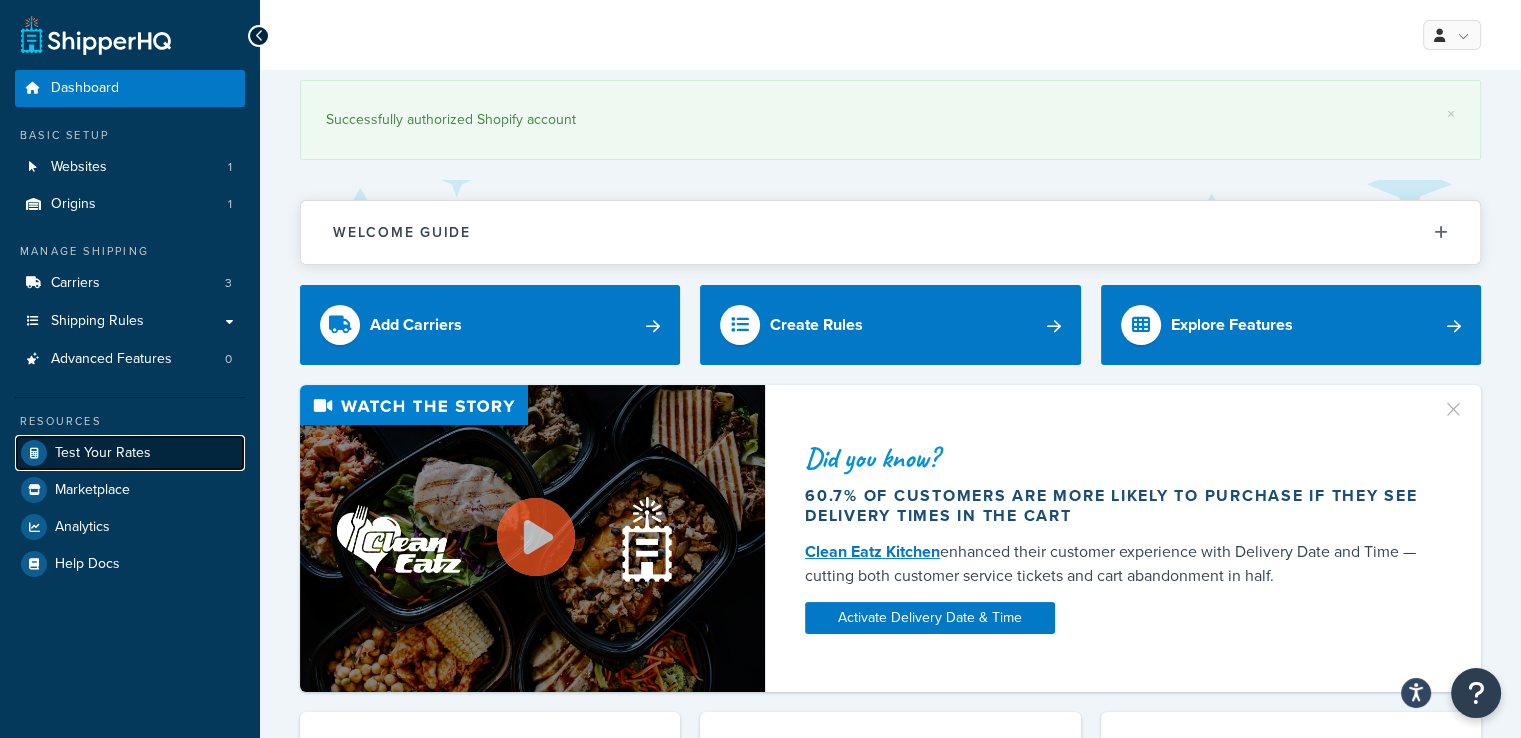 click on "Test Your Rates" at bounding box center [103, 453] 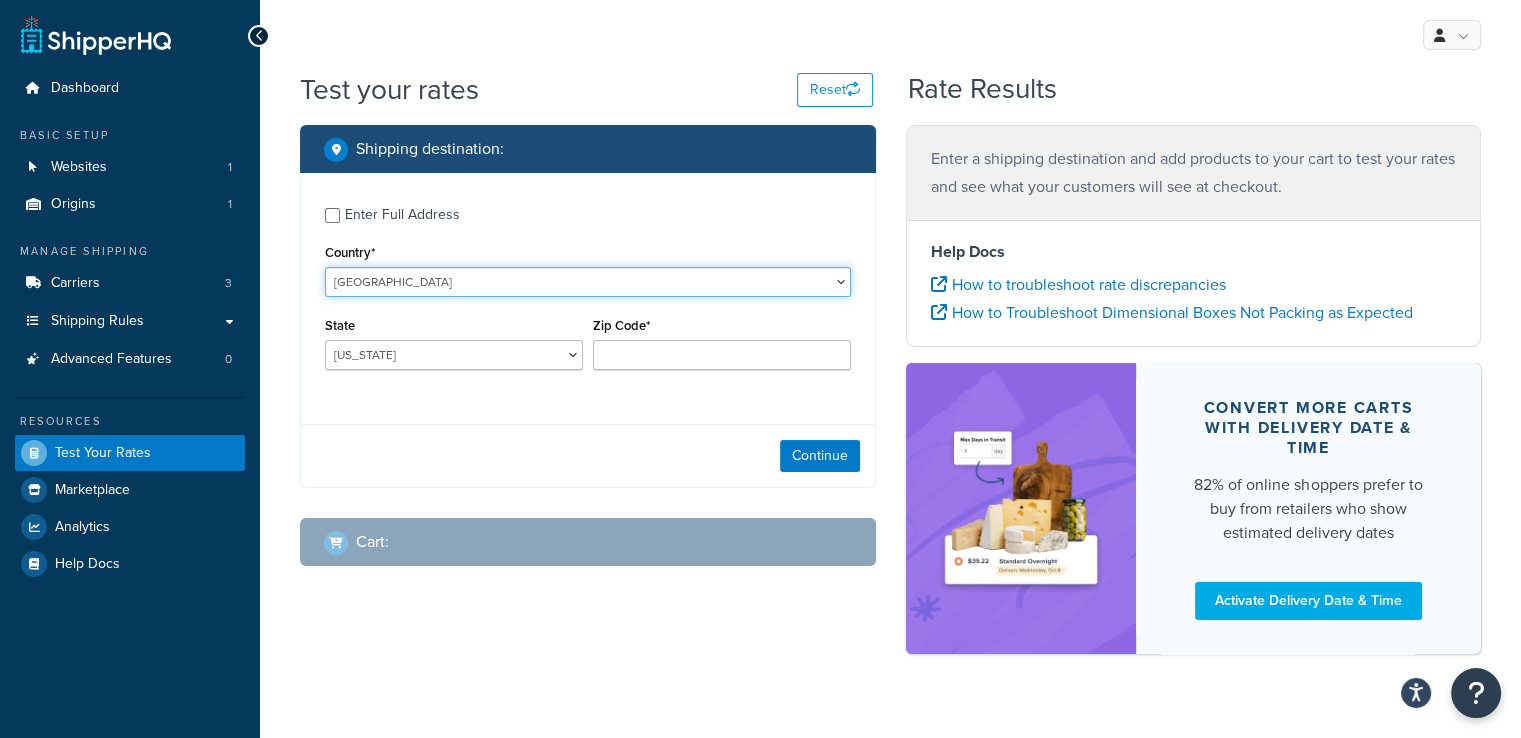 click on "United States  United Kingdom  Afghanistan  Åland Islands  Albania  Algeria  American Samoa  Andorra  Angola  Anguilla  Antarctica  Antigua and Barbuda  Argentina  Armenia  Aruba  Australia  Austria  Azerbaijan  Bahamas  Bahrain  Bangladesh  Barbados  Belarus  Belgium  Belize  Benin  Bermuda  Bhutan  Bolivia  Bonaire, Sint Eustatius and Saba  Bosnia and Herzegovina  Botswana  Bouvet Island  Brazil  British Indian Ocean Territory  Brunei Darussalam  Bulgaria  Burkina Faso  Burundi  Cambodia  Cameroon  Canada  Cape Verde  Cayman Islands  Central African Republic  Chad  Chile  China  Christmas Island  Cocos (Keeling) Islands  Colombia  Comoros  Congo  Congo, The Democratic Republic of the  Cook Islands  Costa Rica  Côte d'Ivoire  Croatia  Cuba  Curacao  Cyprus  Czech Republic  Denmark  Djibouti  Dominica  Dominican Republic  Ecuador  Egypt  El Salvador  Equatorial Guinea  Eritrea  Estonia  Ethiopia  Falkland Islands (Malvinas)  Faroe Islands  Fiji  Finland  France  French Guiana  French Polynesia  Gabon  Guam" at bounding box center [588, 282] 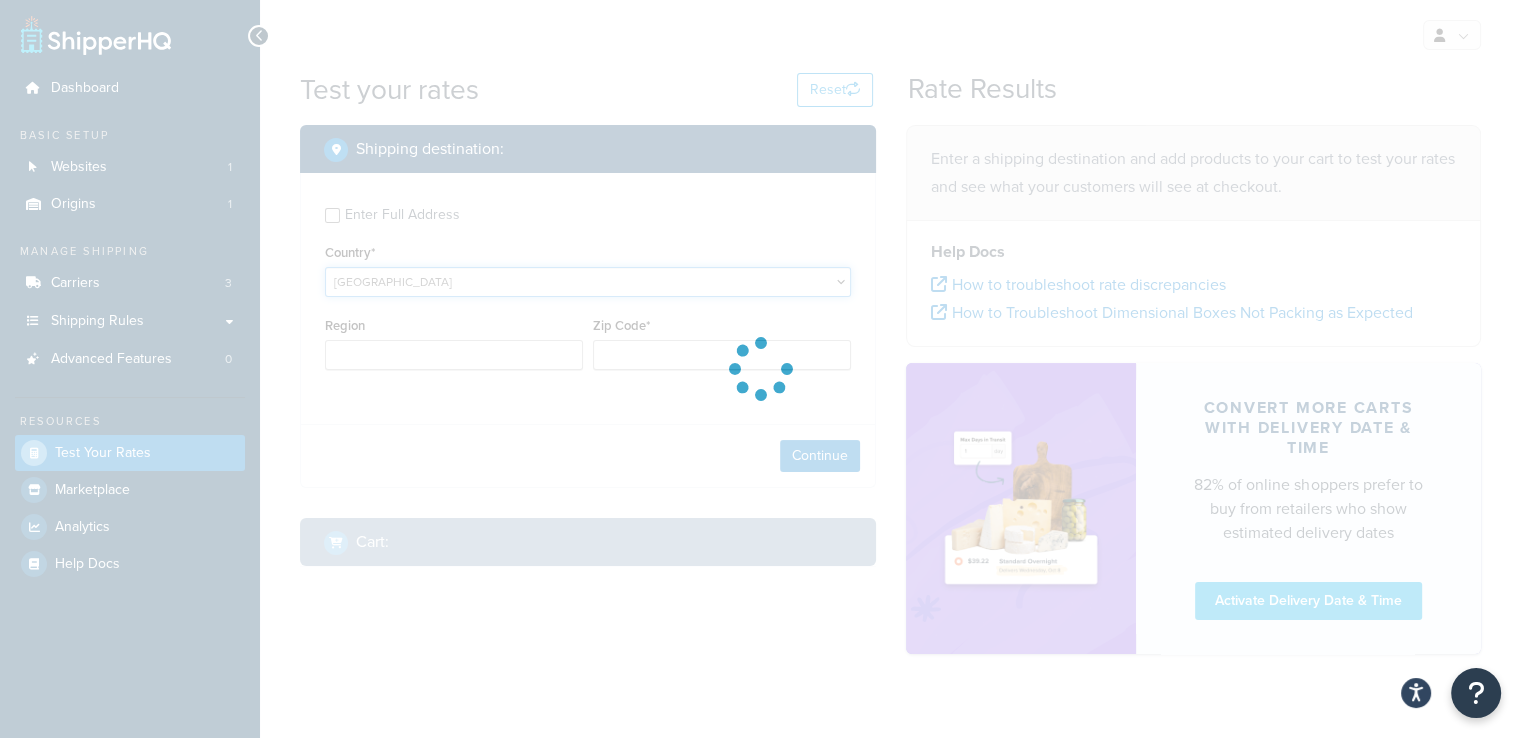 type on "AL" 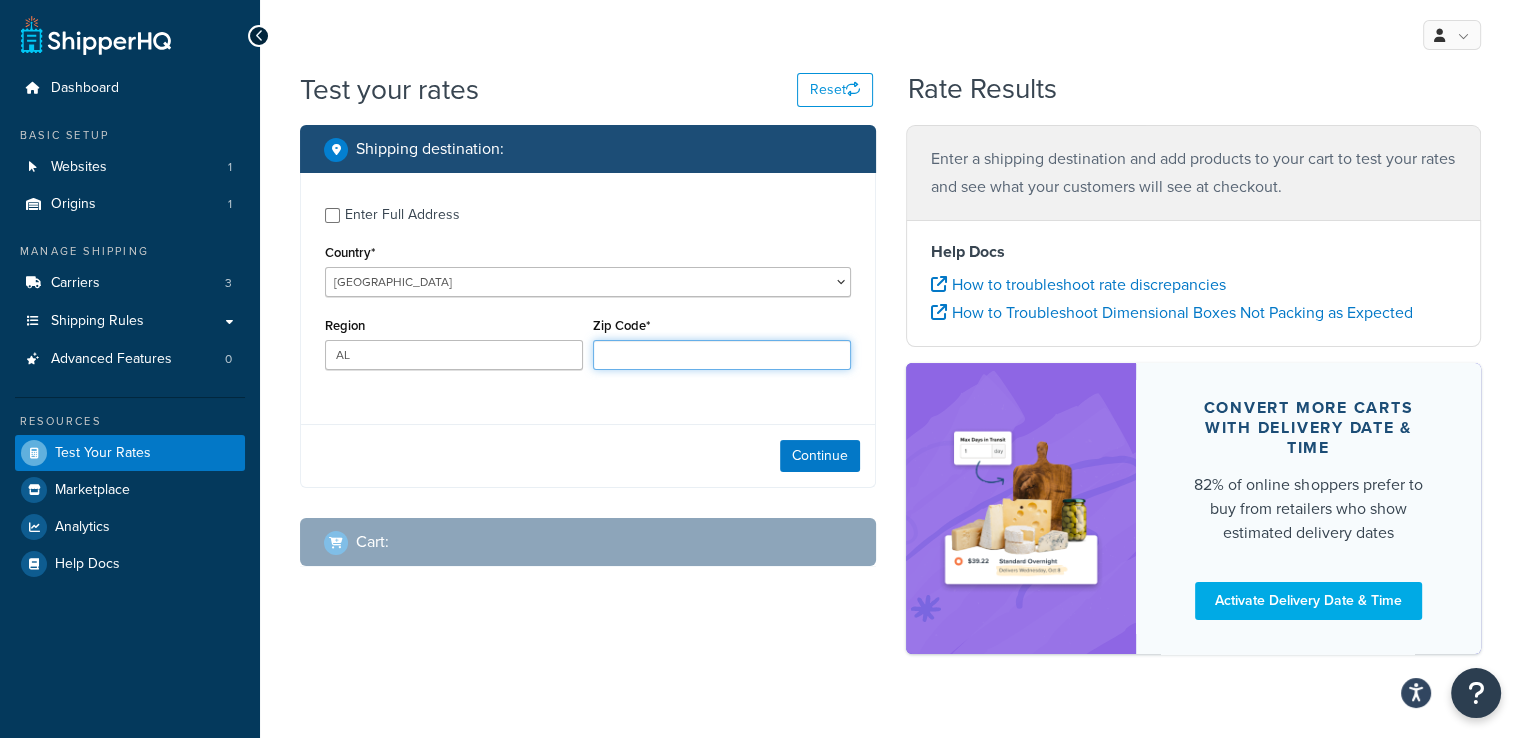 click on "Zip Code*" at bounding box center (722, 355) 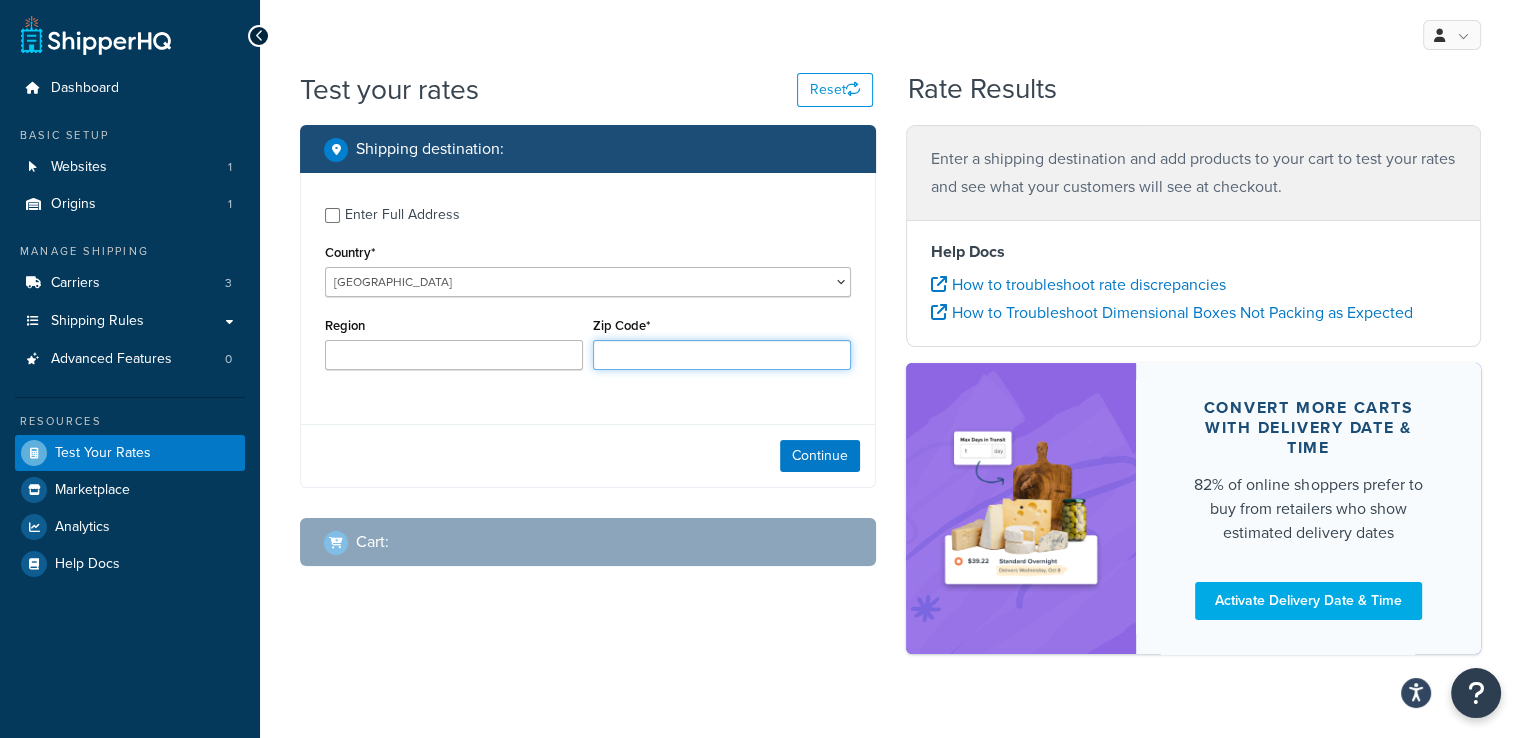 paste on "5 TULLYNAGARDY LANE" 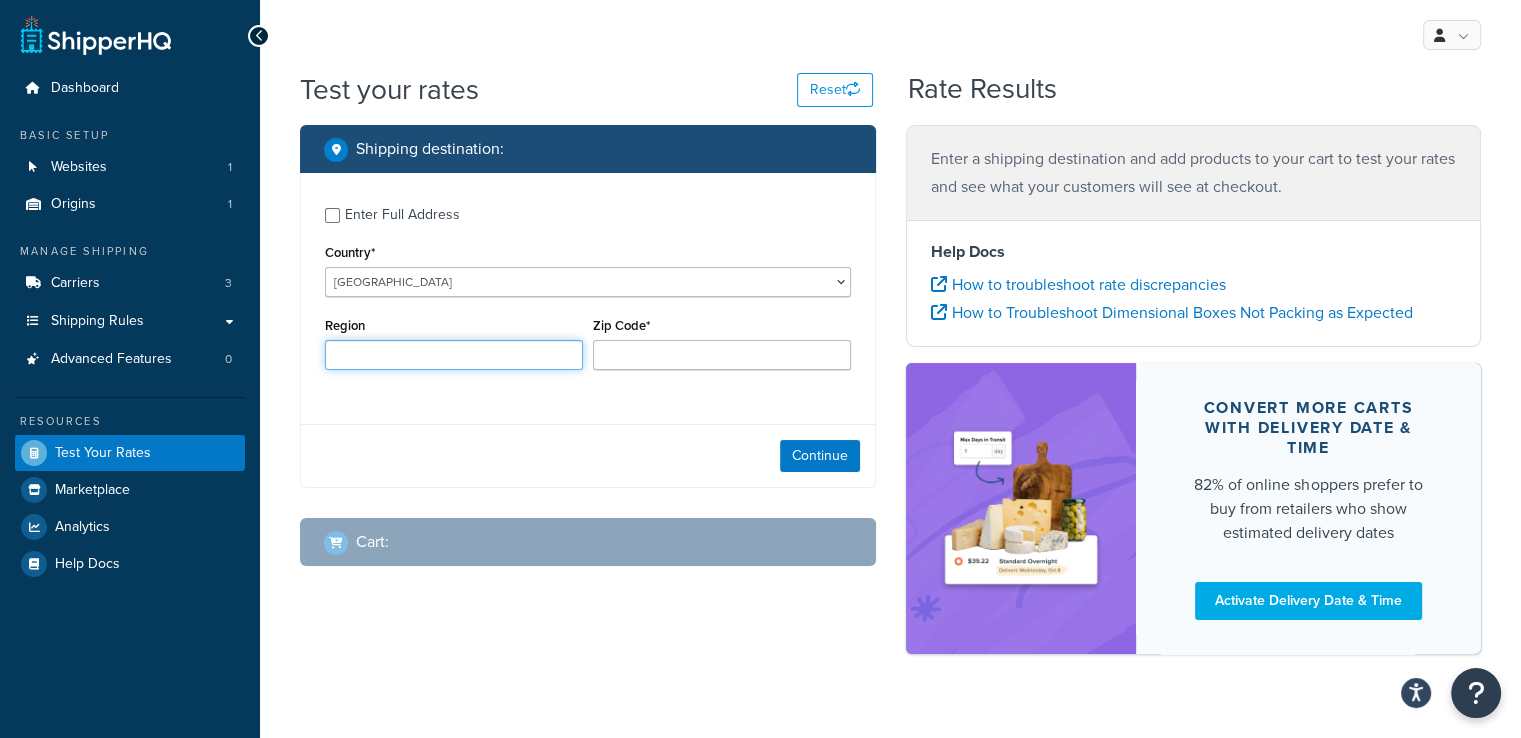 click on "Region" at bounding box center [454, 355] 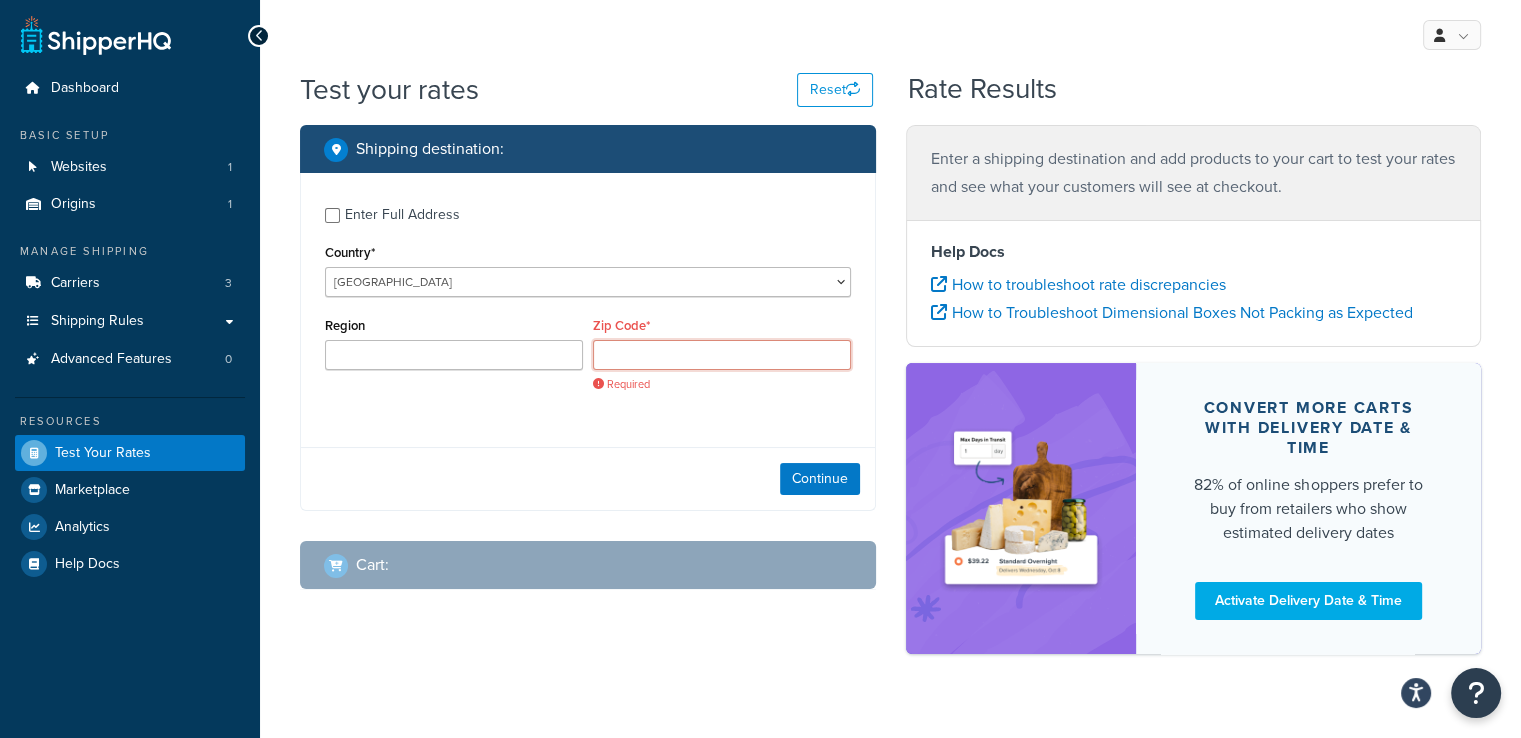 click on "Zip Code*" at bounding box center [722, 355] 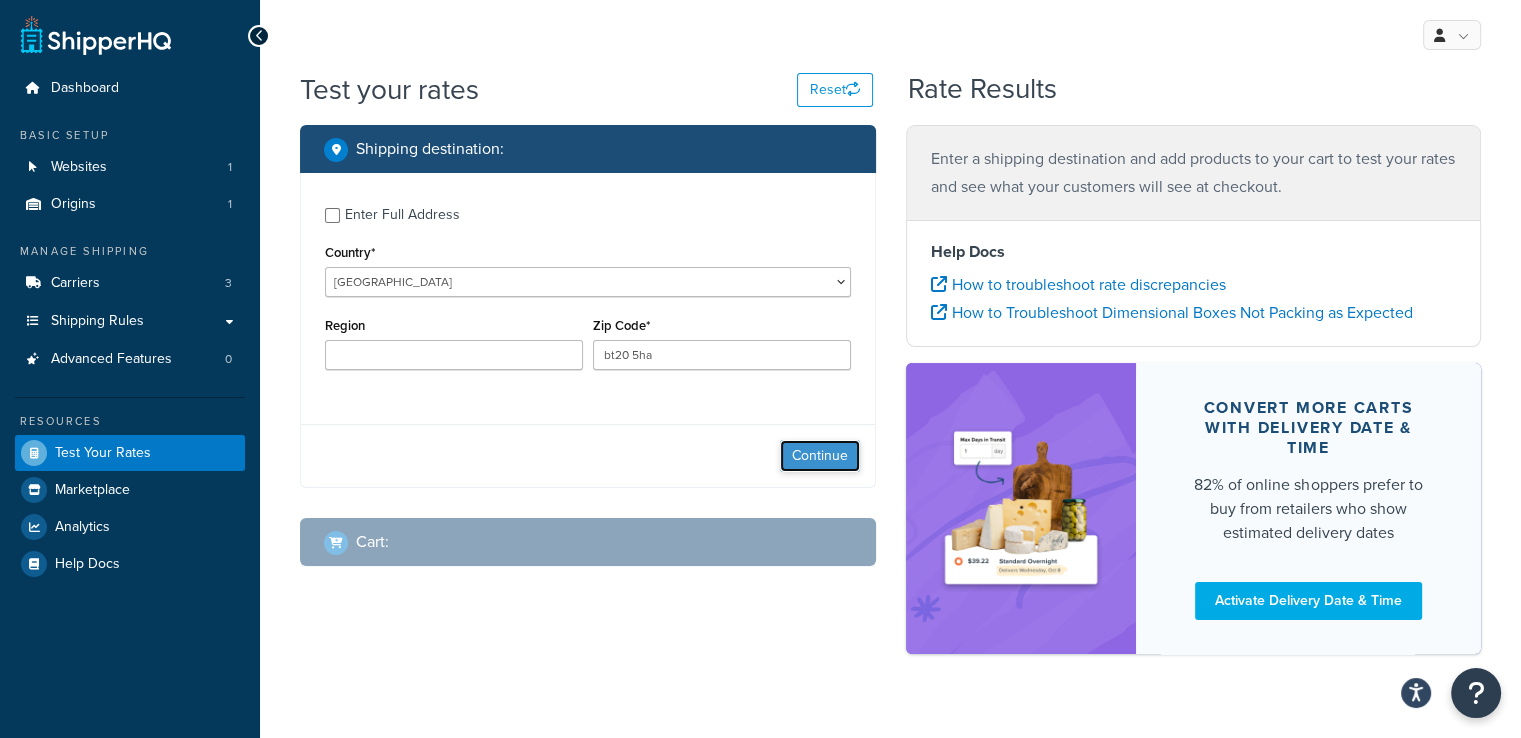 click on "Continue" at bounding box center (820, 456) 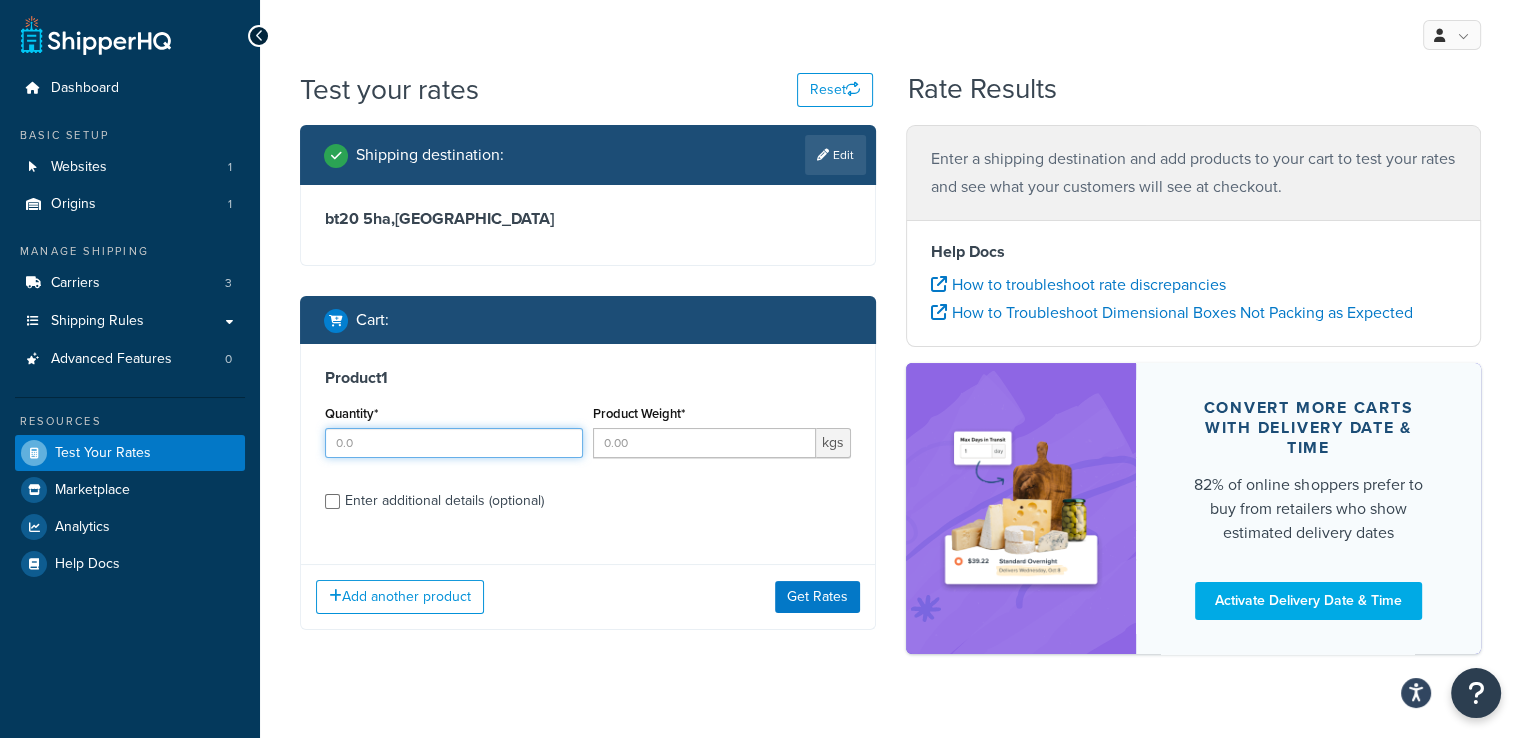 click on "Quantity*" at bounding box center [454, 443] 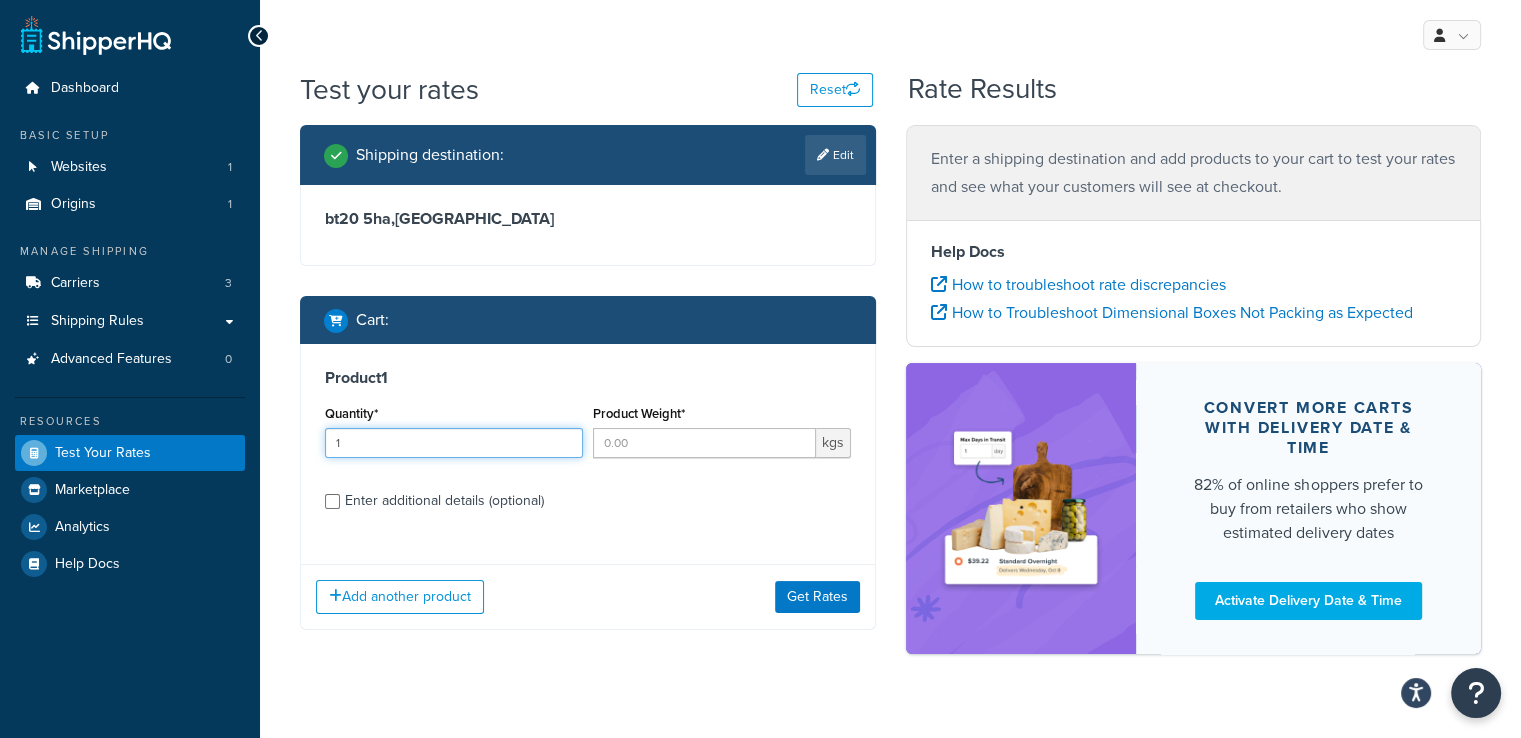 type on "1" 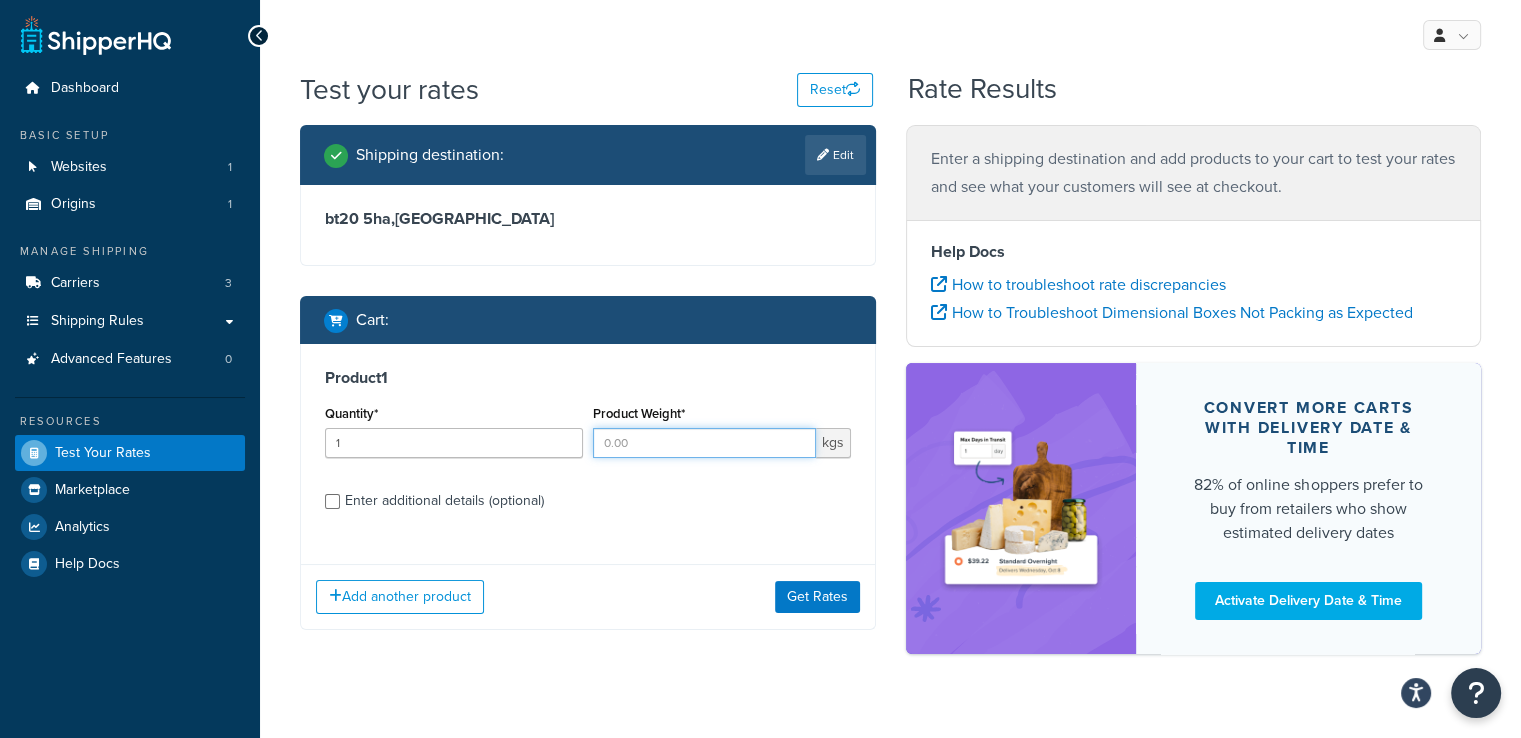 click on "Product Weight*" at bounding box center [704, 443] 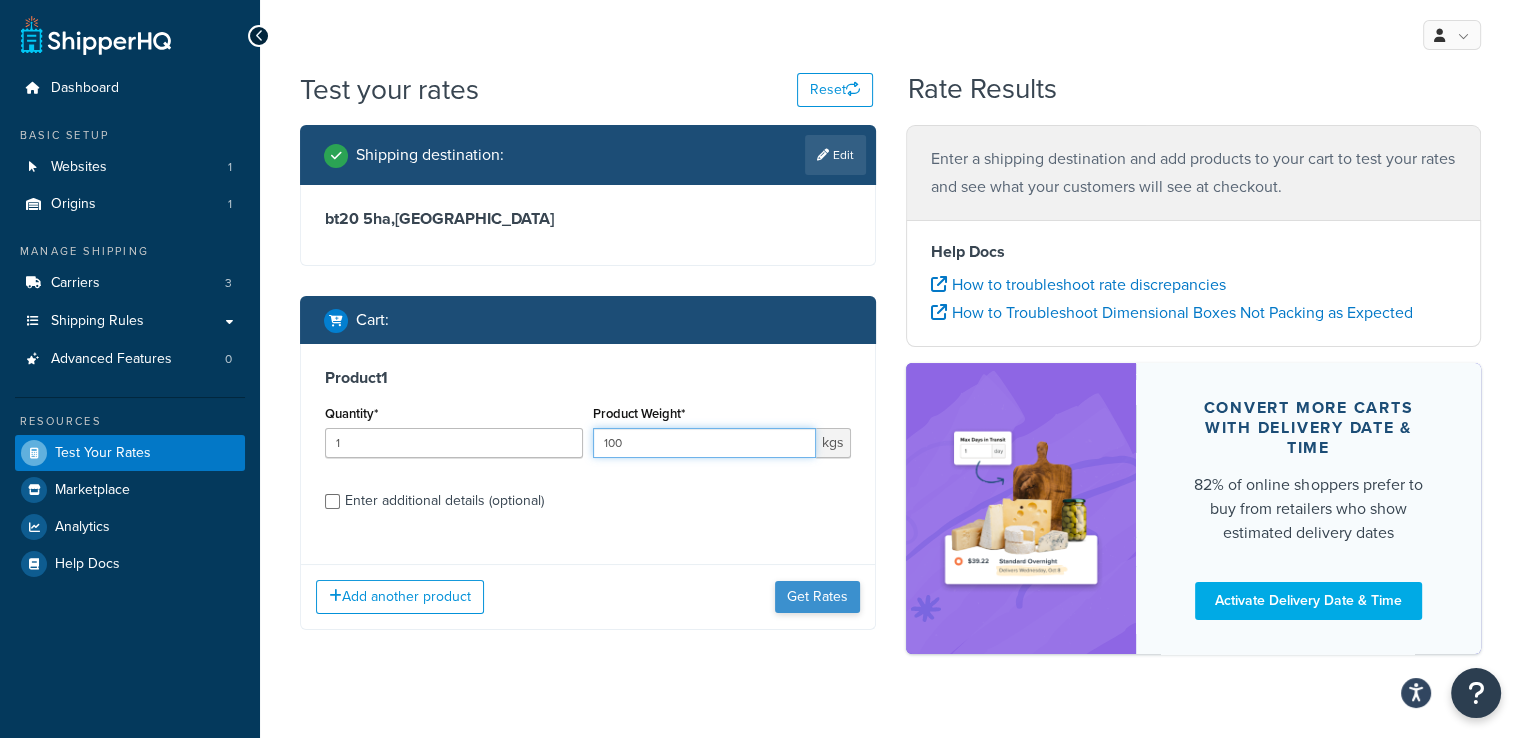 type on "100" 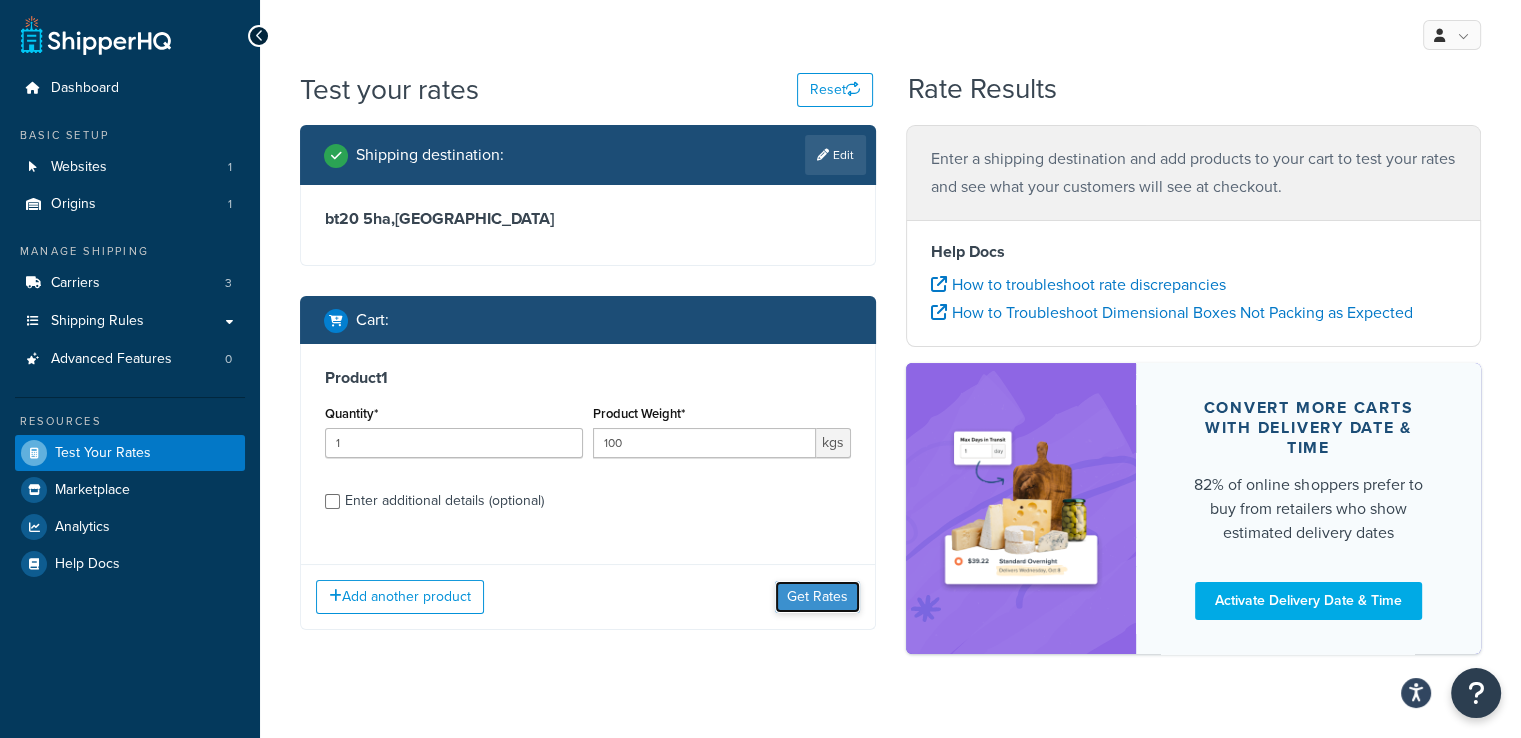 click on "Get Rates" at bounding box center (817, 597) 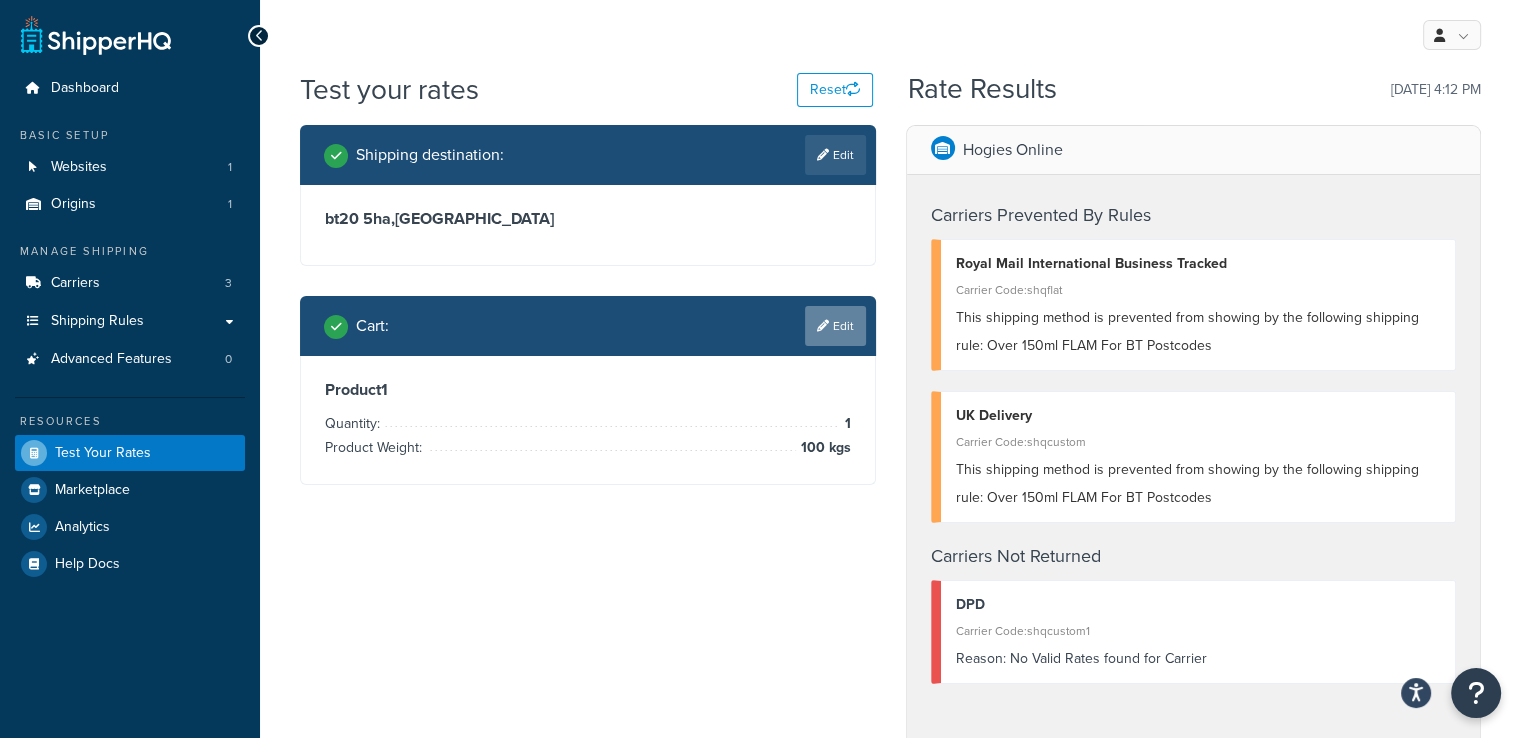 click on "Edit" at bounding box center [835, 326] 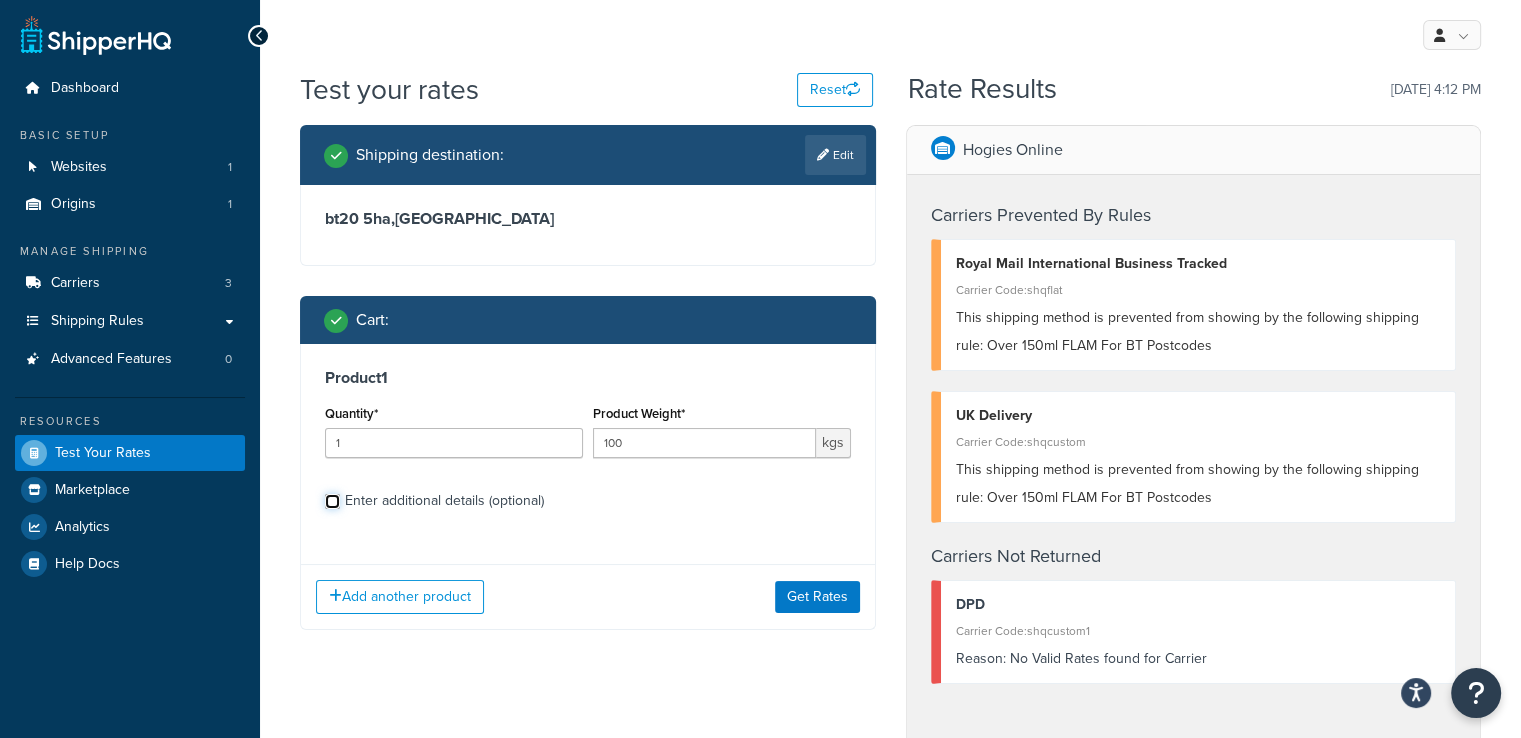 click on "Enter additional details (optional)" at bounding box center [332, 501] 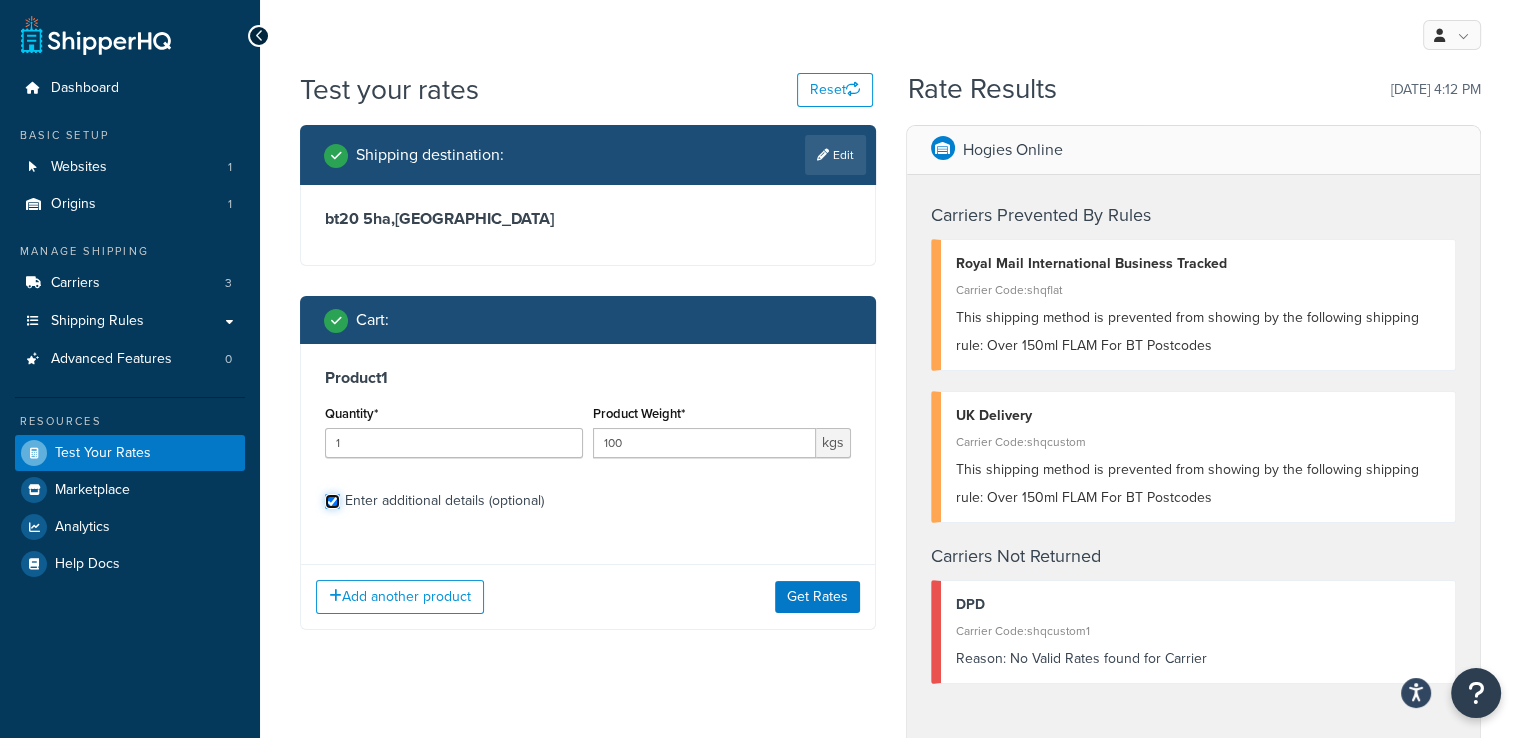 checkbox on "true" 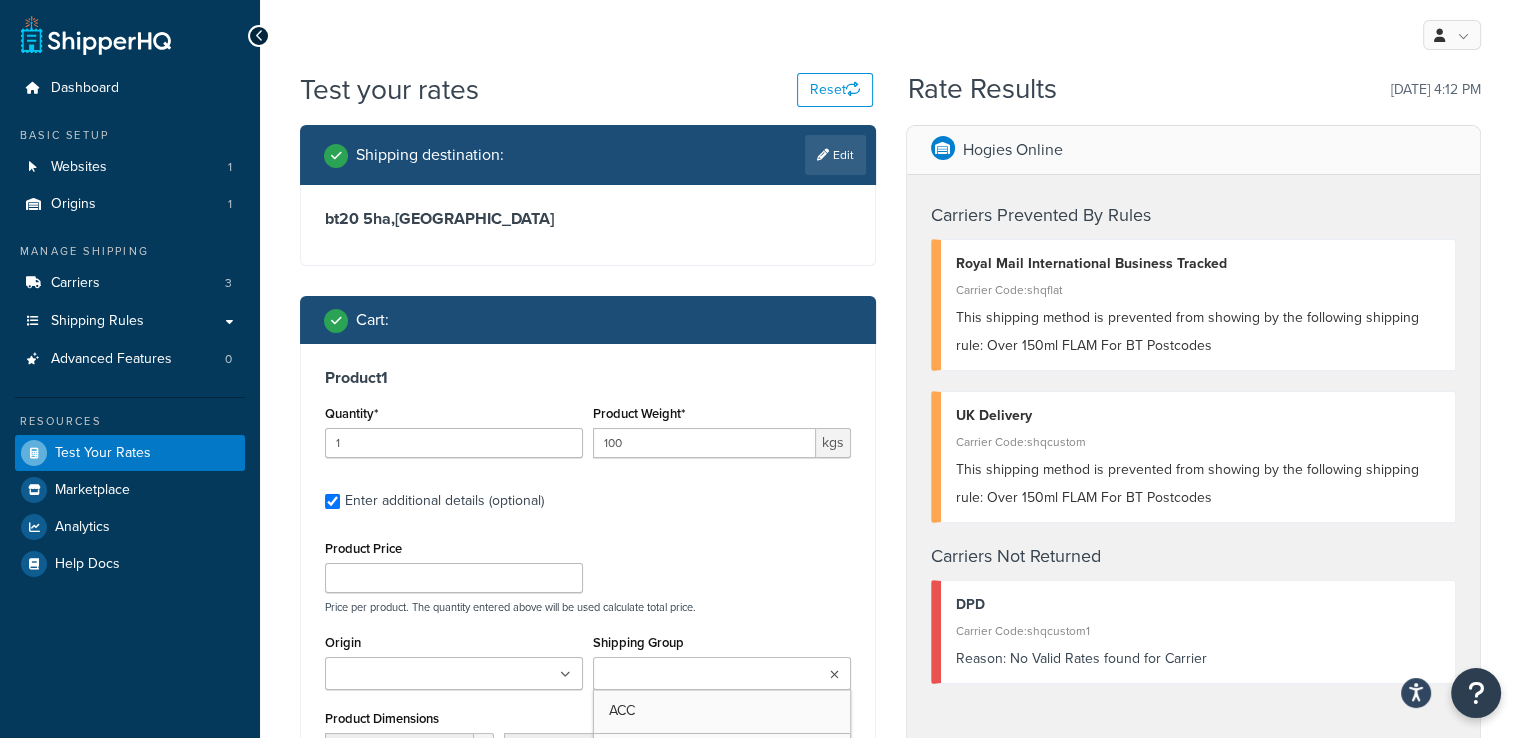 click at bounding box center [722, 673] 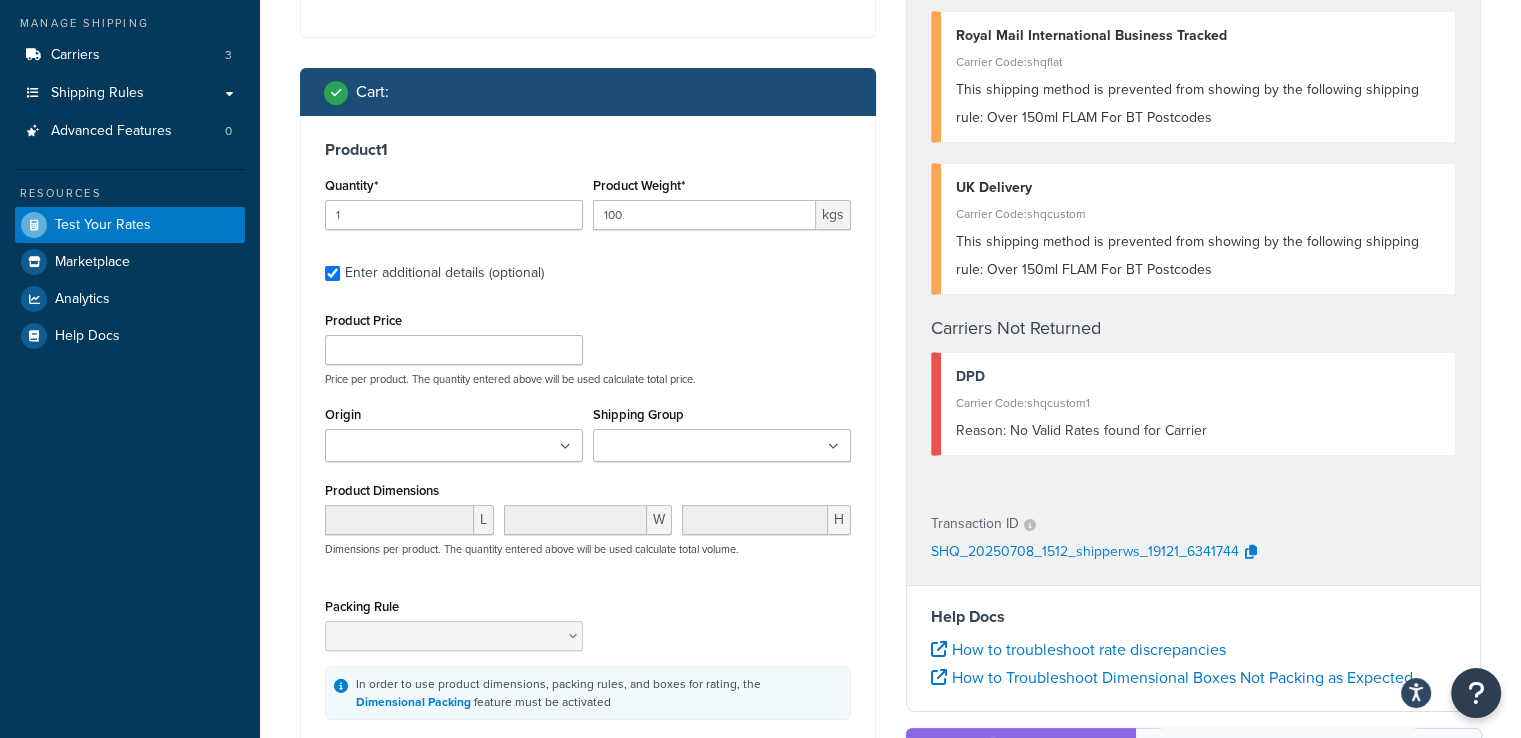 scroll, scrollTop: 229, scrollLeft: 0, axis: vertical 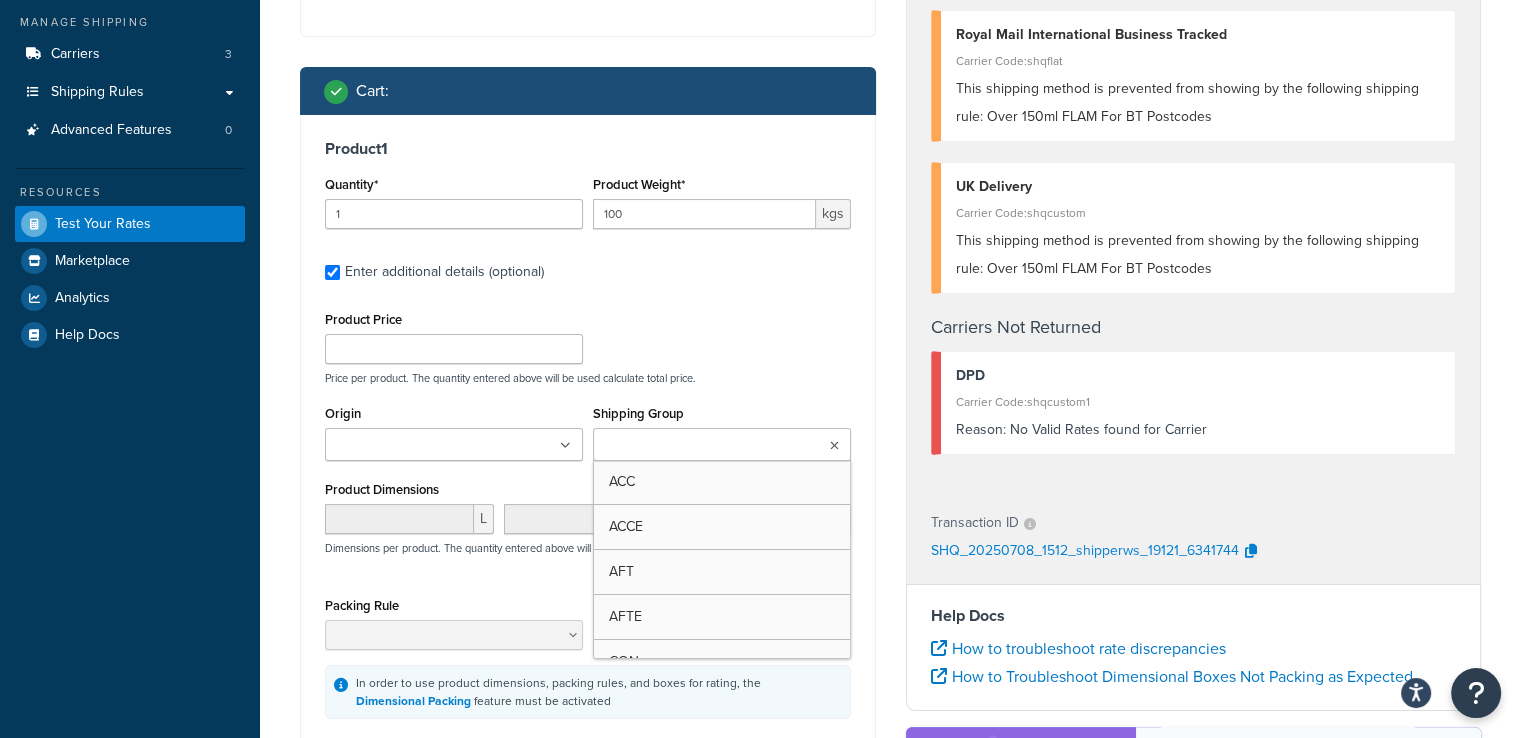 click at bounding box center (834, 446) 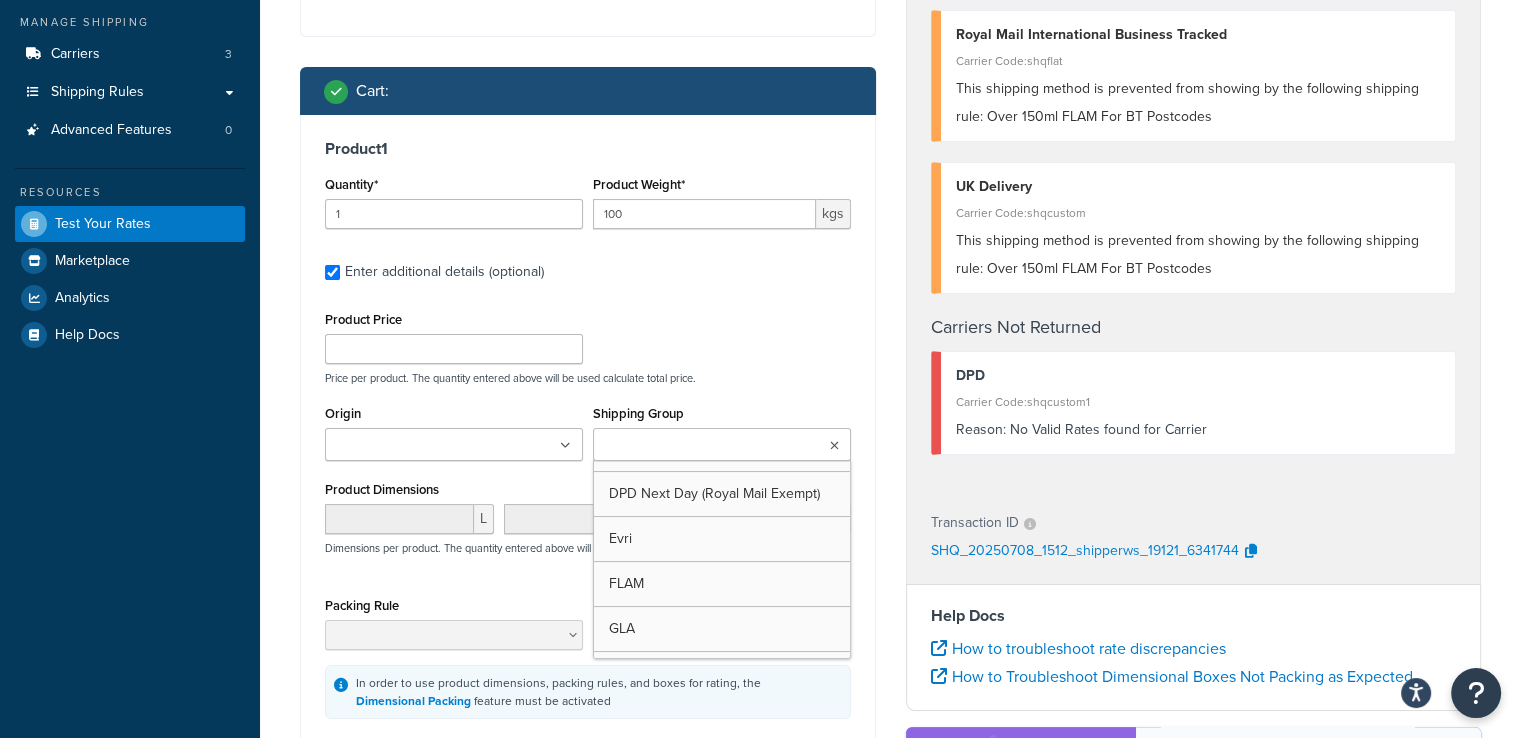 scroll, scrollTop: 409, scrollLeft: 0, axis: vertical 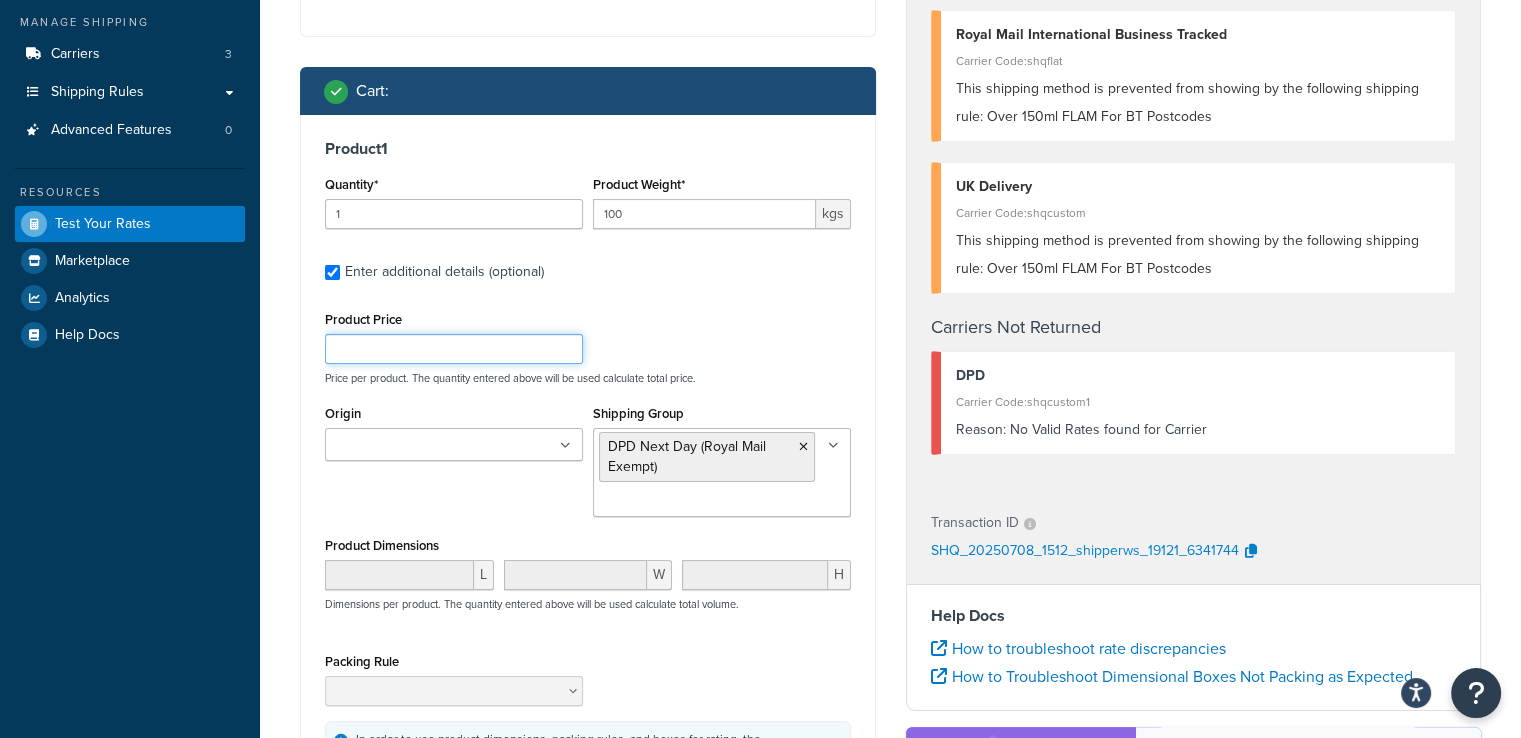 click on "Product Price   Price per product. The quantity entered above will be used calculate total price." at bounding box center (588, 345) 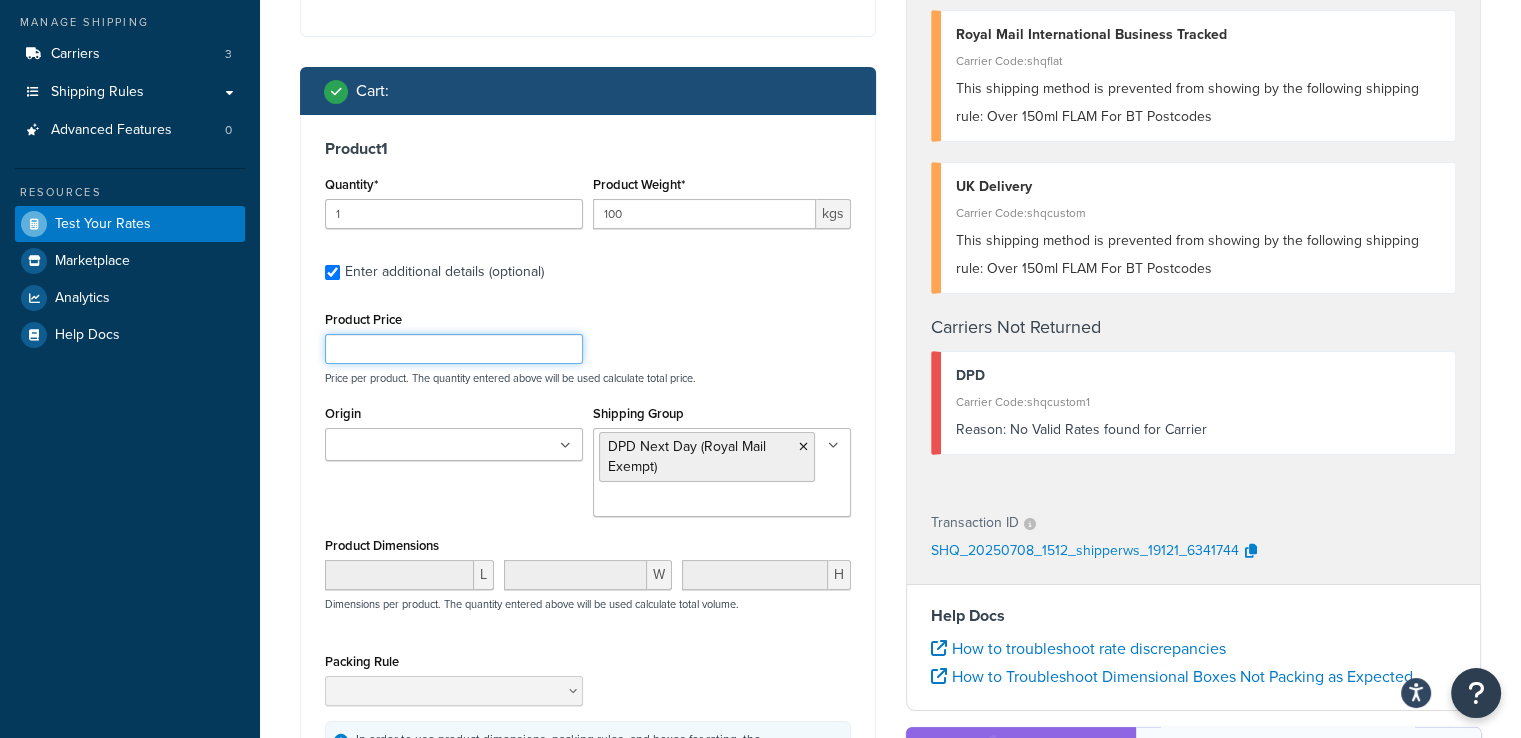 scroll, scrollTop: 627, scrollLeft: 0, axis: vertical 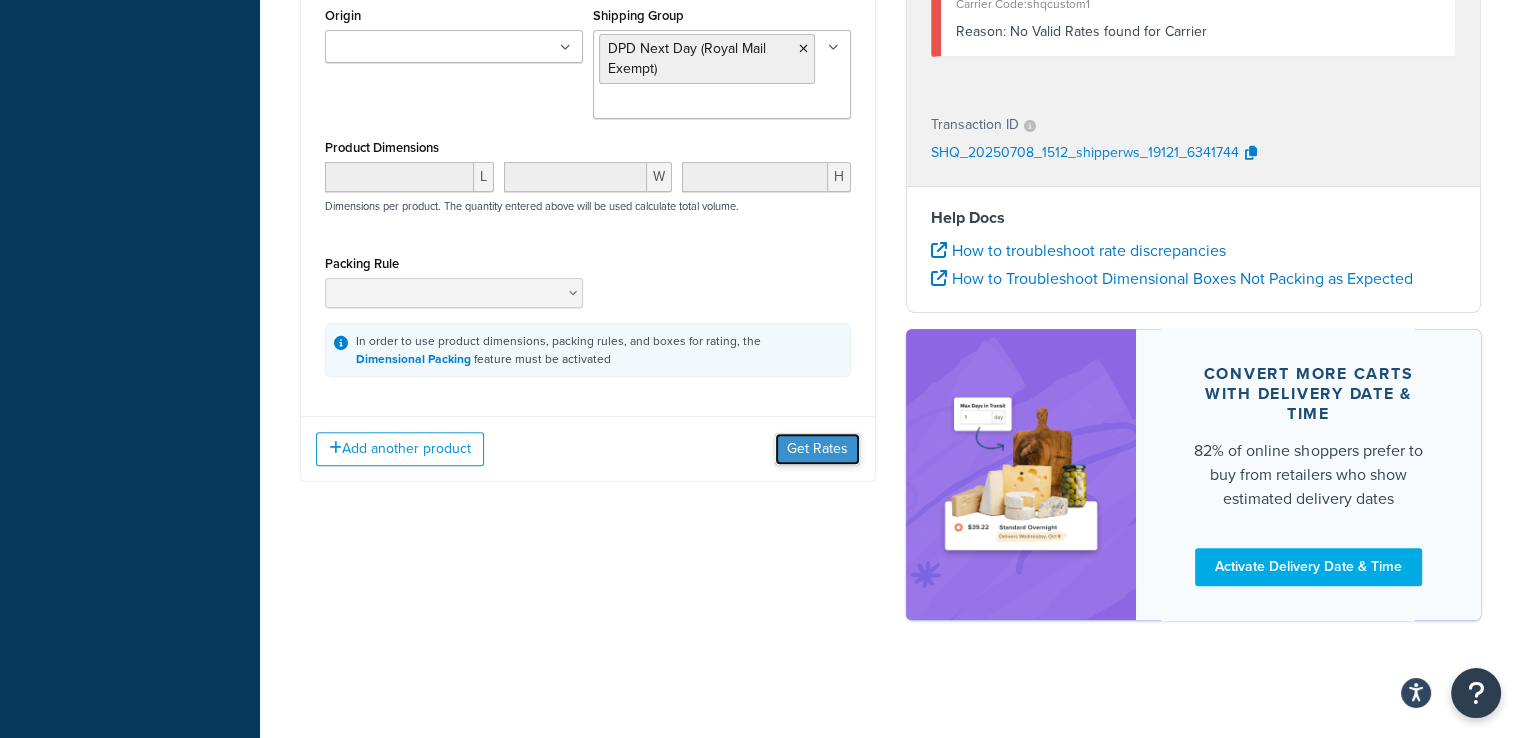 click on "Get Rates" at bounding box center (817, 449) 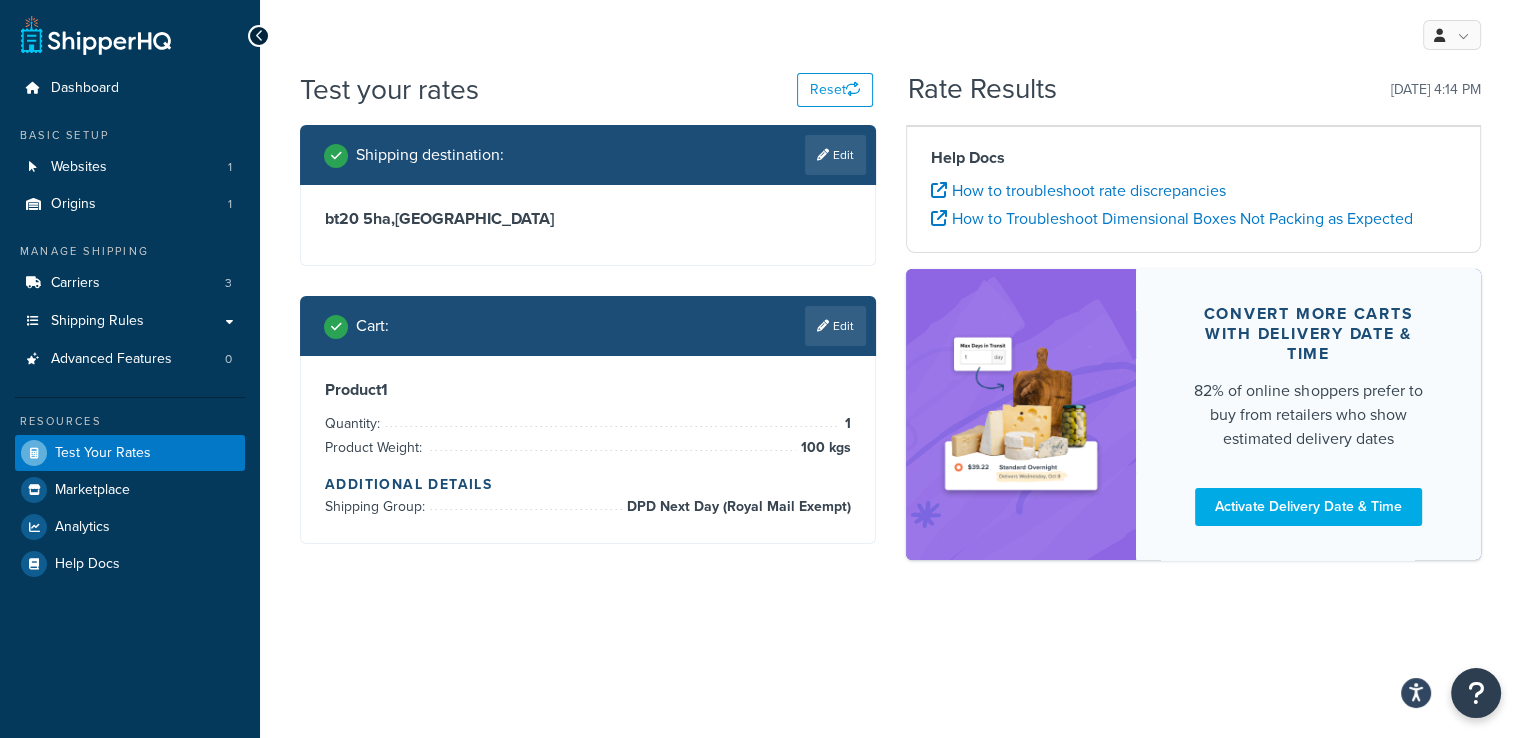 scroll, scrollTop: 0, scrollLeft: 0, axis: both 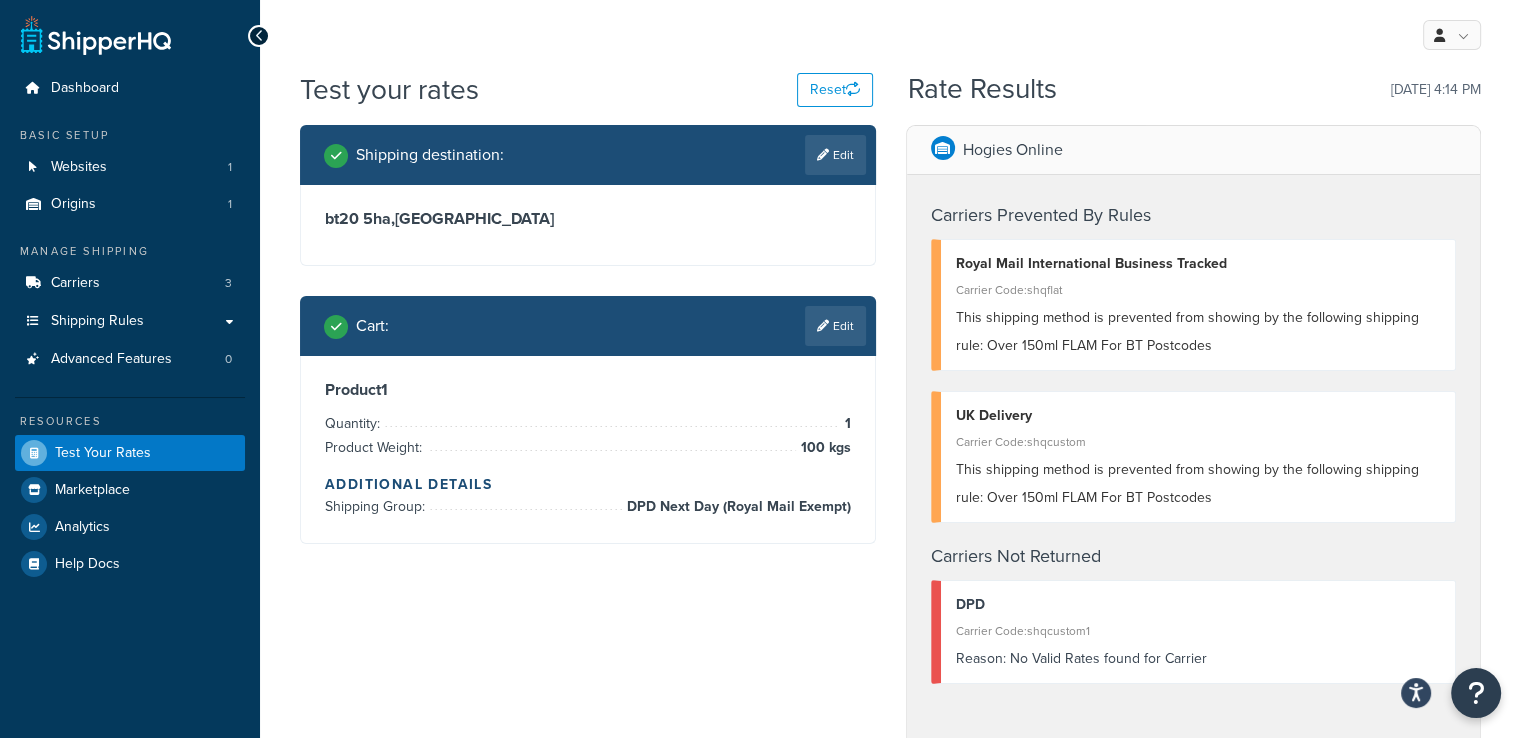 click on "DPD Next Day (Royal Mail Exempt)" at bounding box center (736, 507) 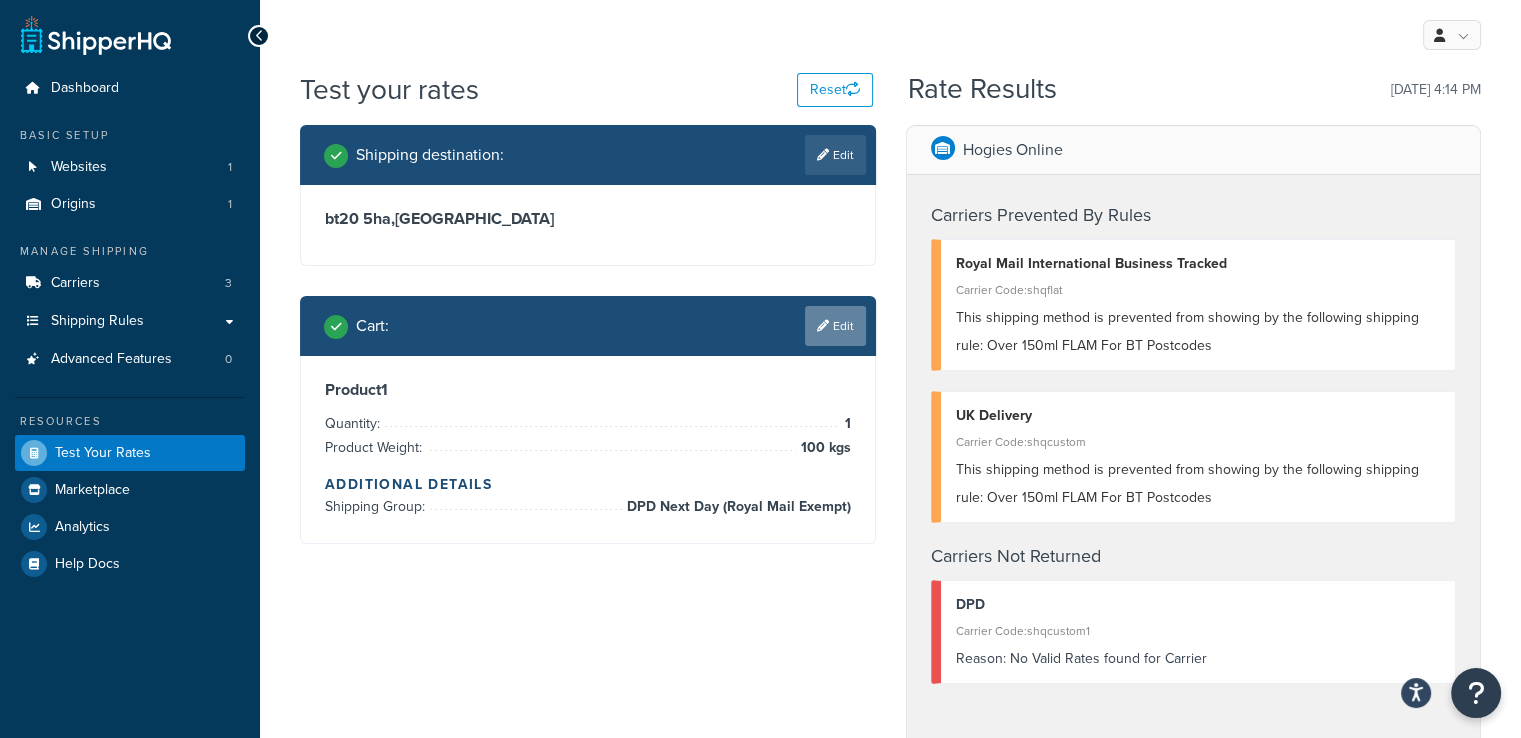 click on "Edit" at bounding box center (835, 326) 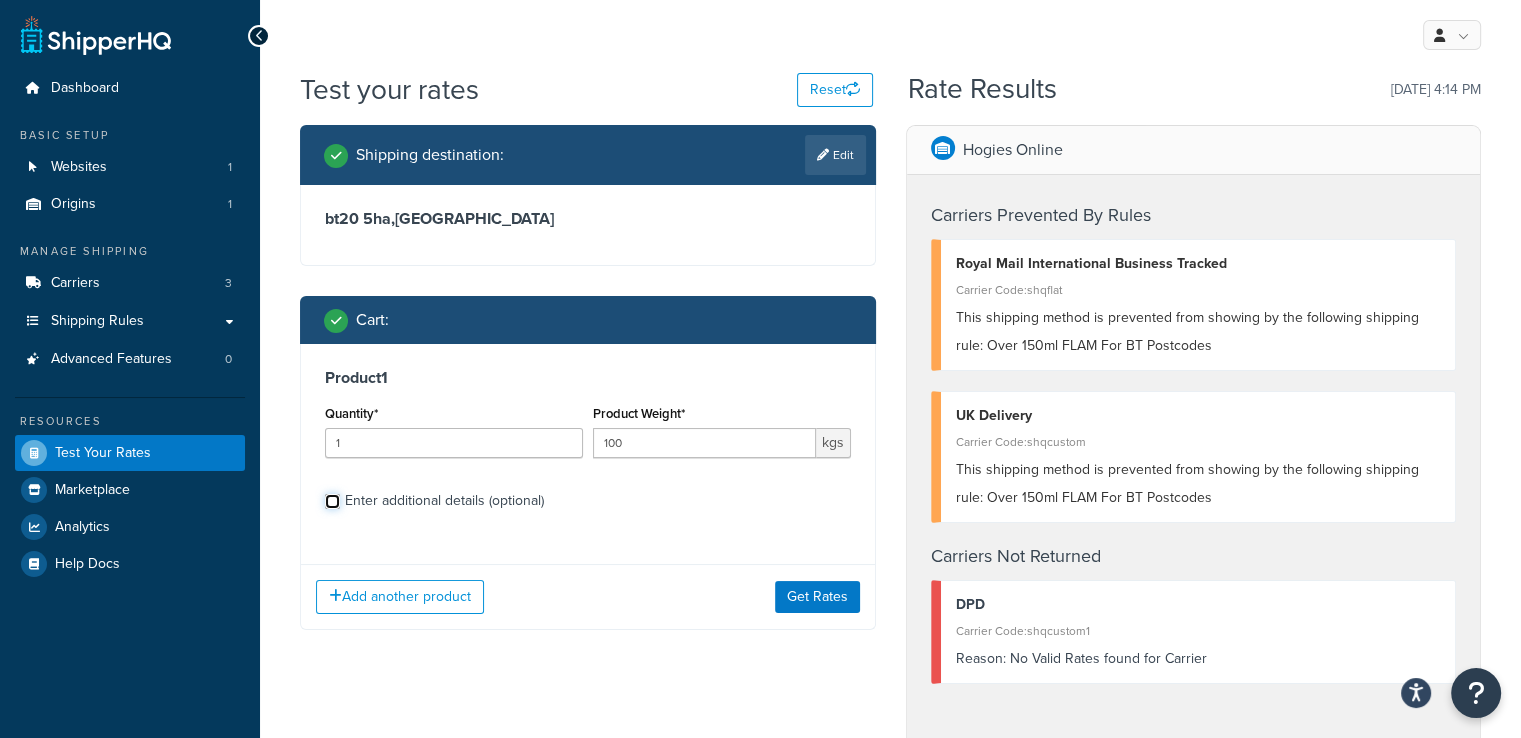 click on "Enter additional details (optional)" at bounding box center [332, 501] 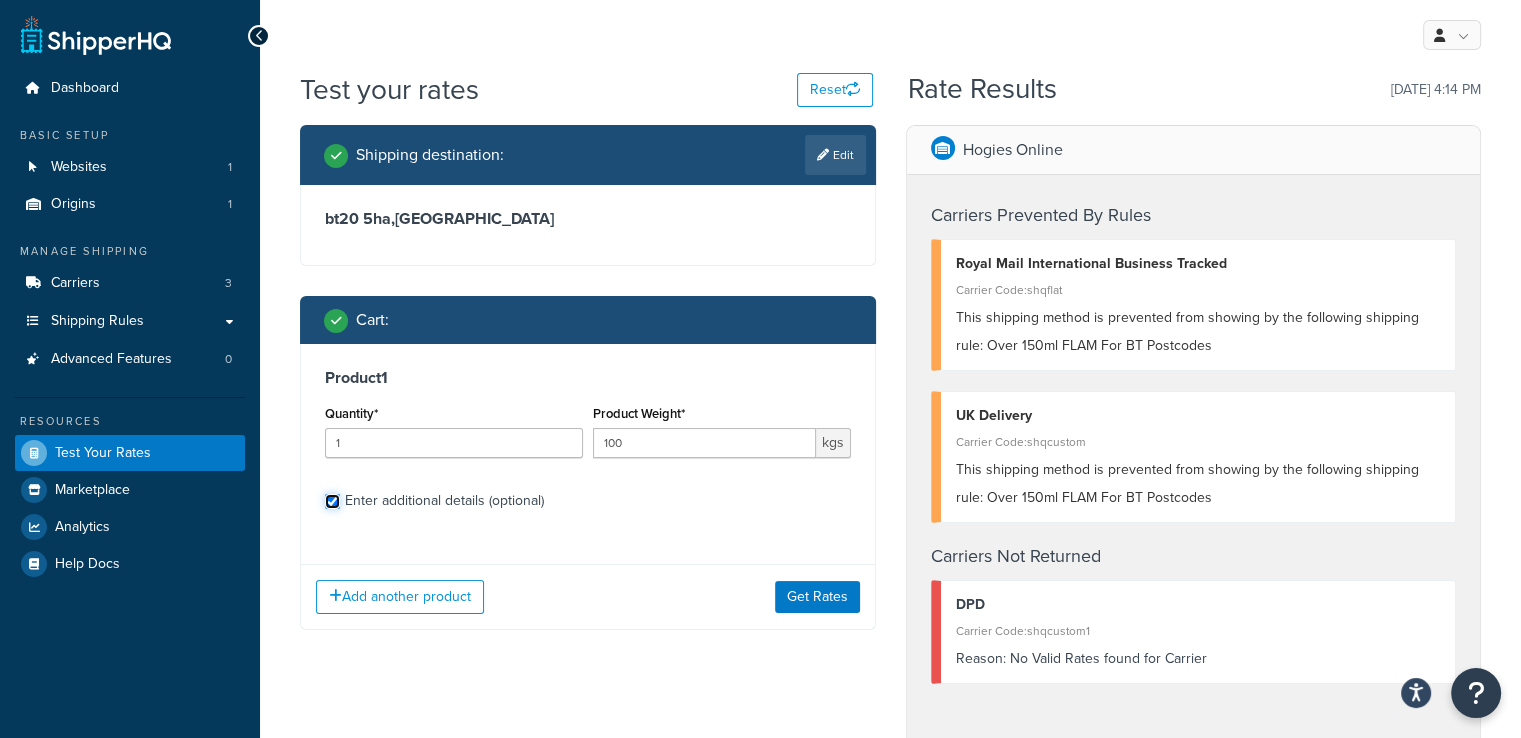 checkbox on "true" 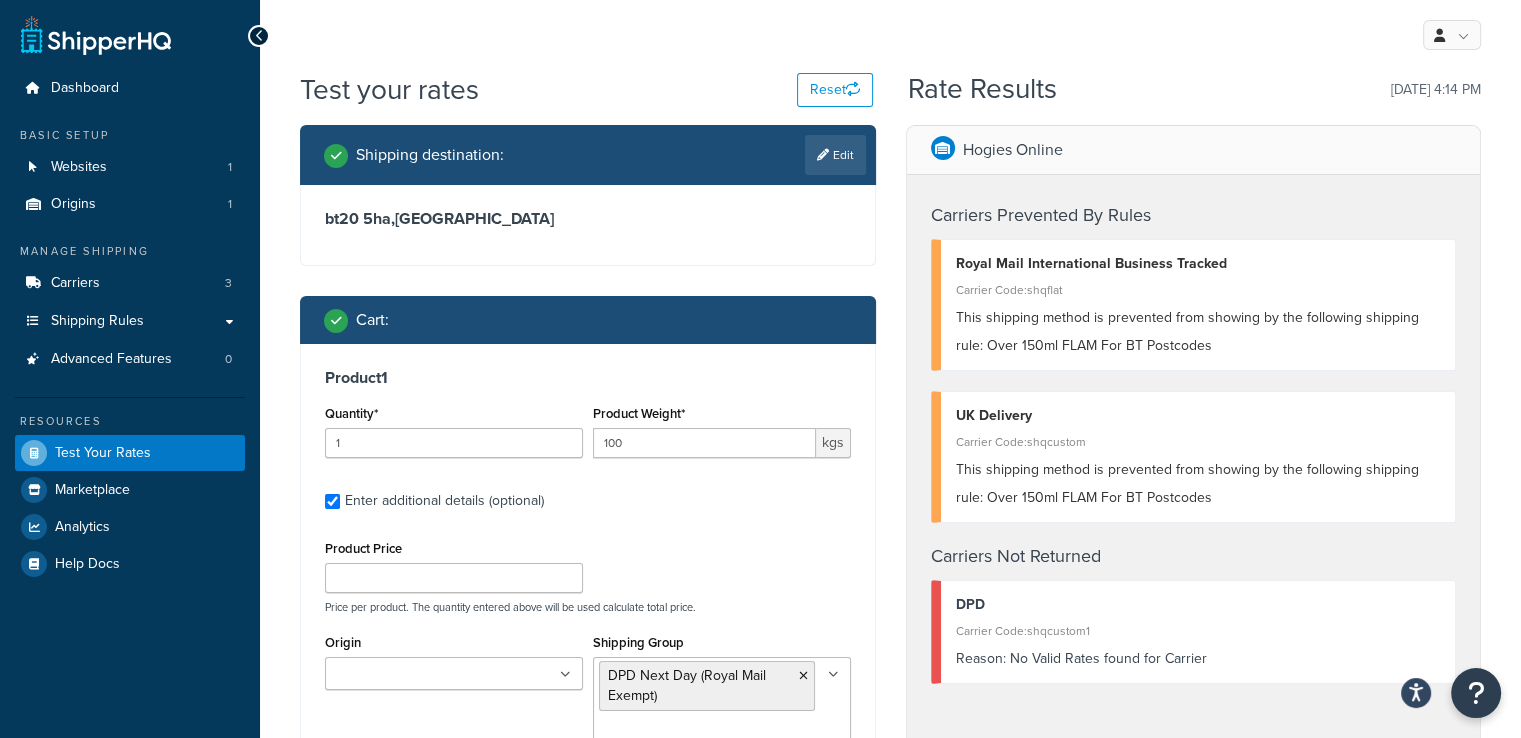 click at bounding box center [565, 675] 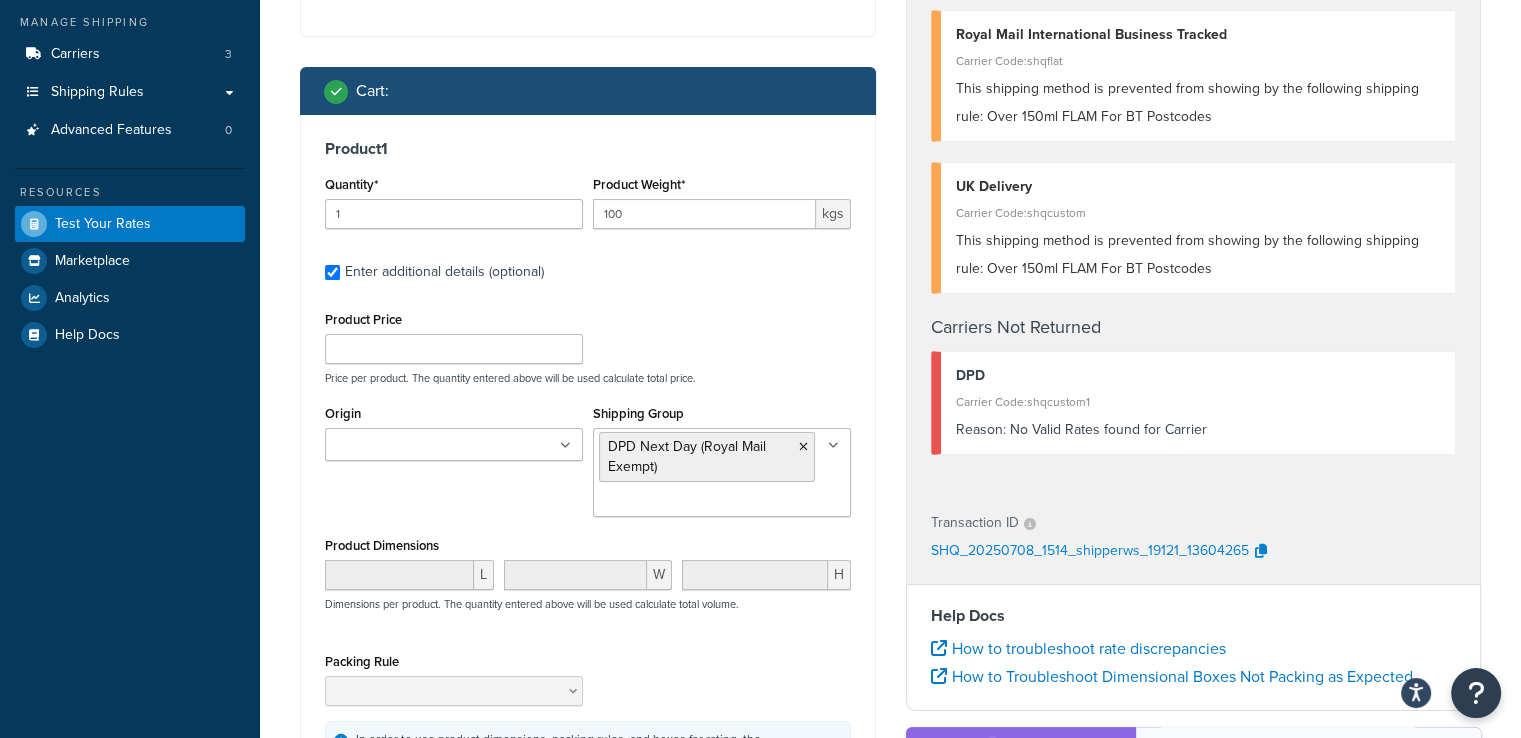 scroll, scrollTop: 232, scrollLeft: 0, axis: vertical 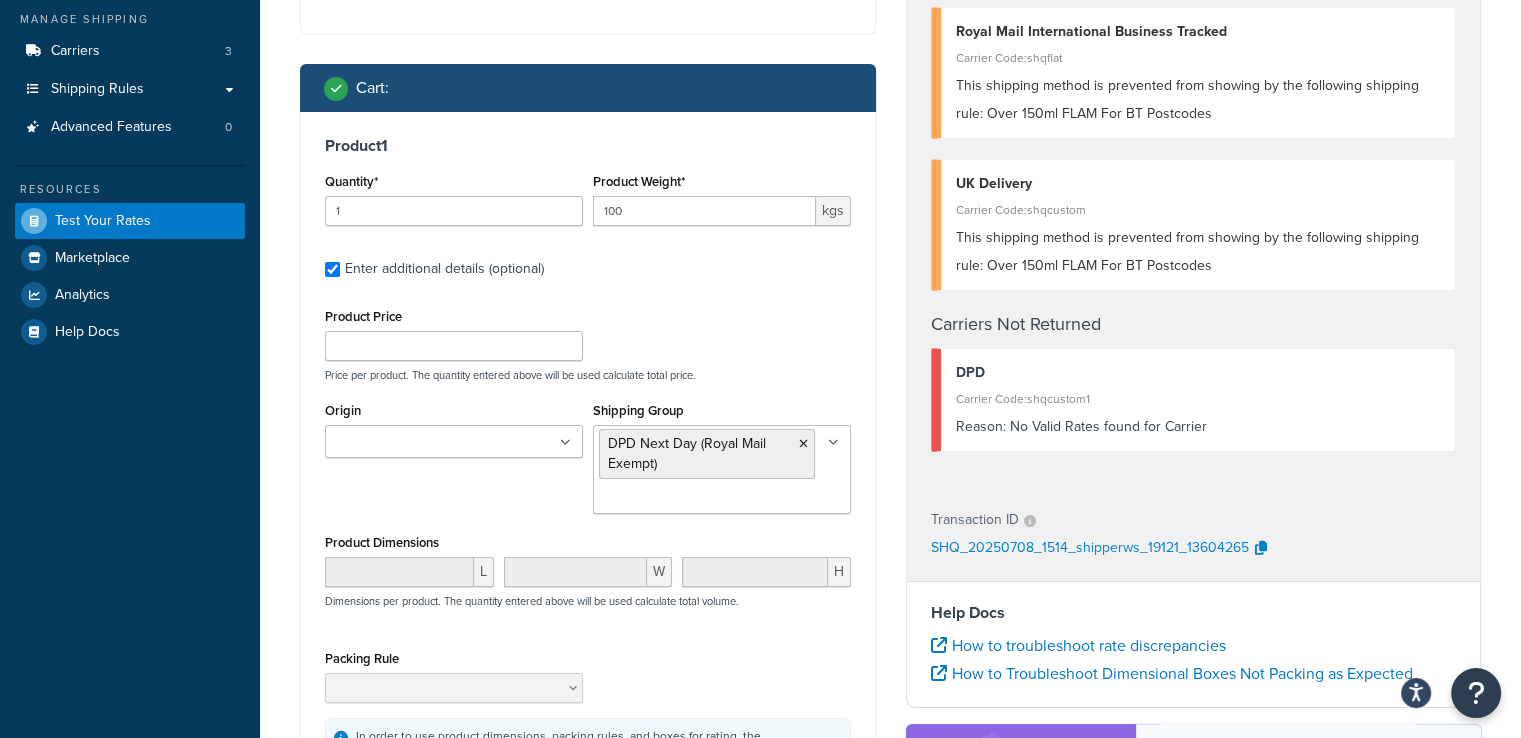 click on "Origin   Hogies Online" at bounding box center [454, 427] 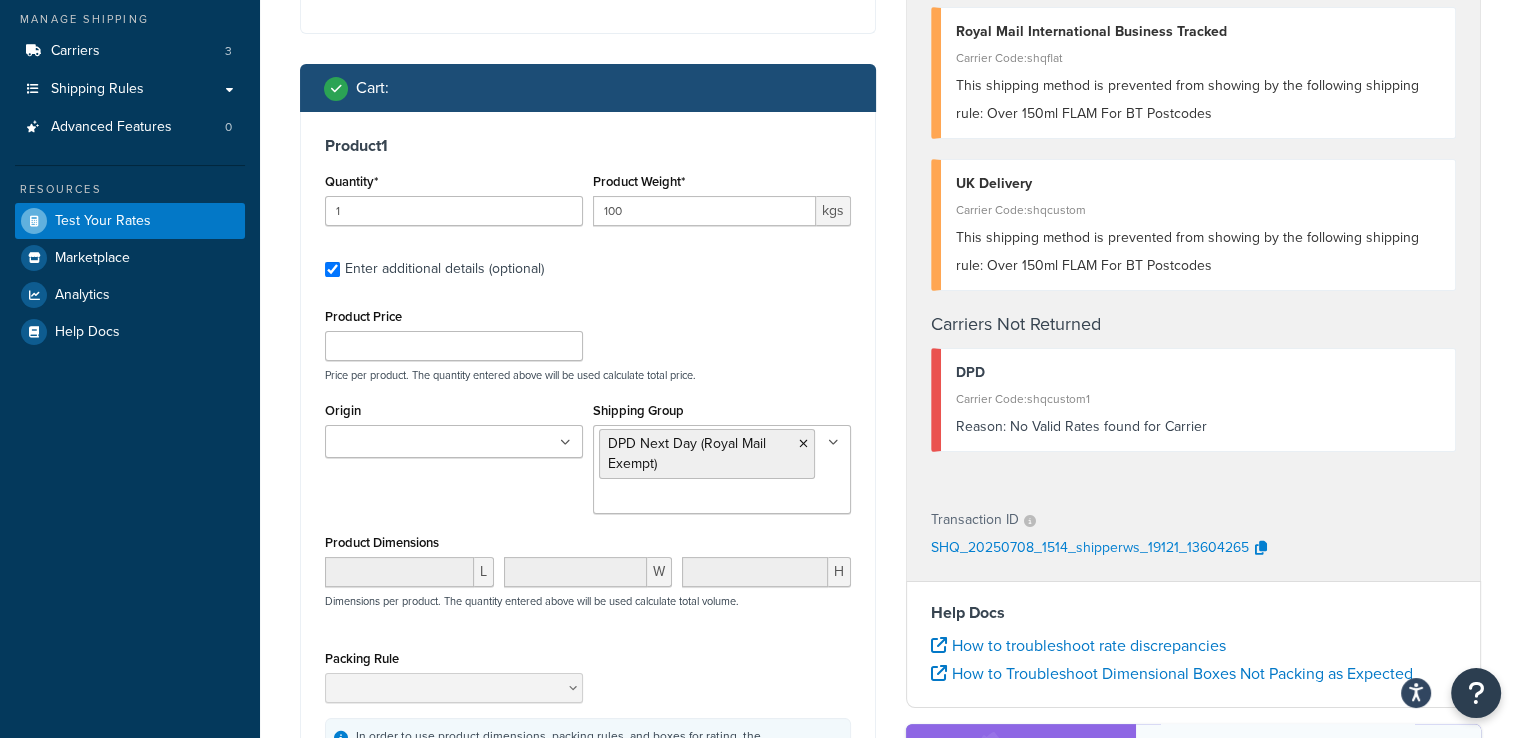 click on "L   W   H Dimensions per product. The quantity entered above will be used calculate total volume." at bounding box center [588, 593] 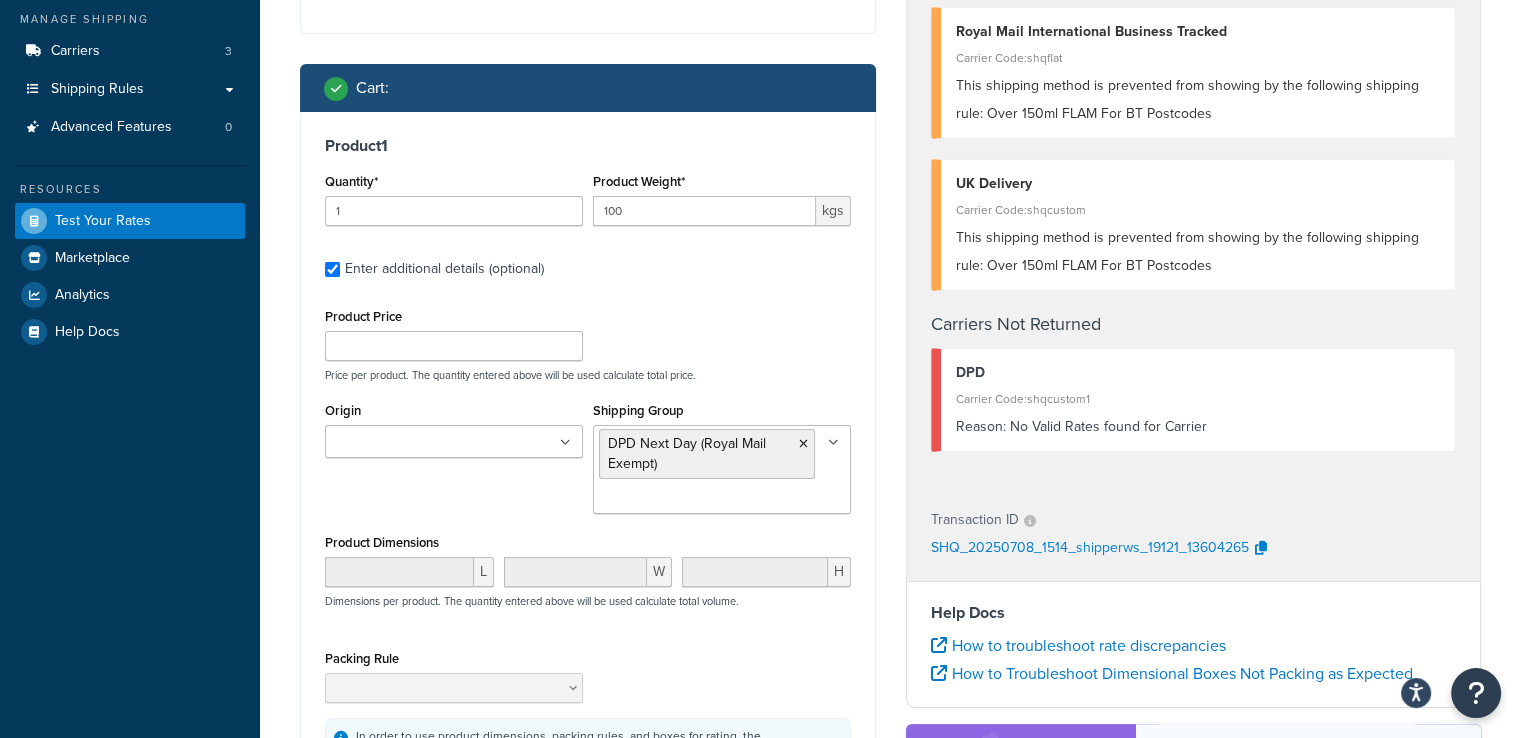 scroll, scrollTop: 627, scrollLeft: 0, axis: vertical 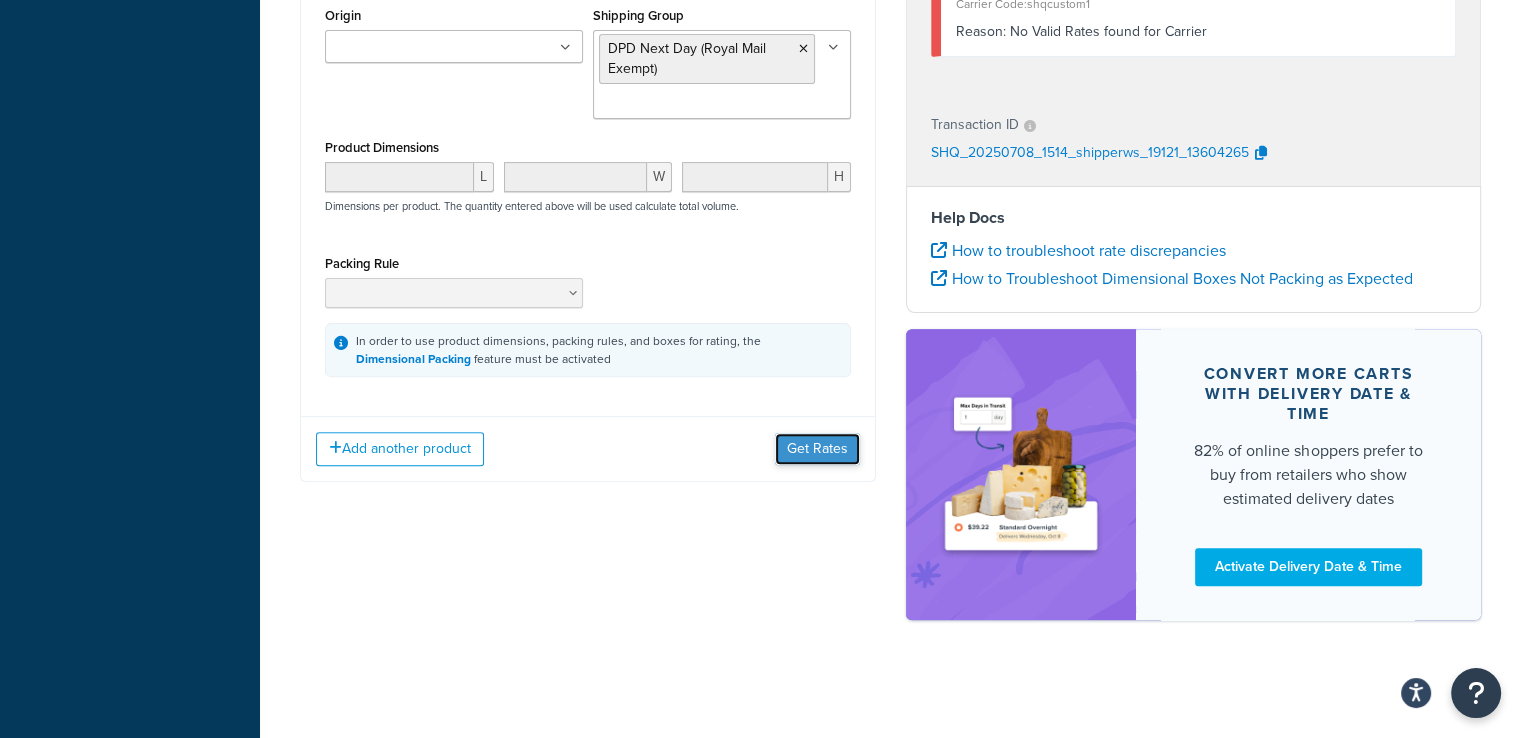 click on "Get Rates" at bounding box center [817, 449] 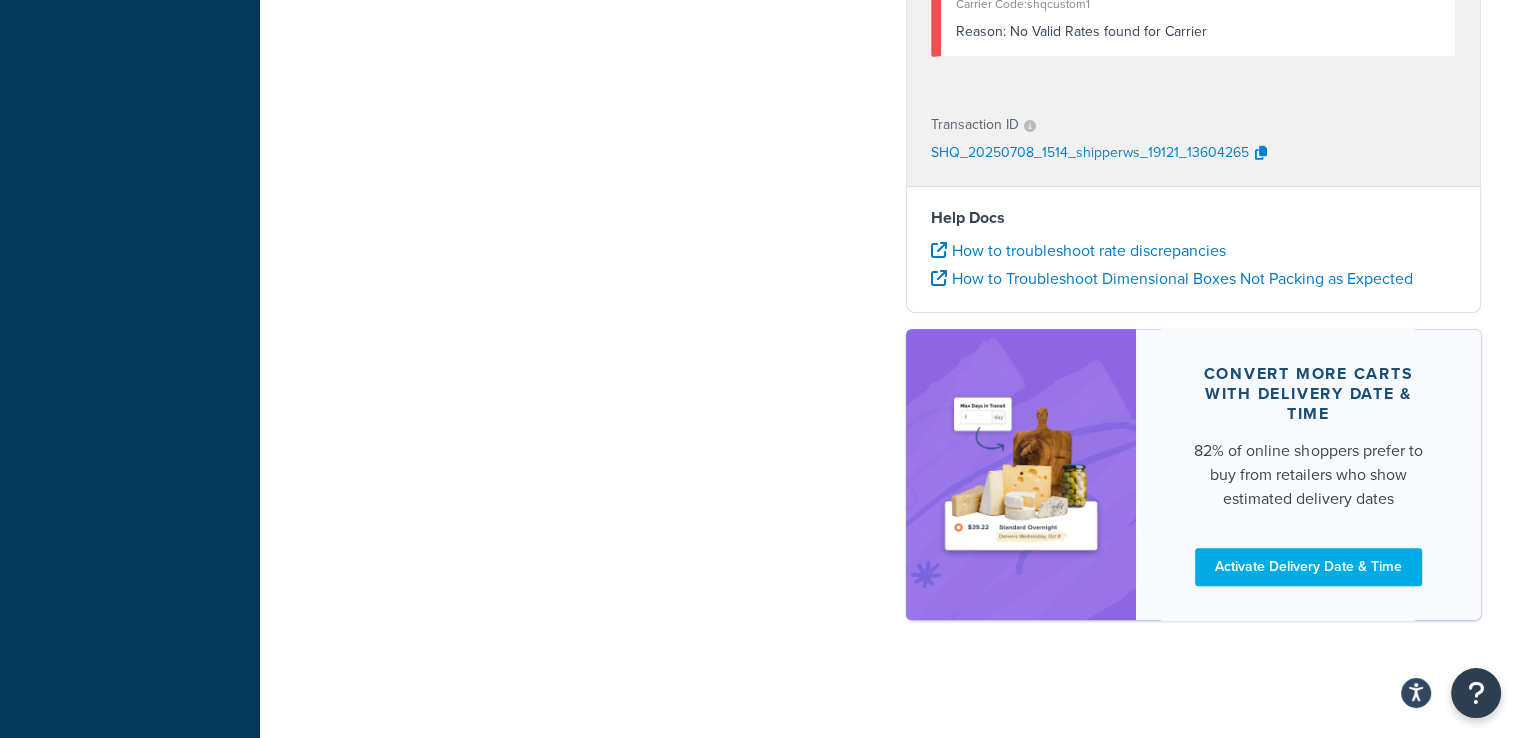 scroll, scrollTop: 0, scrollLeft: 0, axis: both 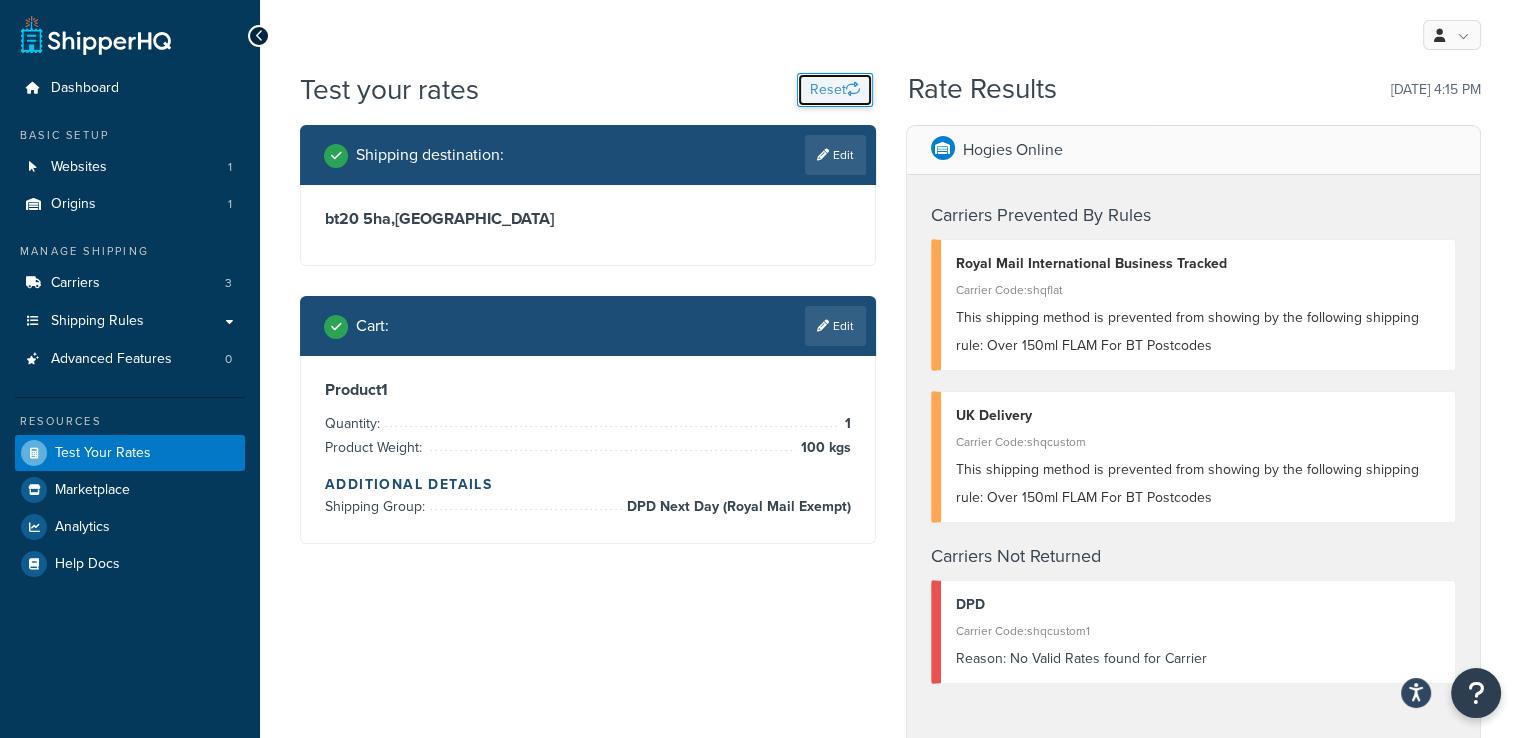 click on "Reset" at bounding box center (835, 90) 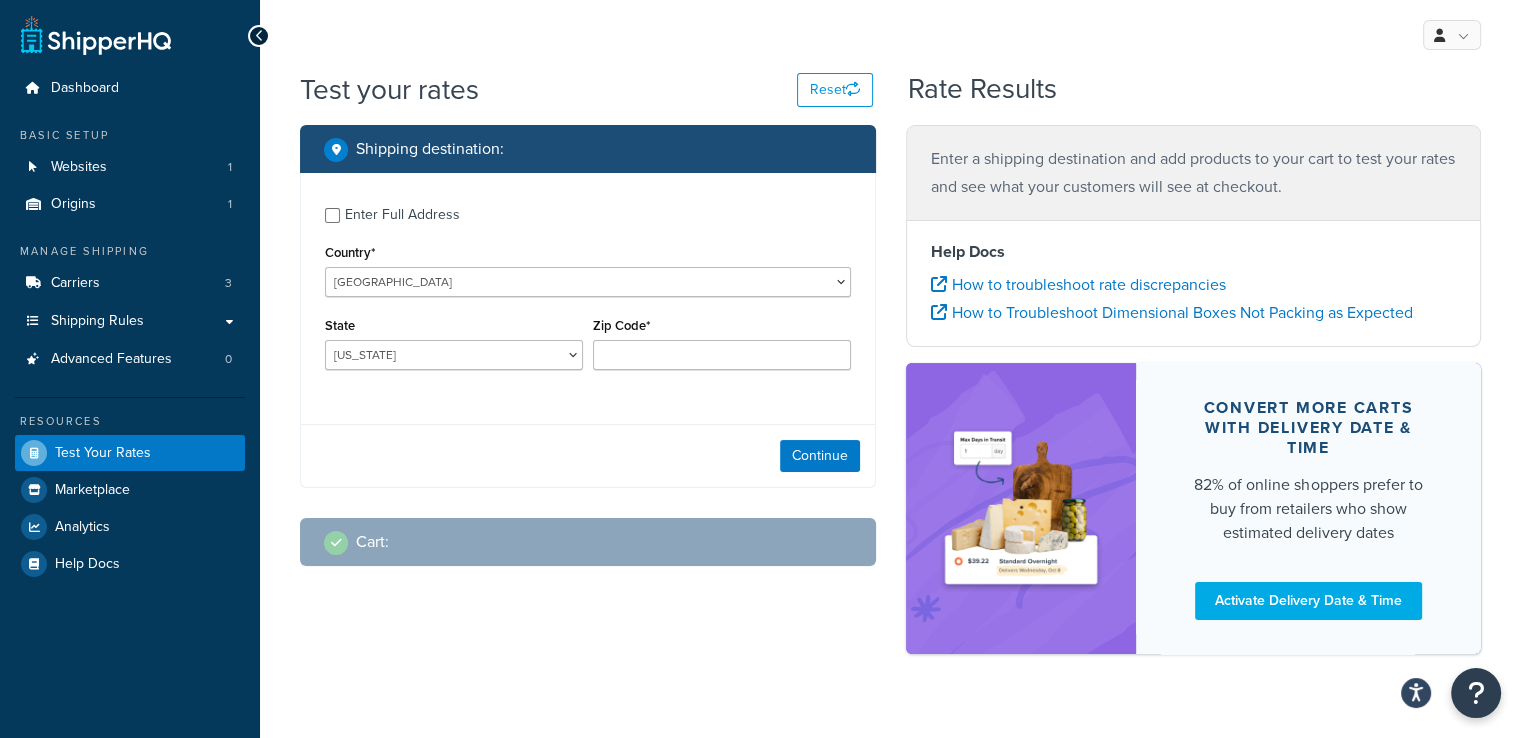 click on "Enter Full Address Country*   United States  United Kingdom  Afghanistan  Åland Islands  Albania  Algeria  American Samoa  Andorra  Angola  Anguilla  Antarctica  Antigua and Barbuda  Argentina  Armenia  Aruba  Australia  Austria  Azerbaijan  Bahamas  Bahrain  Bangladesh  Barbados  Belarus  Belgium  Belize  Benin  Bermuda  Bhutan  Bolivia  Bonaire, Sint Eustatius and Saba  Bosnia and Herzegovina  Botswana  Bouvet Island  Brazil  British Indian Ocean Territory  Brunei Darussalam  Bulgaria  Burkina Faso  Burundi  Cambodia  Cameroon  Canada  Cape Verde  Cayman Islands  Central African Republic  Chad  Chile  China  Christmas Island  Cocos (Keeling) Islands  Colombia  Comoros  Congo  Congo, The Democratic Republic of the  Cook Islands  Costa Rica  Côte d'Ivoire  Croatia  Cuba  Curacao  Cyprus  Czech Republic  Denmark  Djibouti  Dominica  Dominican Republic  Ecuador  Egypt  El Salvador  Equatorial Guinea  Eritrea  Estonia  Ethiopia  Falkland Islands (Malvinas)  Faroe Islands  Fiji  Finland  France  Gabon  Ghana" at bounding box center [588, 291] 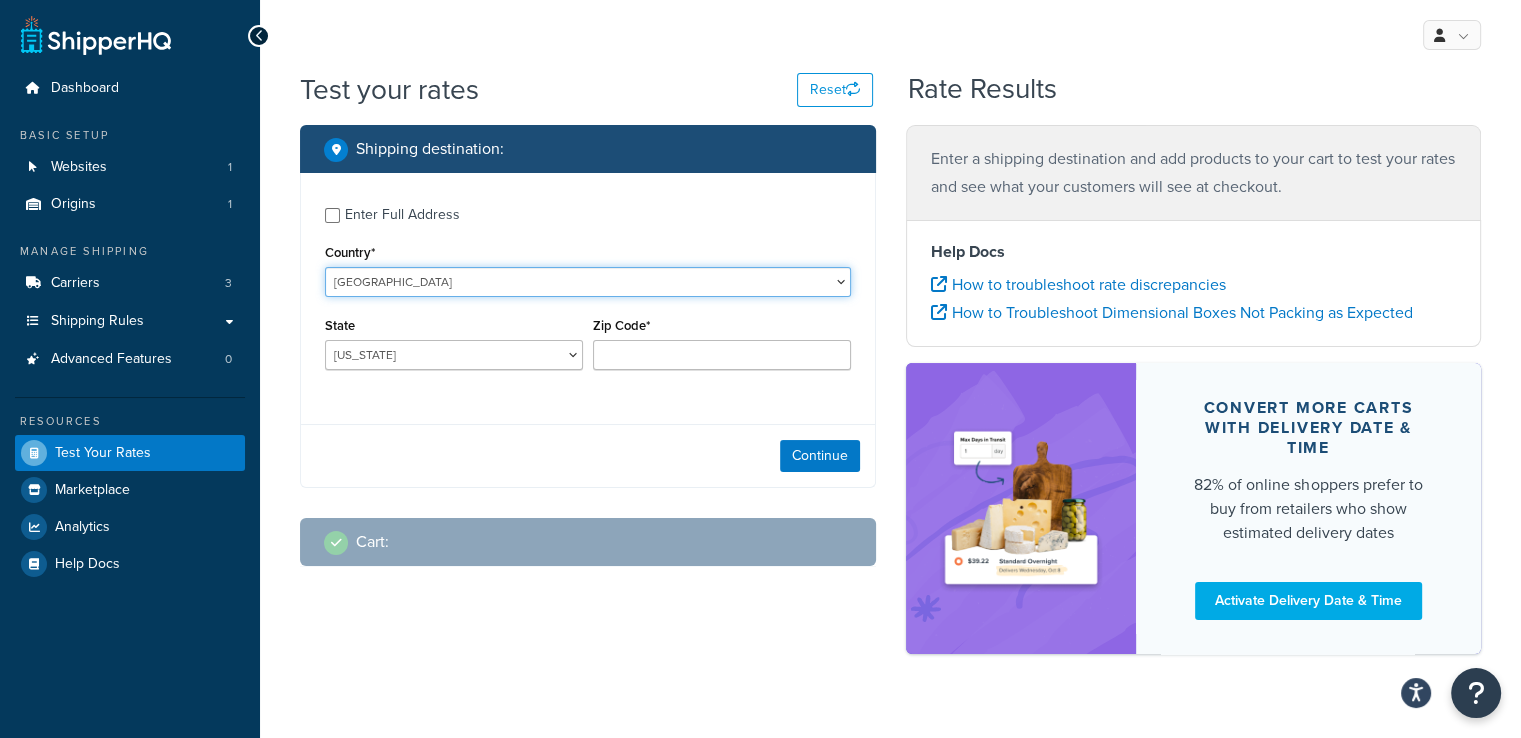 click on "United States  United Kingdom  Afghanistan  Åland Islands  Albania  Algeria  American Samoa  Andorra  Angola  Anguilla  Antarctica  Antigua and Barbuda  Argentina  Armenia  Aruba  Australia  Austria  Azerbaijan  Bahamas  Bahrain  Bangladesh  Barbados  Belarus  Belgium  Belize  Benin  Bermuda  Bhutan  Bolivia  Bonaire, Sint Eustatius and Saba  Bosnia and Herzegovina  Botswana  Bouvet Island  Brazil  British Indian Ocean Territory  Brunei Darussalam  Bulgaria  Burkina Faso  Burundi  Cambodia  Cameroon  Canada  Cape Verde  Cayman Islands  Central African Republic  Chad  Chile  China  Christmas Island  Cocos (Keeling) Islands  Colombia  Comoros  Congo  Congo, The Democratic Republic of the  Cook Islands  Costa Rica  Côte d'Ivoire  Croatia  Cuba  Curacao  Cyprus  Czech Republic  Denmark  Djibouti  Dominica  Dominican Republic  Ecuador  Egypt  El Salvador  Equatorial Guinea  Eritrea  Estonia  Ethiopia  Falkland Islands (Malvinas)  Faroe Islands  Fiji  Finland  France  French Guiana  French Polynesia  Gabon  Guam" at bounding box center (588, 282) 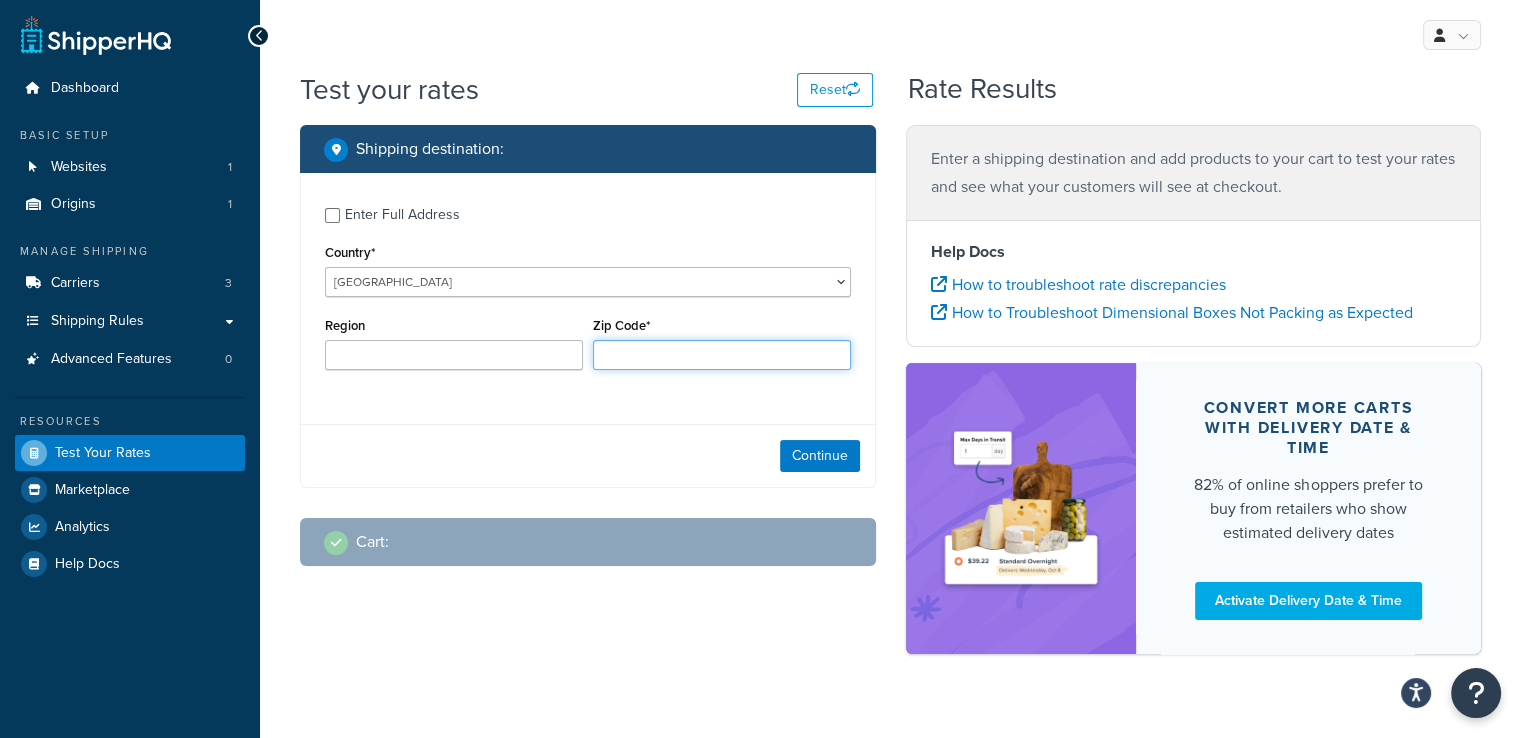 click on "Zip Code*" at bounding box center [722, 355] 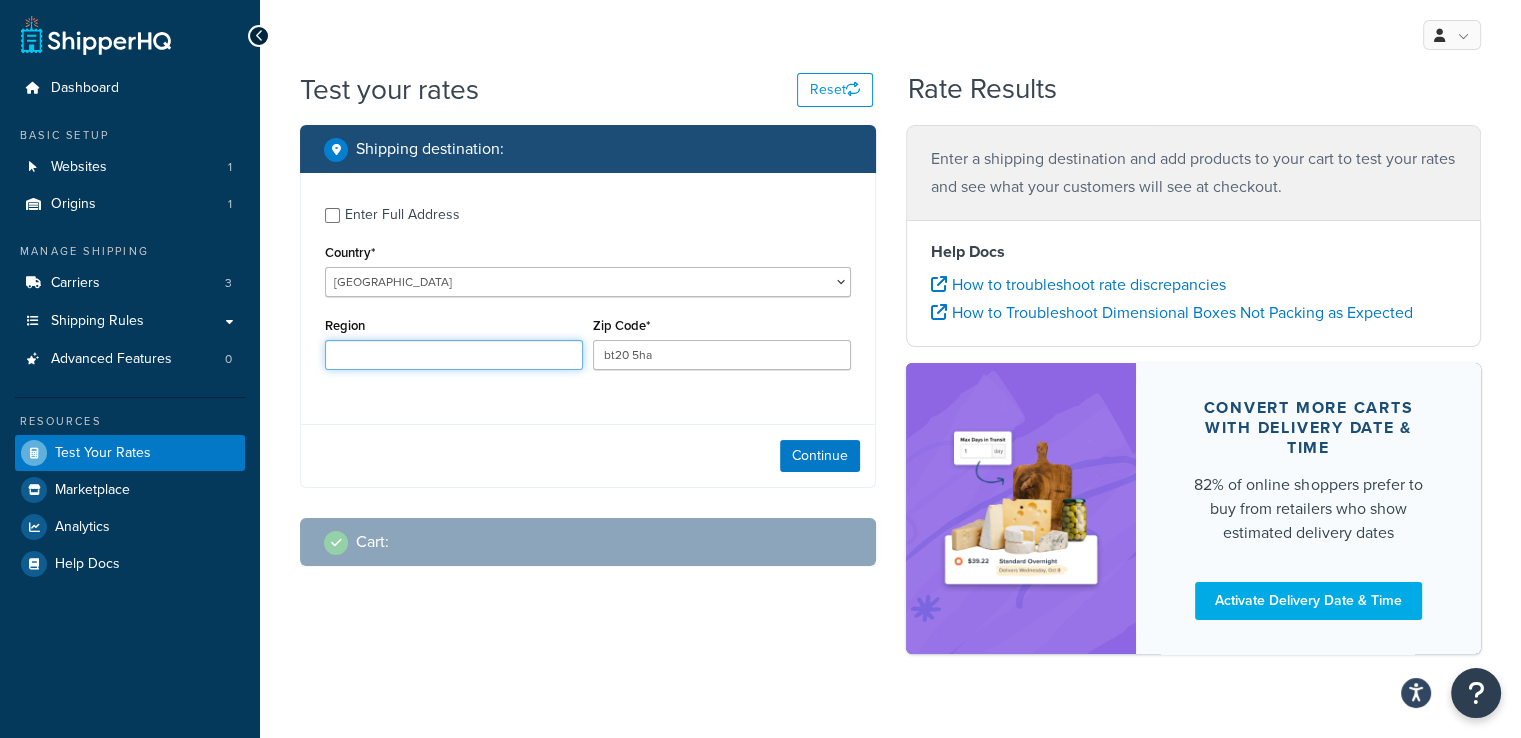 click on "Region" at bounding box center [454, 355] 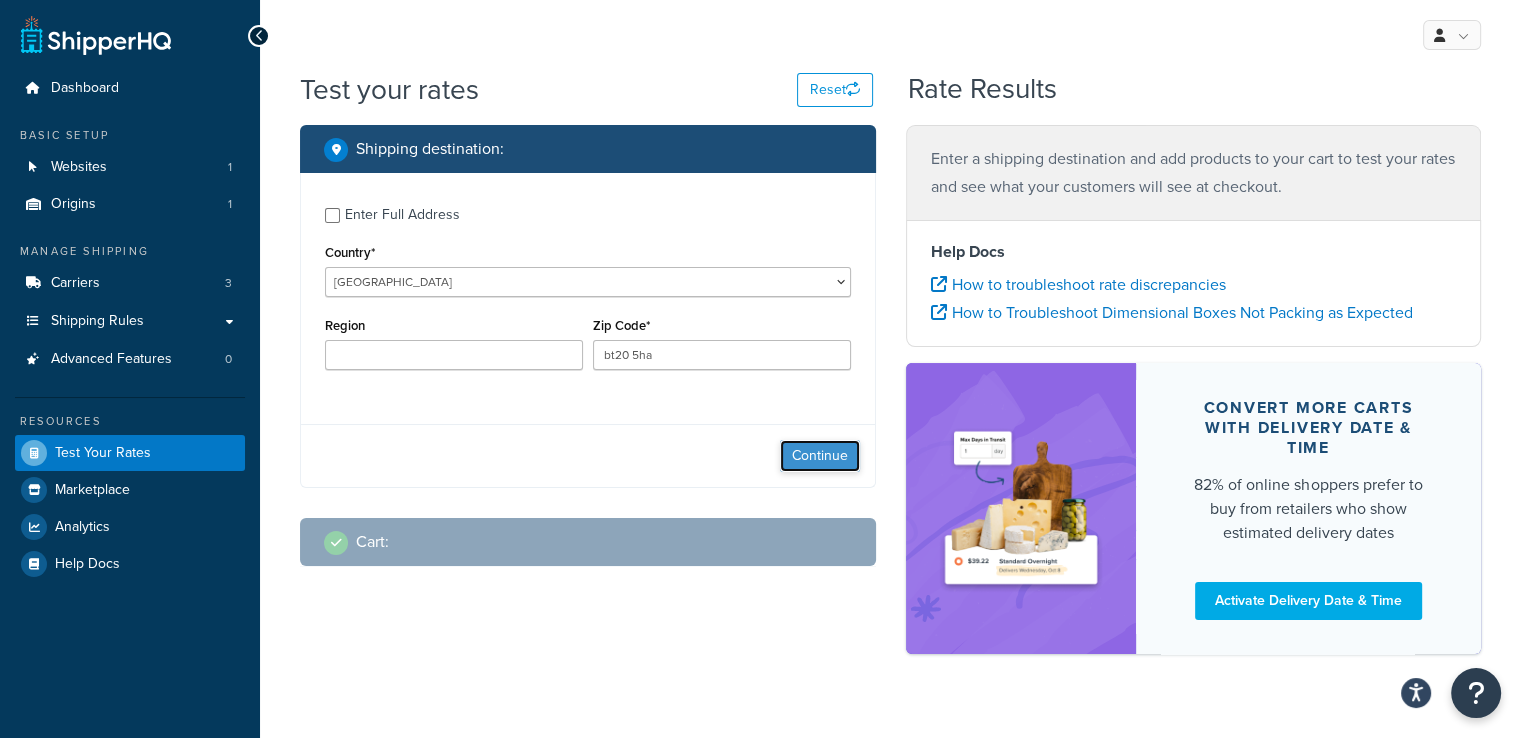 click on "Continue" at bounding box center [820, 456] 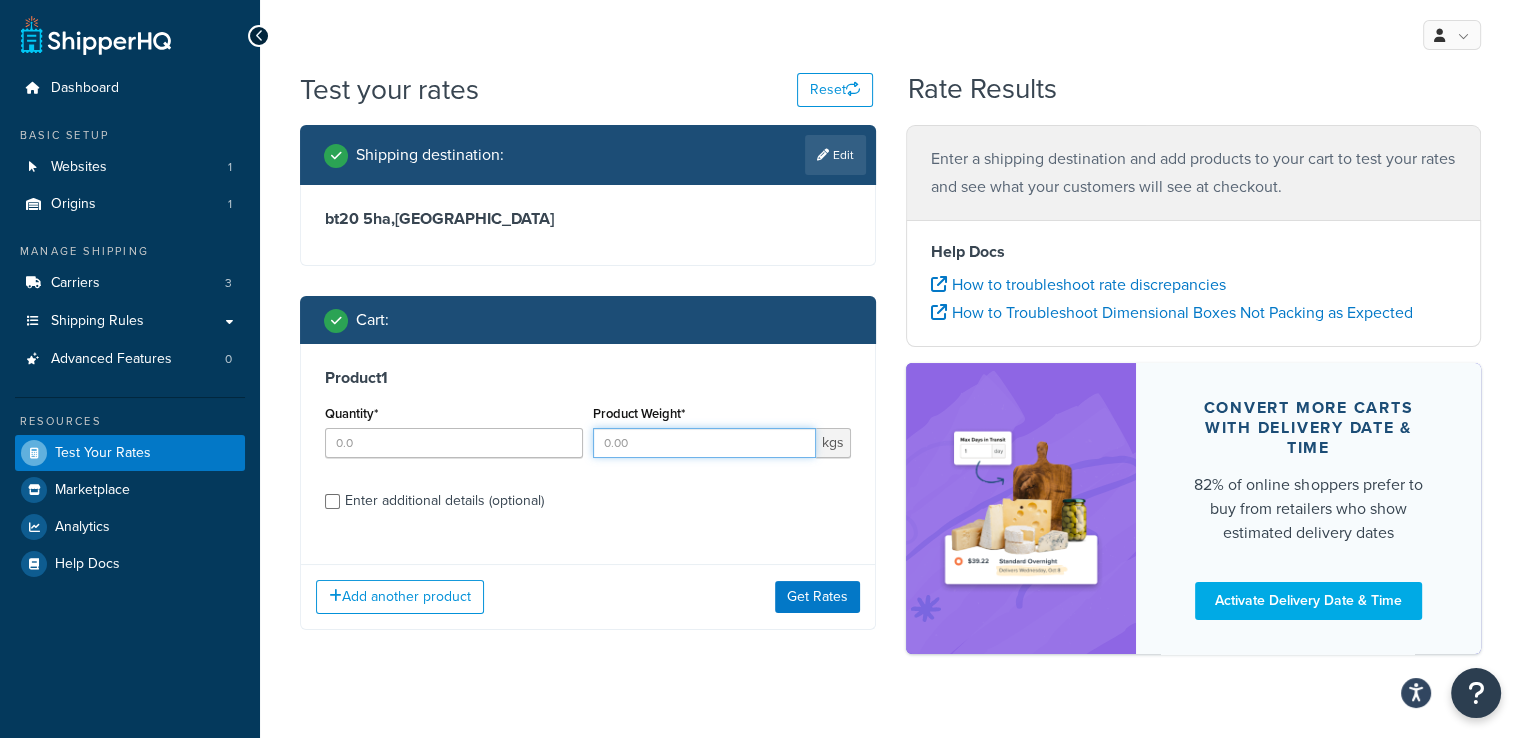 click on "Product Weight*" at bounding box center [704, 443] 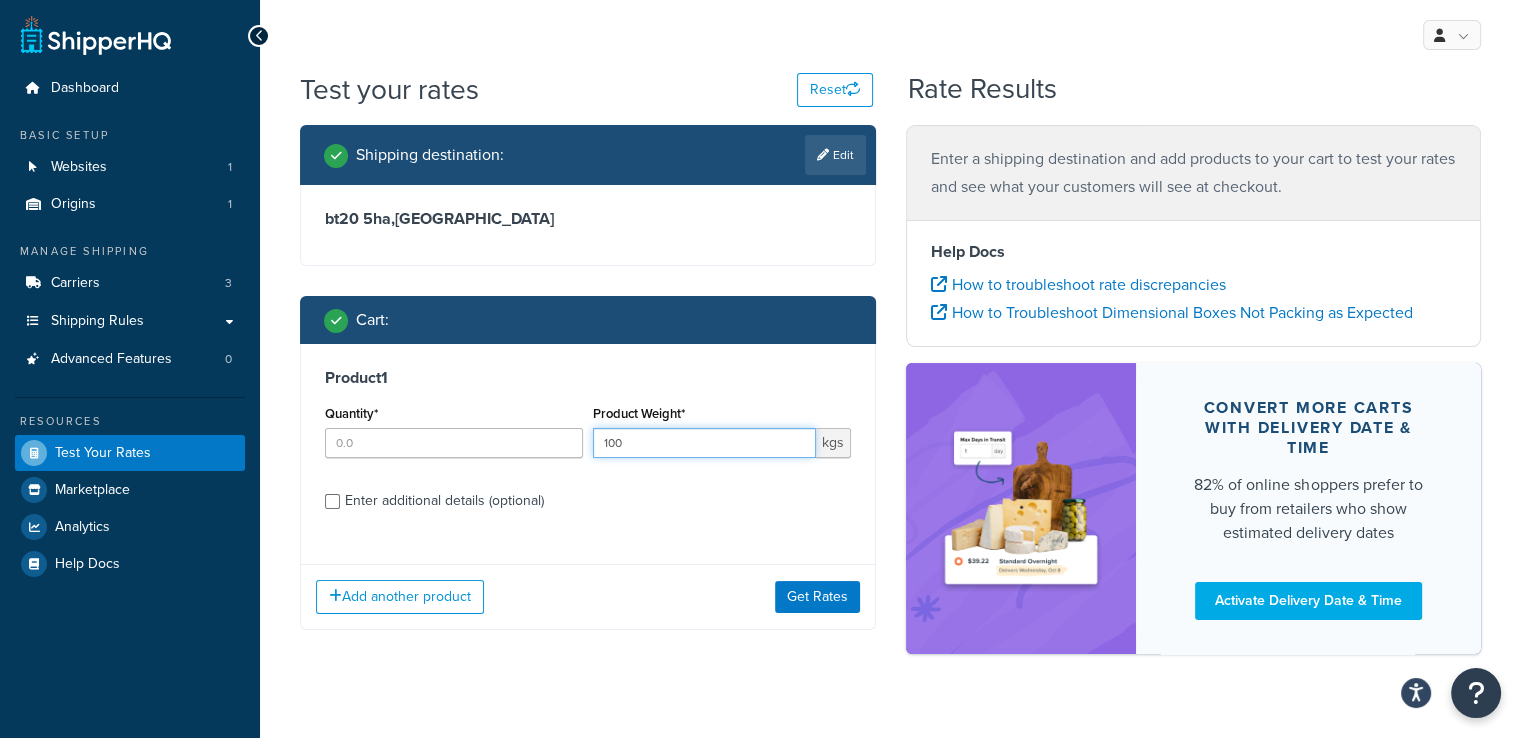 type on "100" 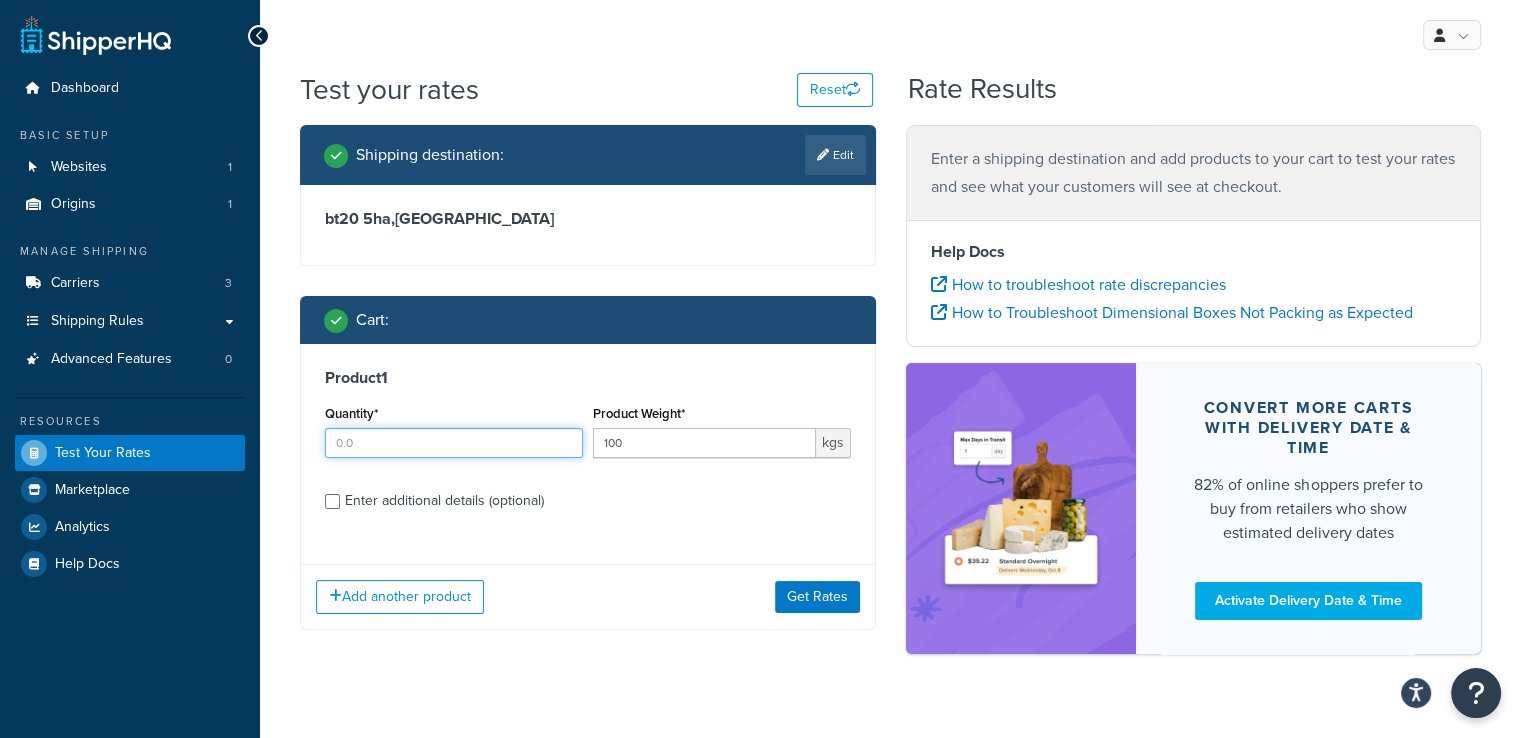 click on "Quantity*" at bounding box center [454, 443] 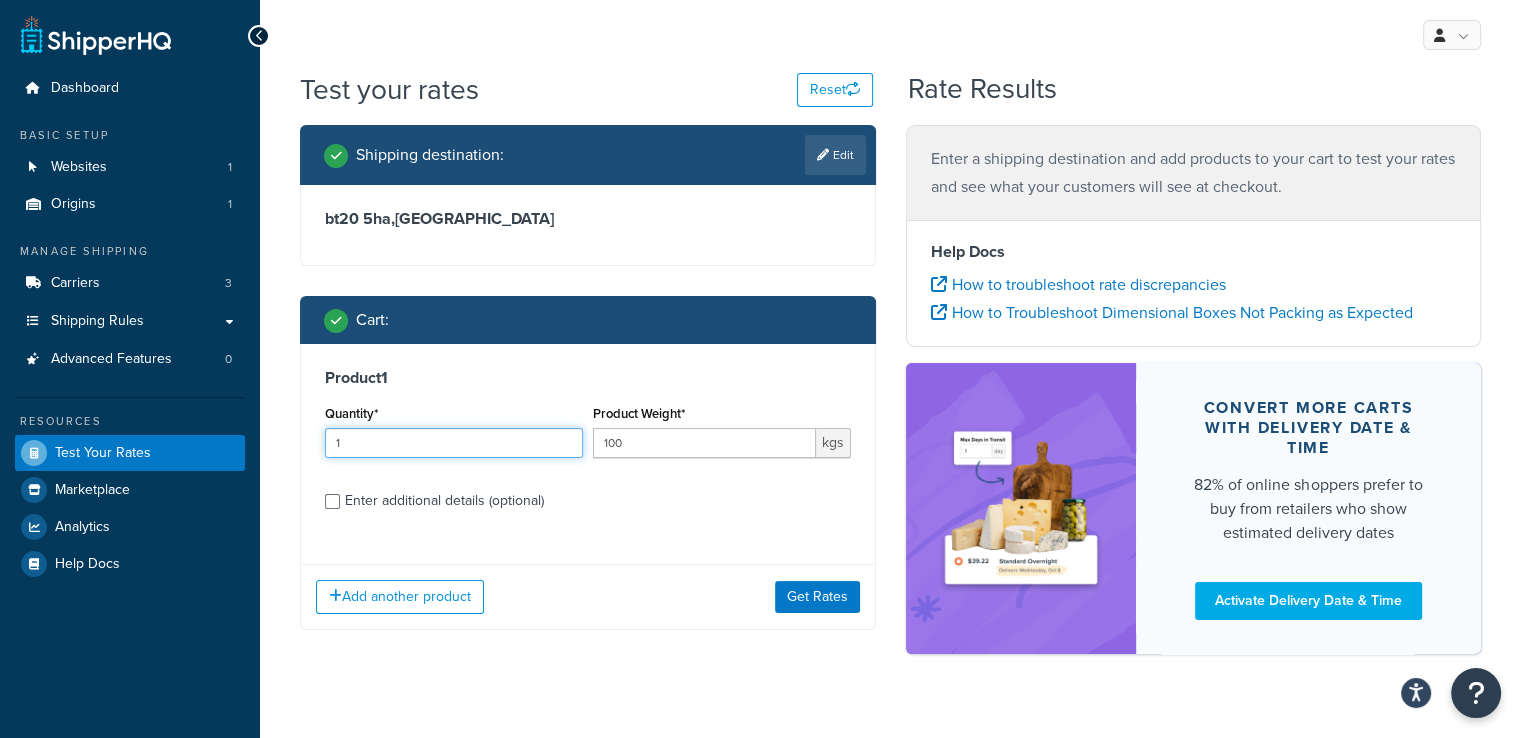 type on "1" 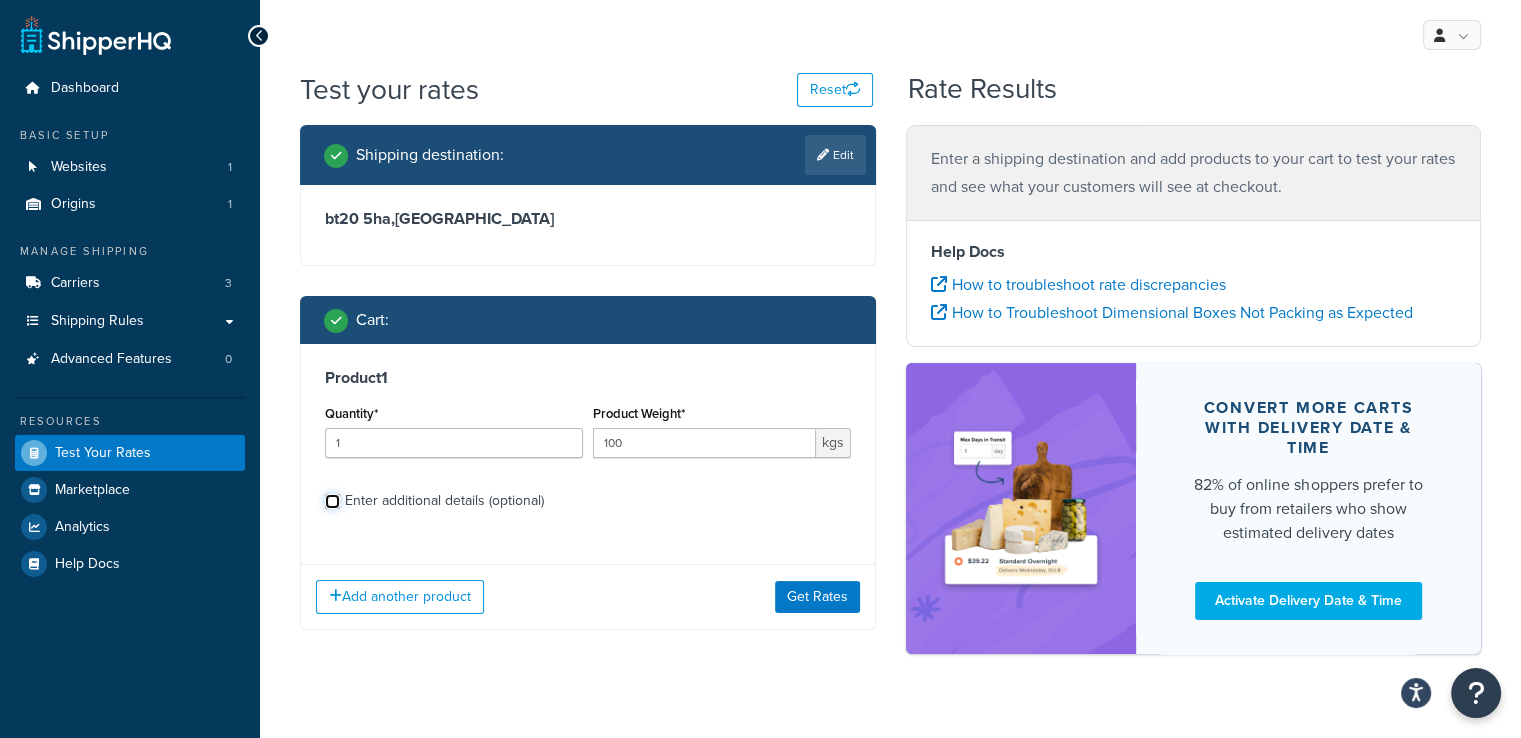 click on "Enter additional details (optional)" at bounding box center (332, 501) 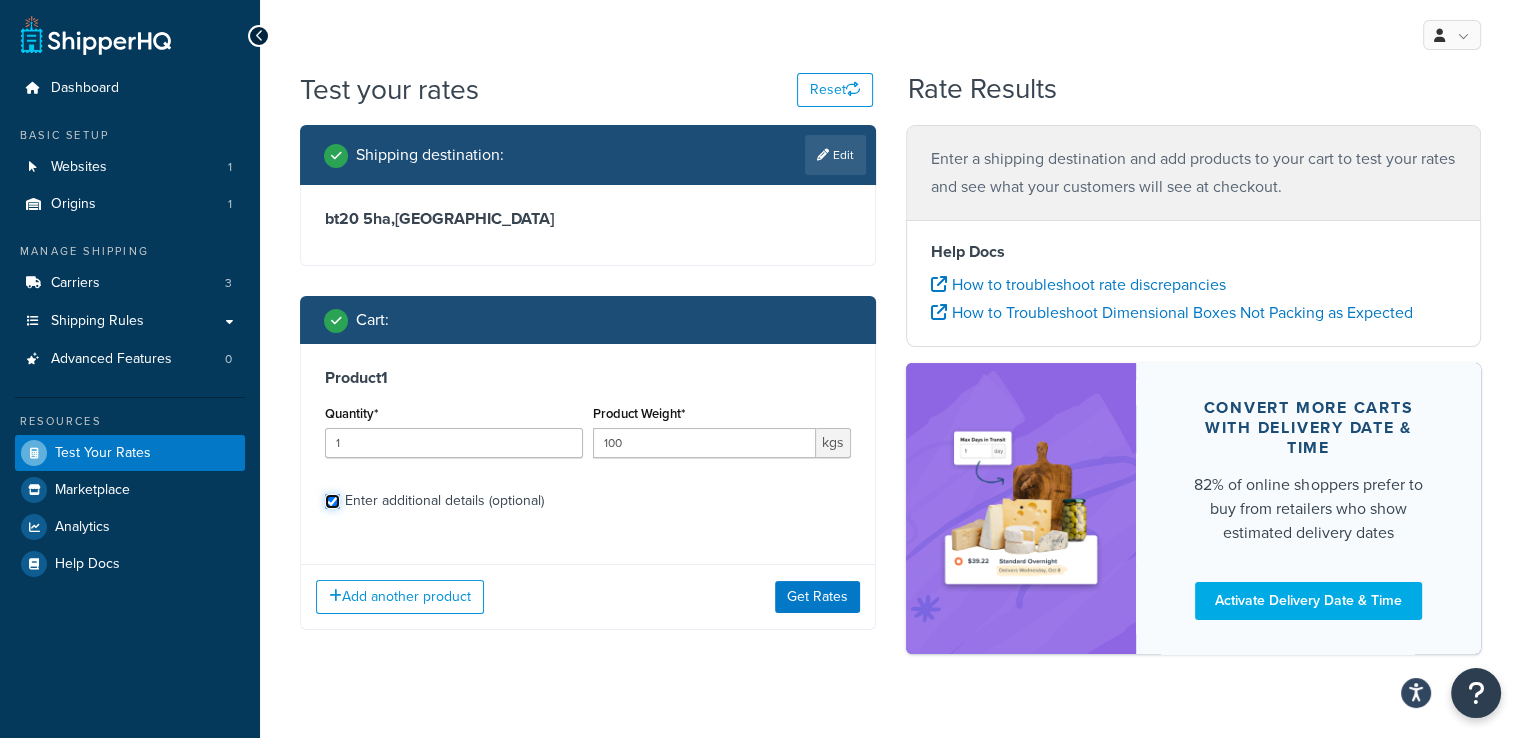 checkbox on "true" 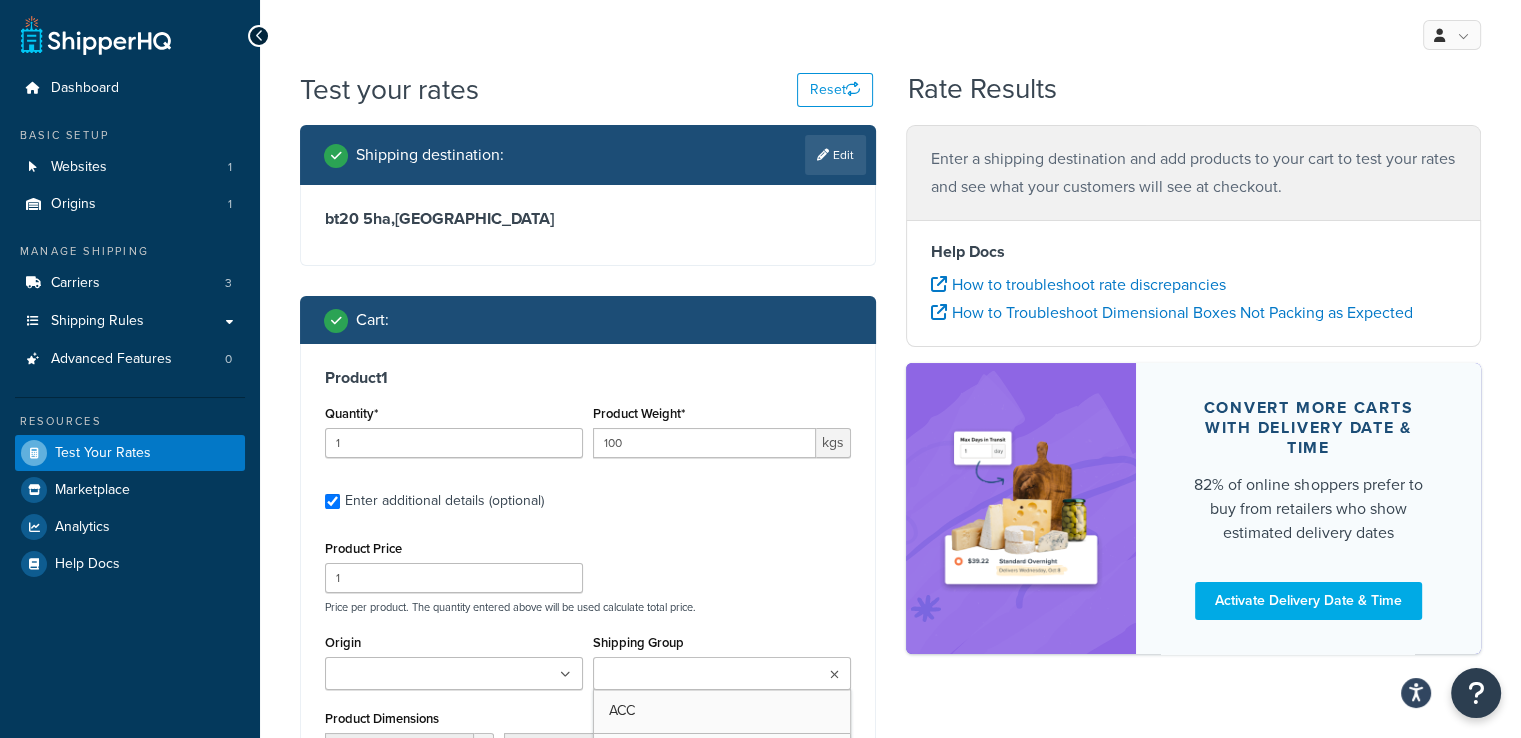 click at bounding box center (722, 673) 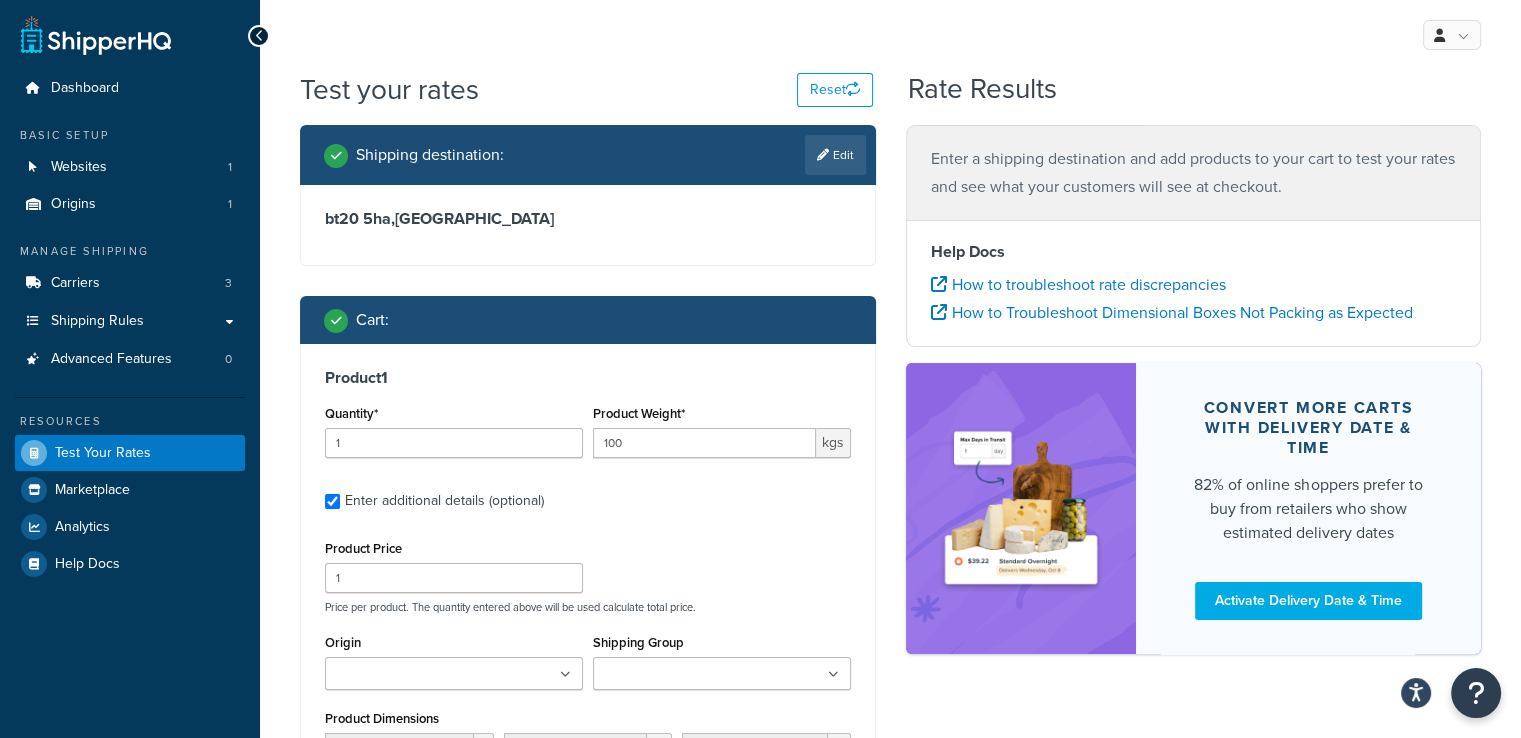 scroll, scrollTop: 446, scrollLeft: 0, axis: vertical 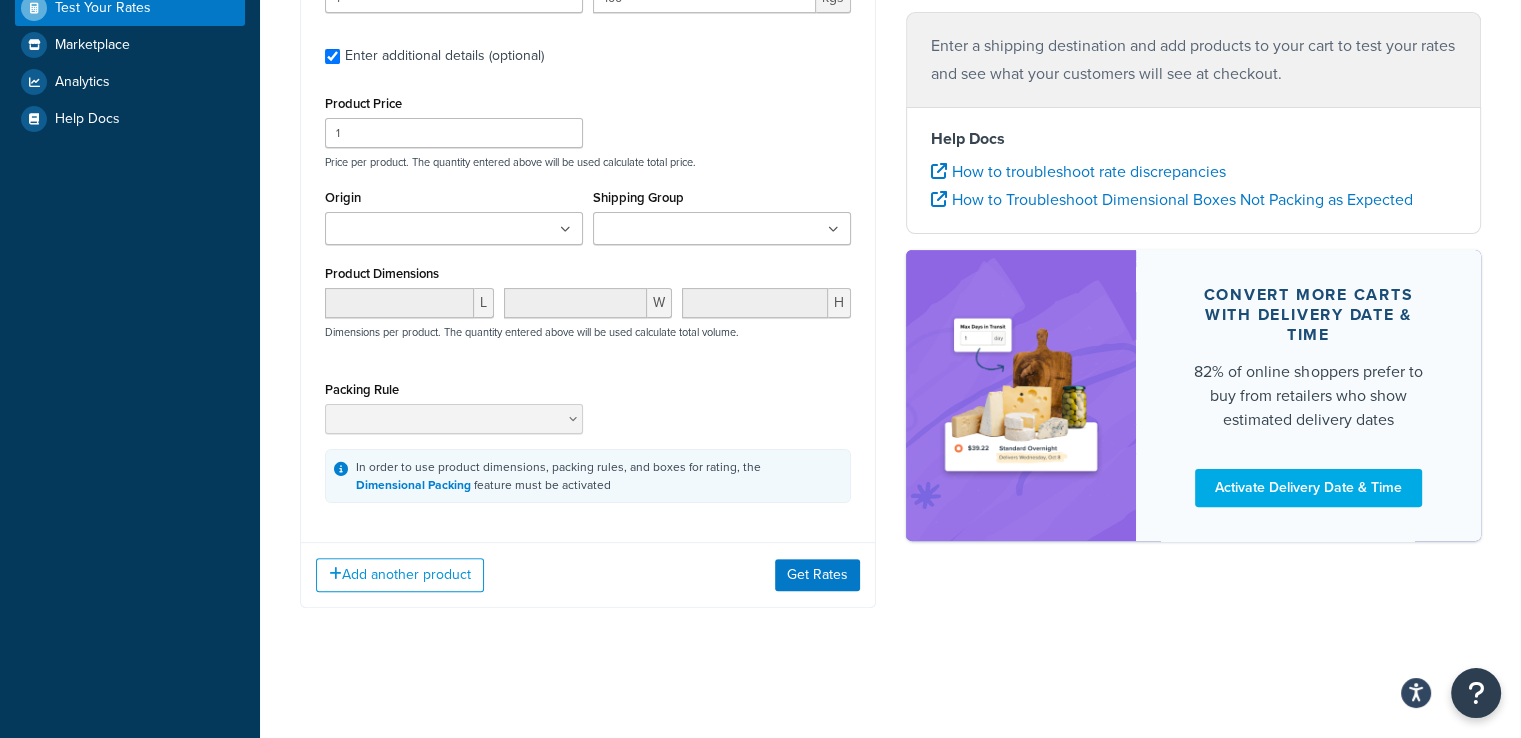 click at bounding box center (833, 230) 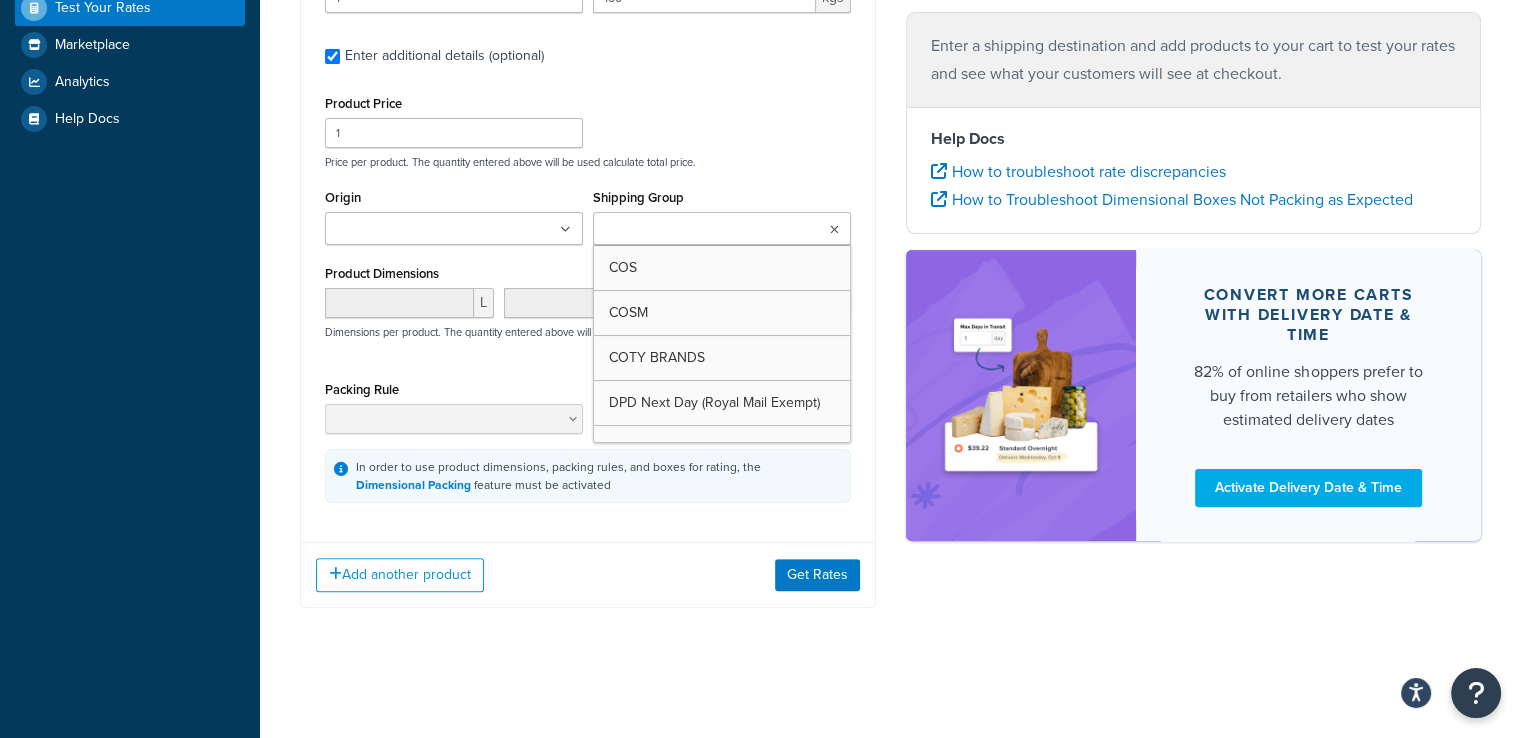 scroll, scrollTop: 347, scrollLeft: 0, axis: vertical 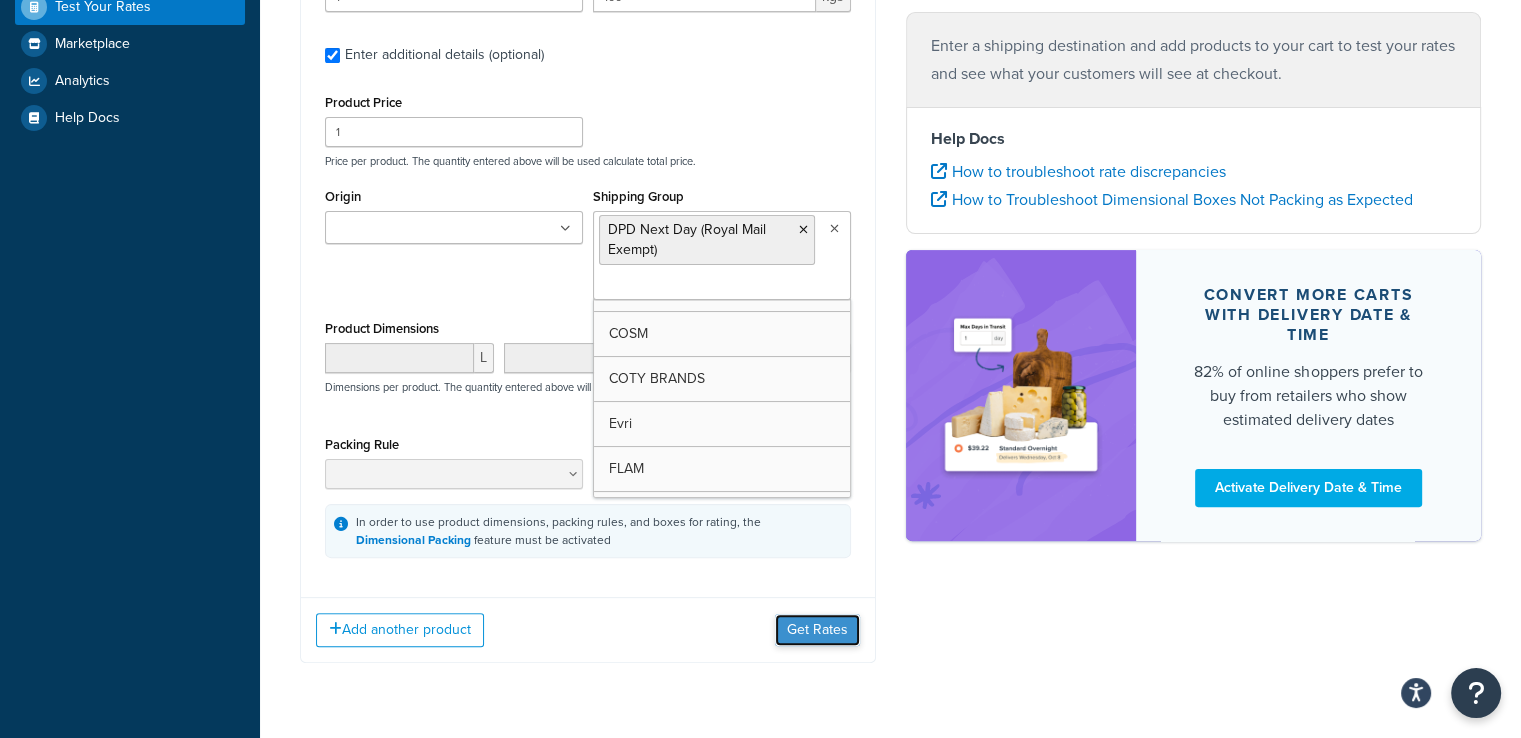 click on "Get Rates" at bounding box center (817, 630) 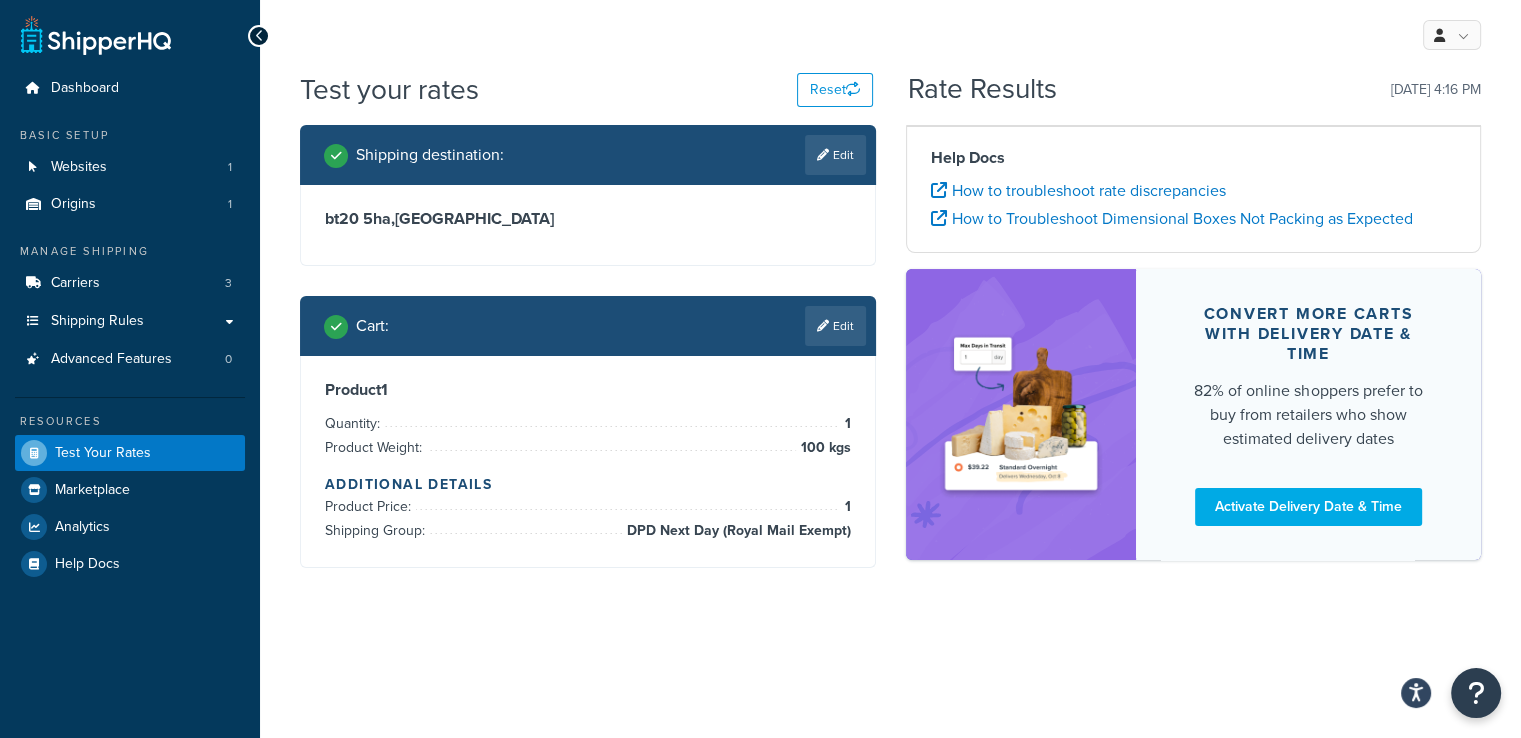 scroll, scrollTop: 0, scrollLeft: 0, axis: both 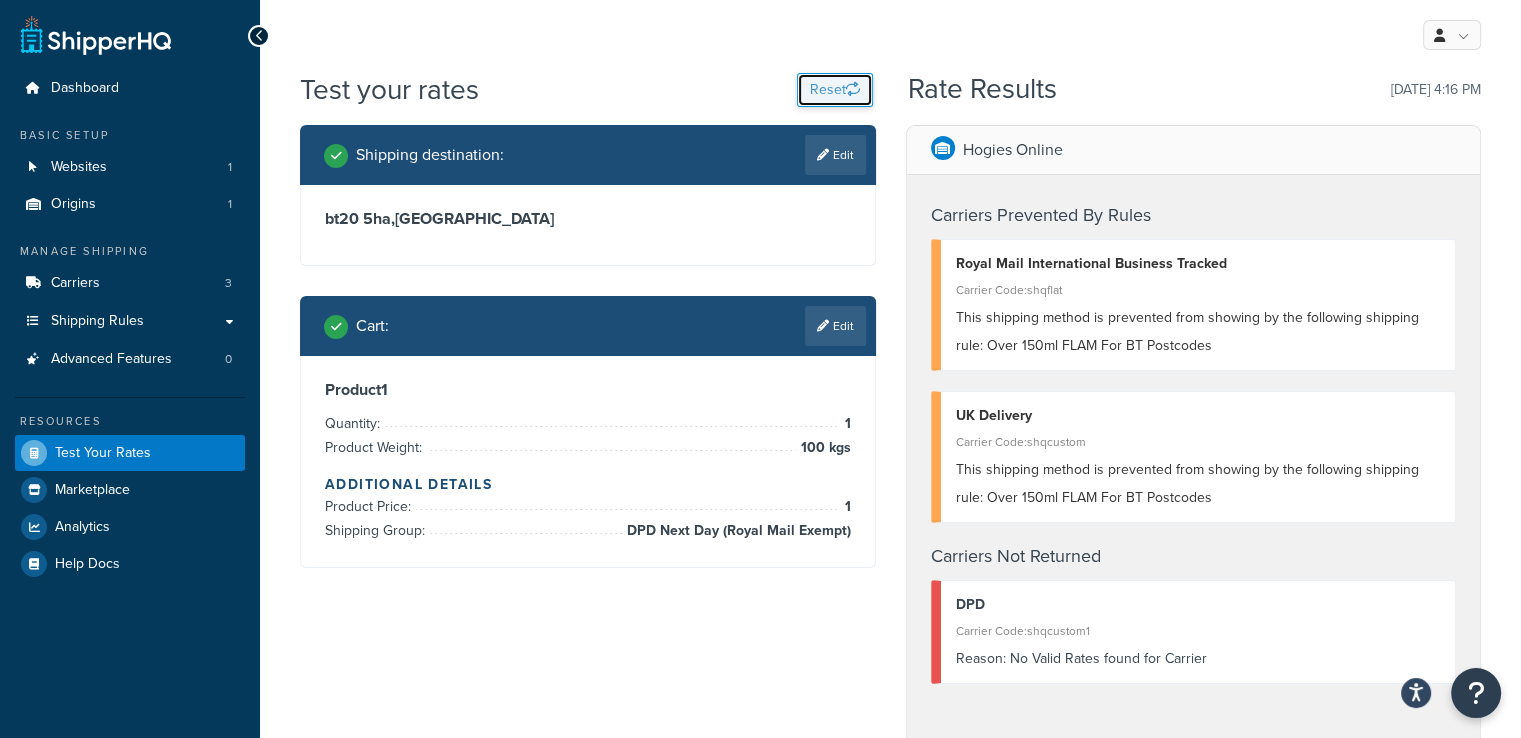 click on "Reset" at bounding box center (835, 90) 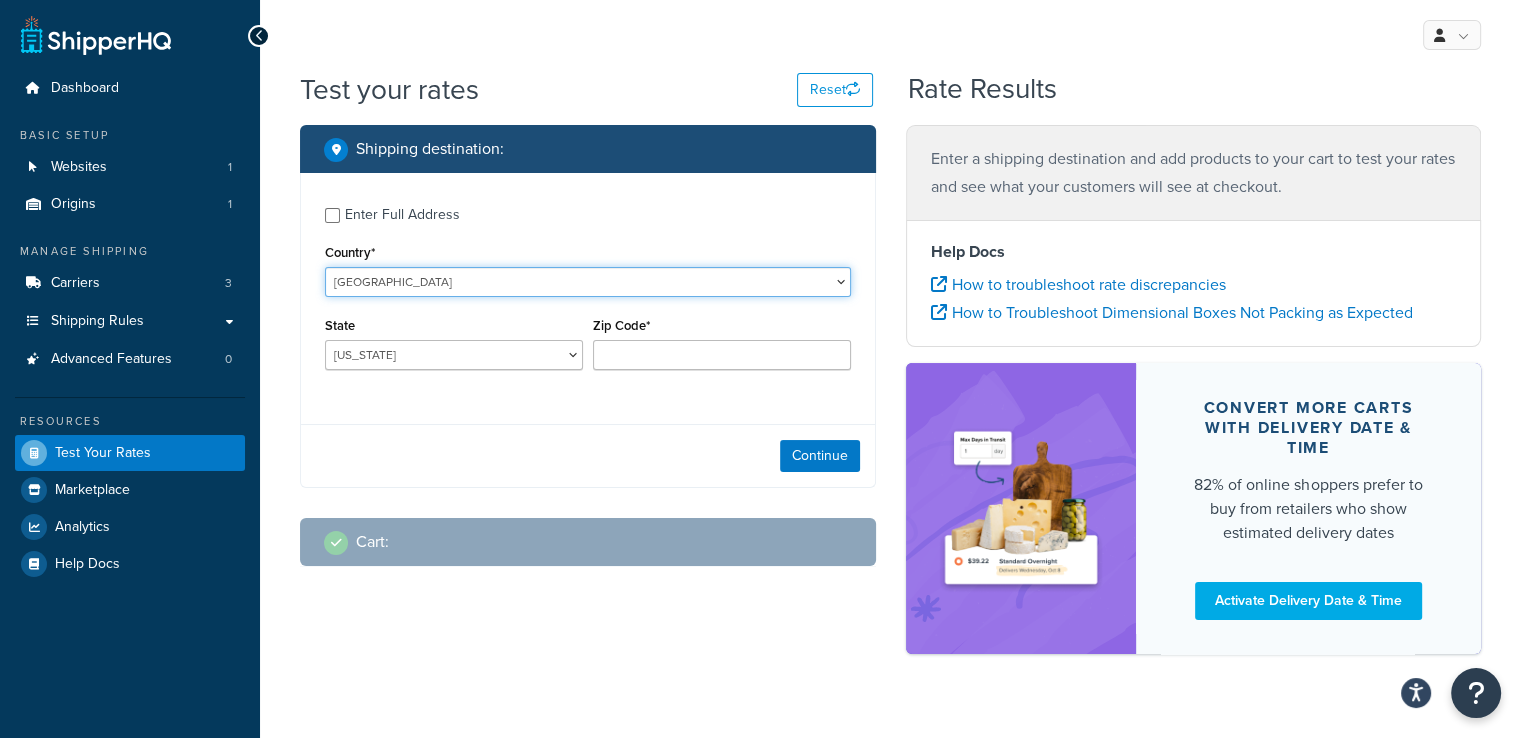click on "United States  United Kingdom  Afghanistan  Åland Islands  Albania  Algeria  American Samoa  Andorra  Angola  Anguilla  Antarctica  Antigua and Barbuda  Argentina  Armenia  Aruba  Australia  Austria  Azerbaijan  Bahamas  Bahrain  Bangladesh  Barbados  Belarus  Belgium  Belize  Benin  Bermuda  Bhutan  Bolivia  Bonaire, Sint Eustatius and Saba  Bosnia and Herzegovina  Botswana  Bouvet Island  Brazil  British Indian Ocean Territory  Brunei Darussalam  Bulgaria  Burkina Faso  Burundi  Cambodia  Cameroon  Canada  Cape Verde  Cayman Islands  Central African Republic  Chad  Chile  China  Christmas Island  Cocos (Keeling) Islands  Colombia  Comoros  Congo  Congo, The Democratic Republic of the  Cook Islands  Costa Rica  Côte d'Ivoire  Croatia  Cuba  Curacao  Cyprus  Czech Republic  Denmark  Djibouti  Dominica  Dominican Republic  Ecuador  Egypt  El Salvador  Equatorial Guinea  Eritrea  Estonia  Ethiopia  Falkland Islands (Malvinas)  Faroe Islands  Fiji  Finland  France  French Guiana  French Polynesia  Gabon  Guam" at bounding box center (588, 282) 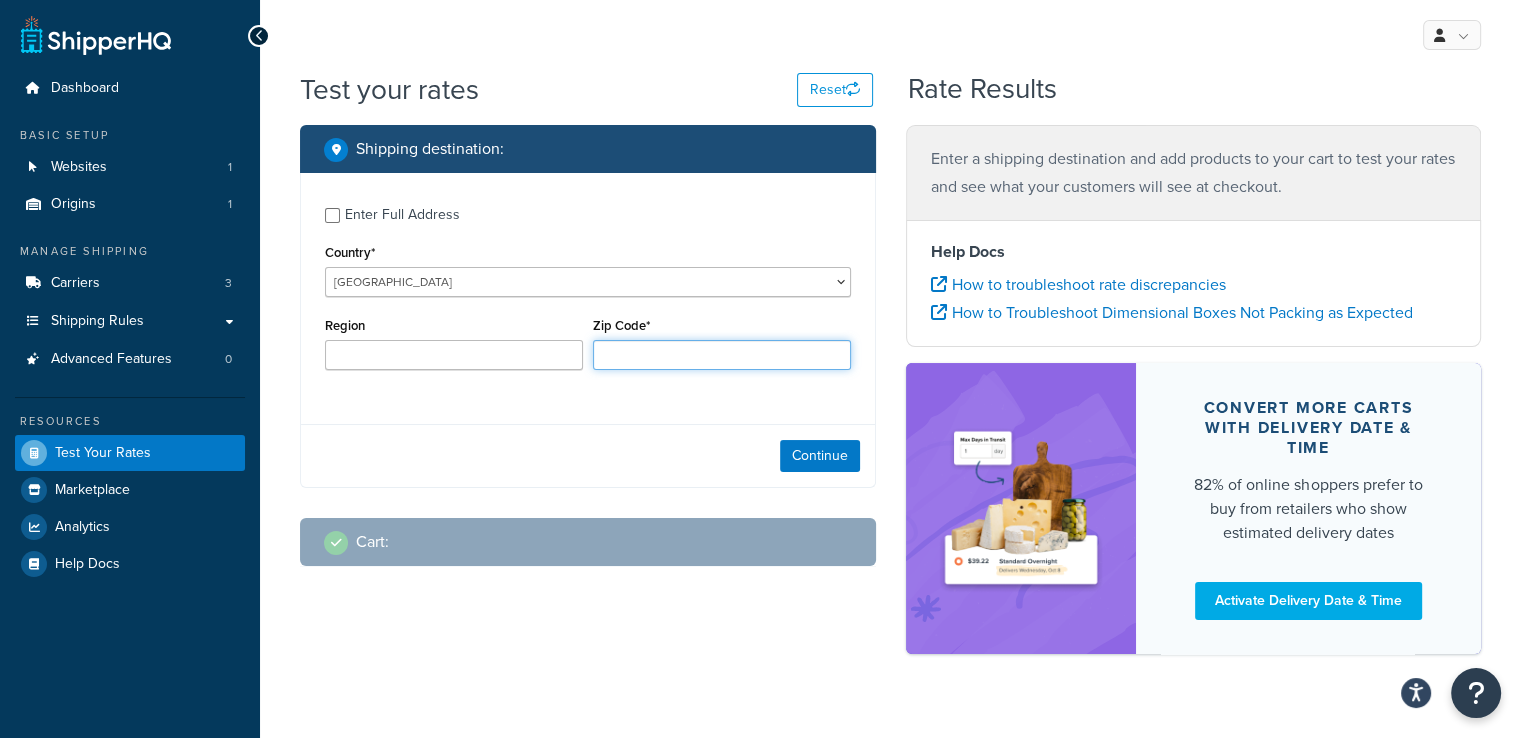 click on "Zip Code*" at bounding box center [722, 355] 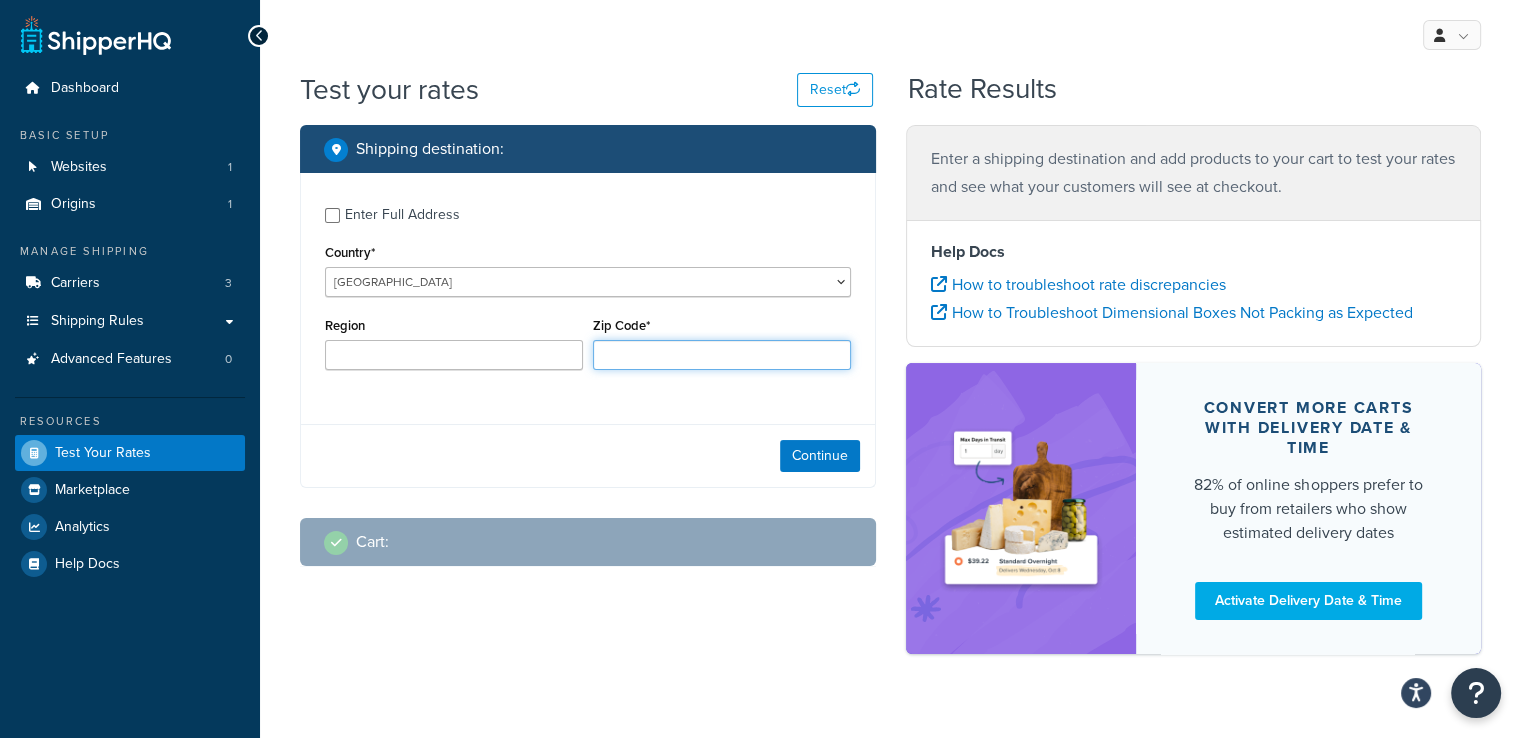 type on "bt20 5ha" 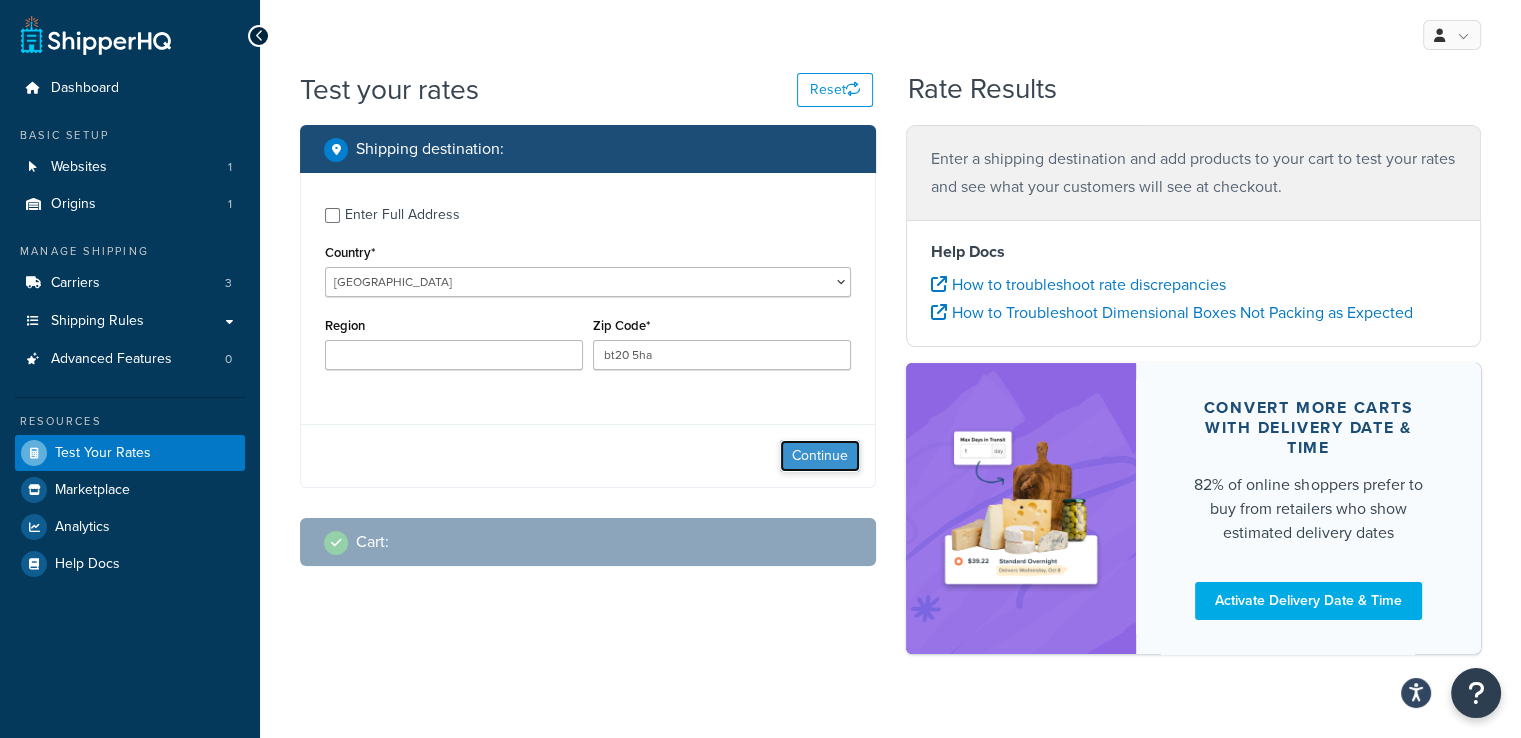 click on "Continue" at bounding box center (820, 456) 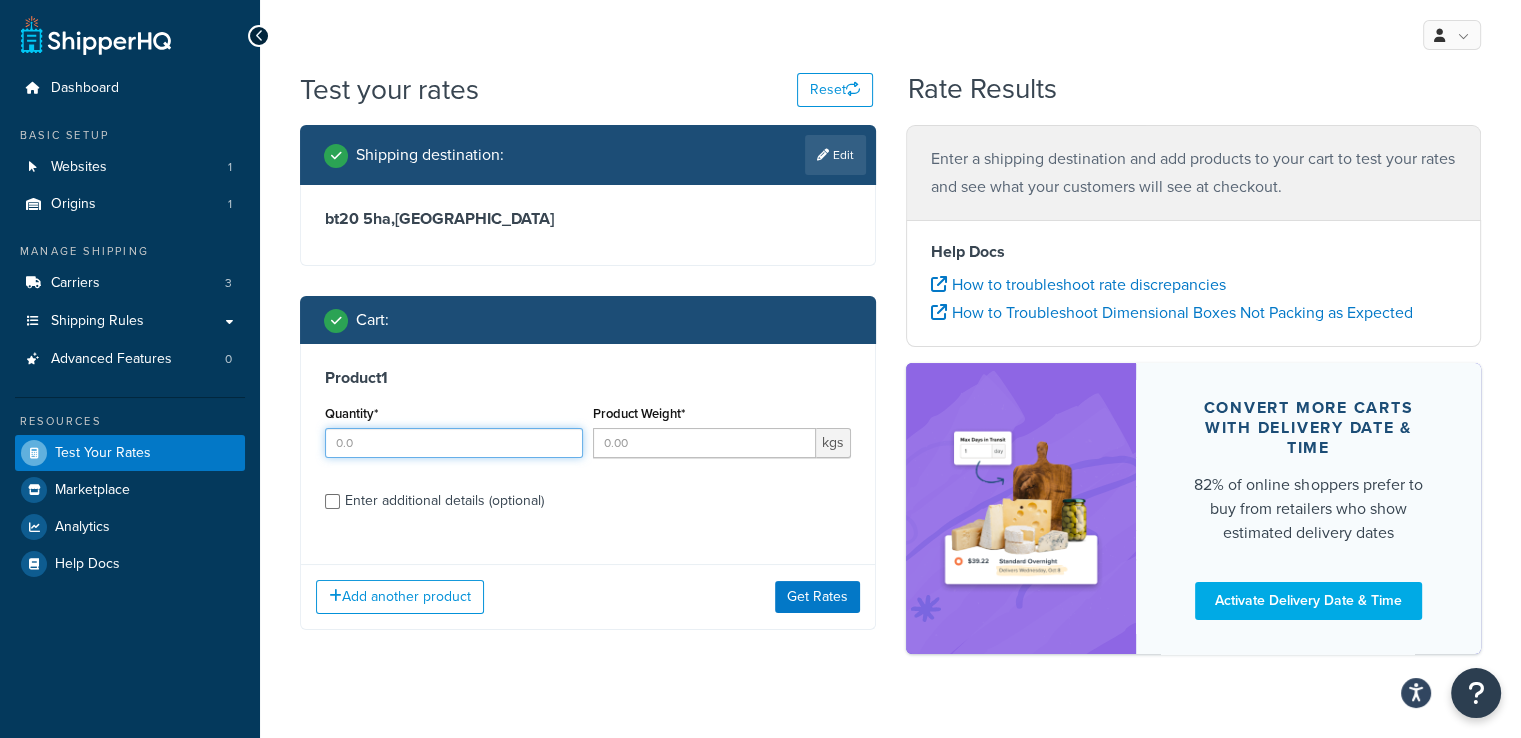 click on "Quantity*" at bounding box center (454, 443) 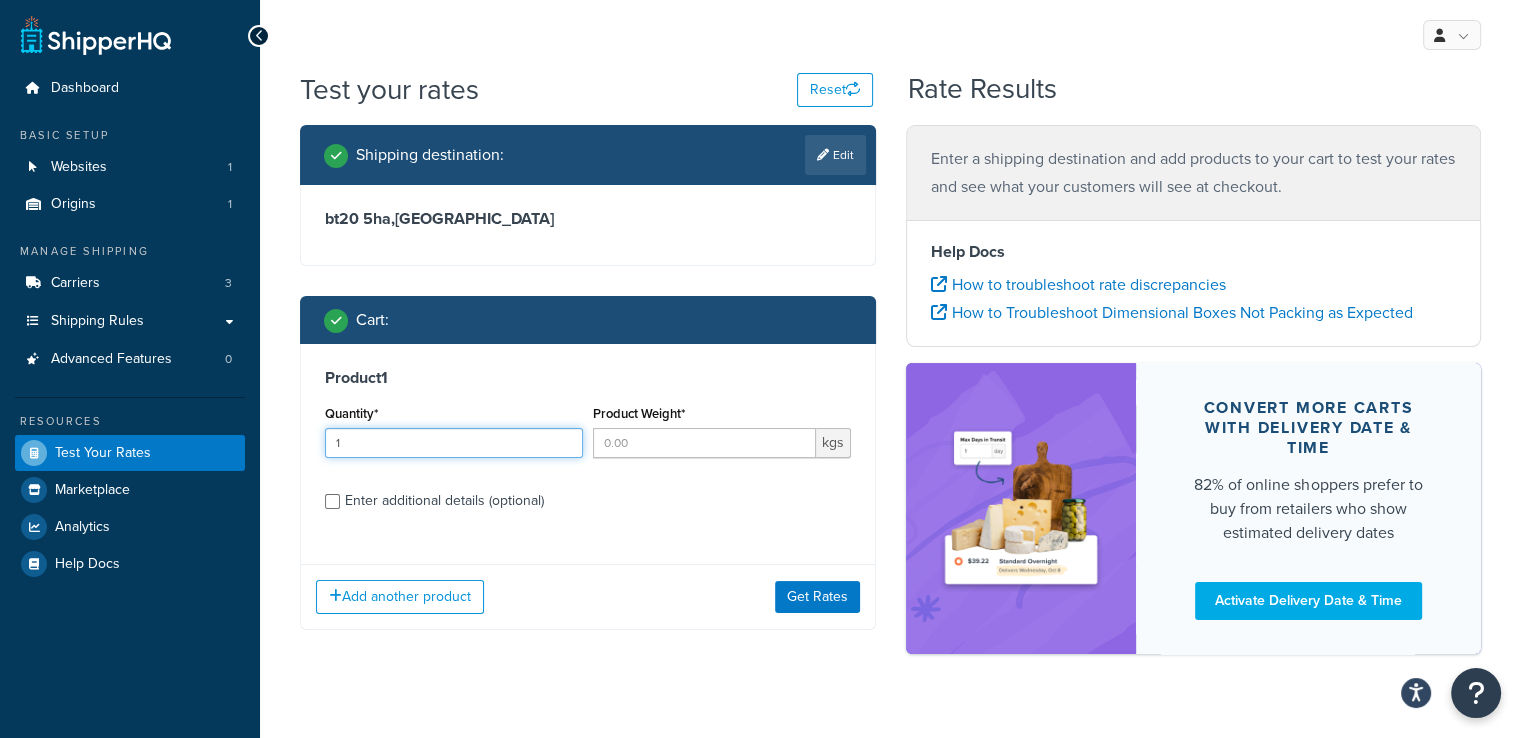type on "1" 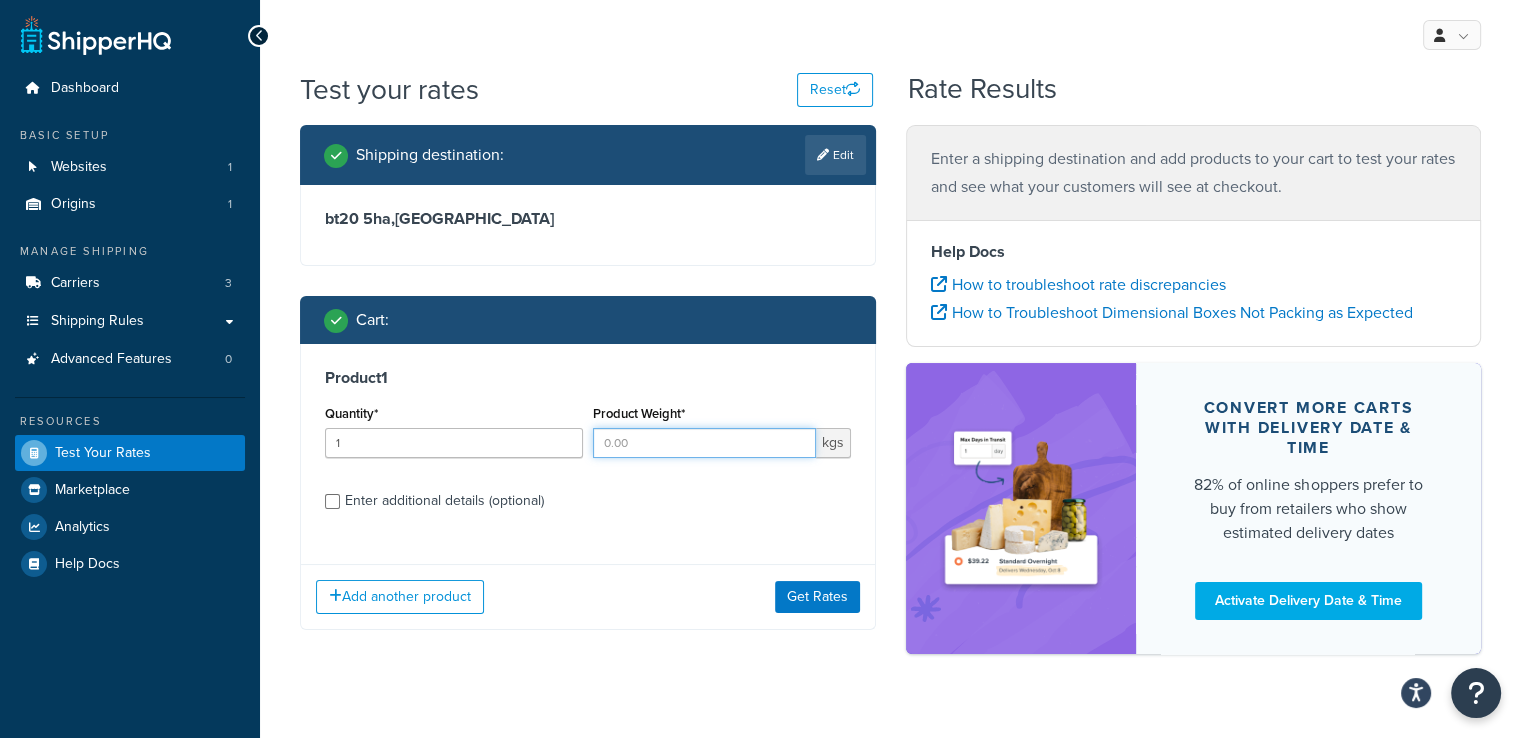 click on "Product Weight*" at bounding box center [704, 443] 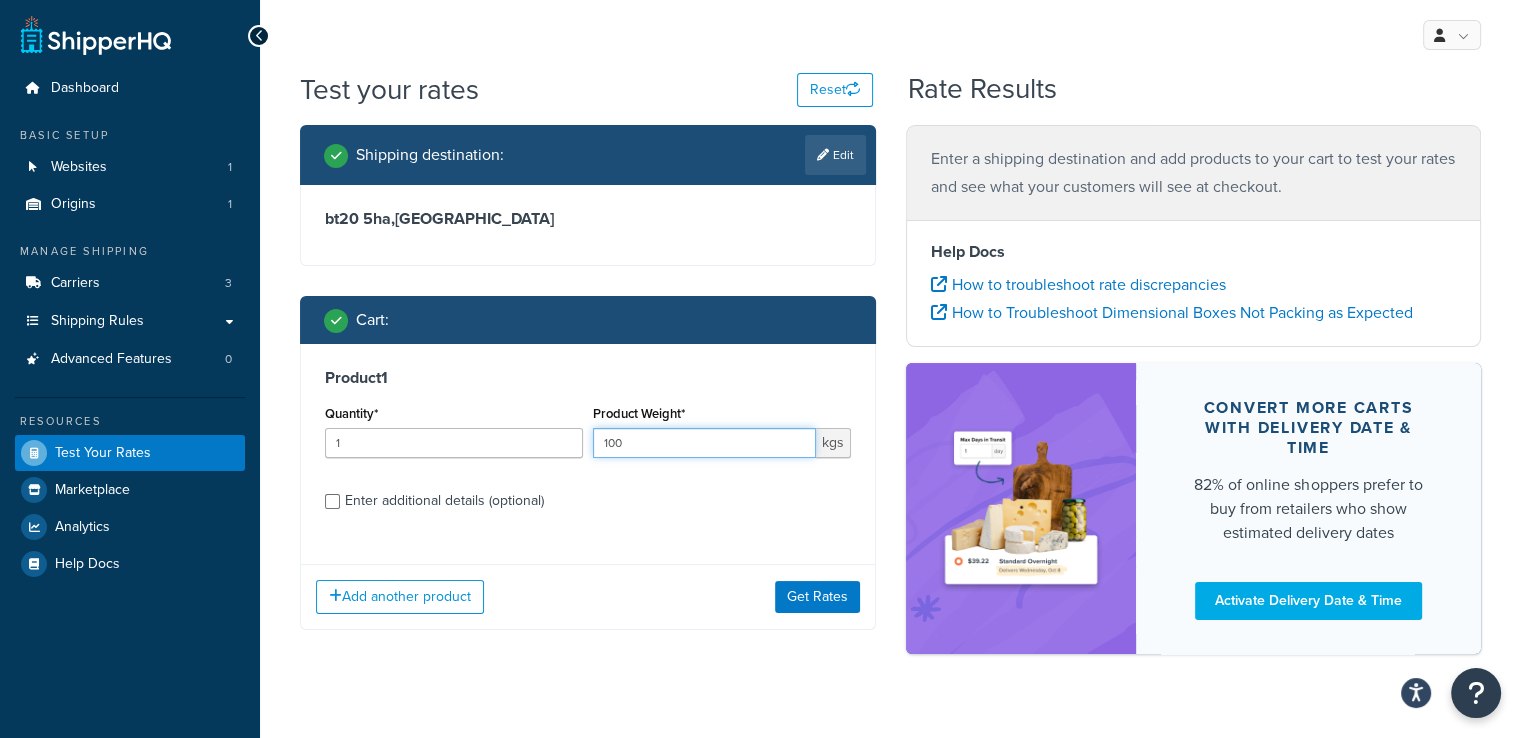 type on "100" 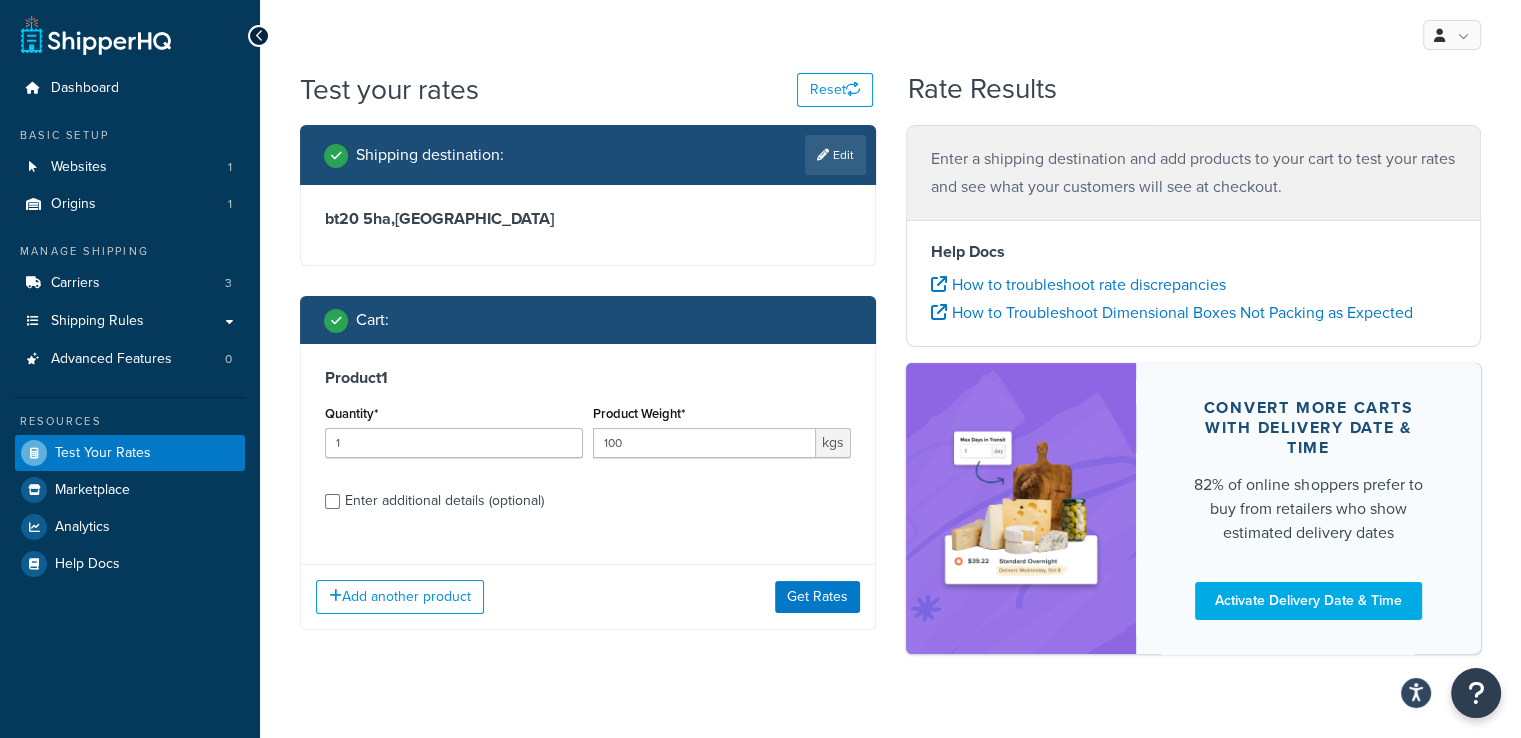 click on "Product  1 Quantity*   1 Product Weight*   100 kgs   Enter additional details (optional)" at bounding box center (588, 446) 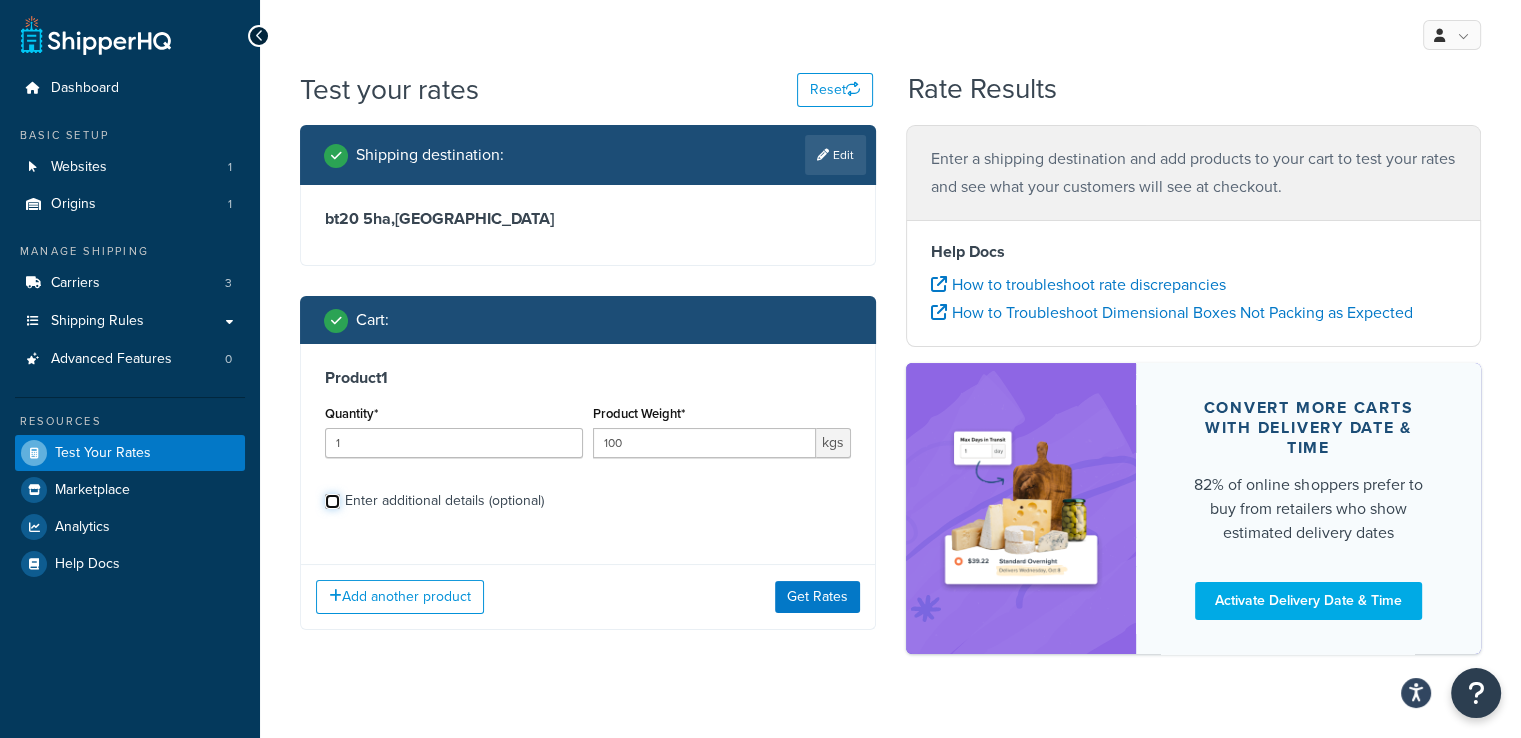 click on "Enter additional details (optional)" at bounding box center (332, 501) 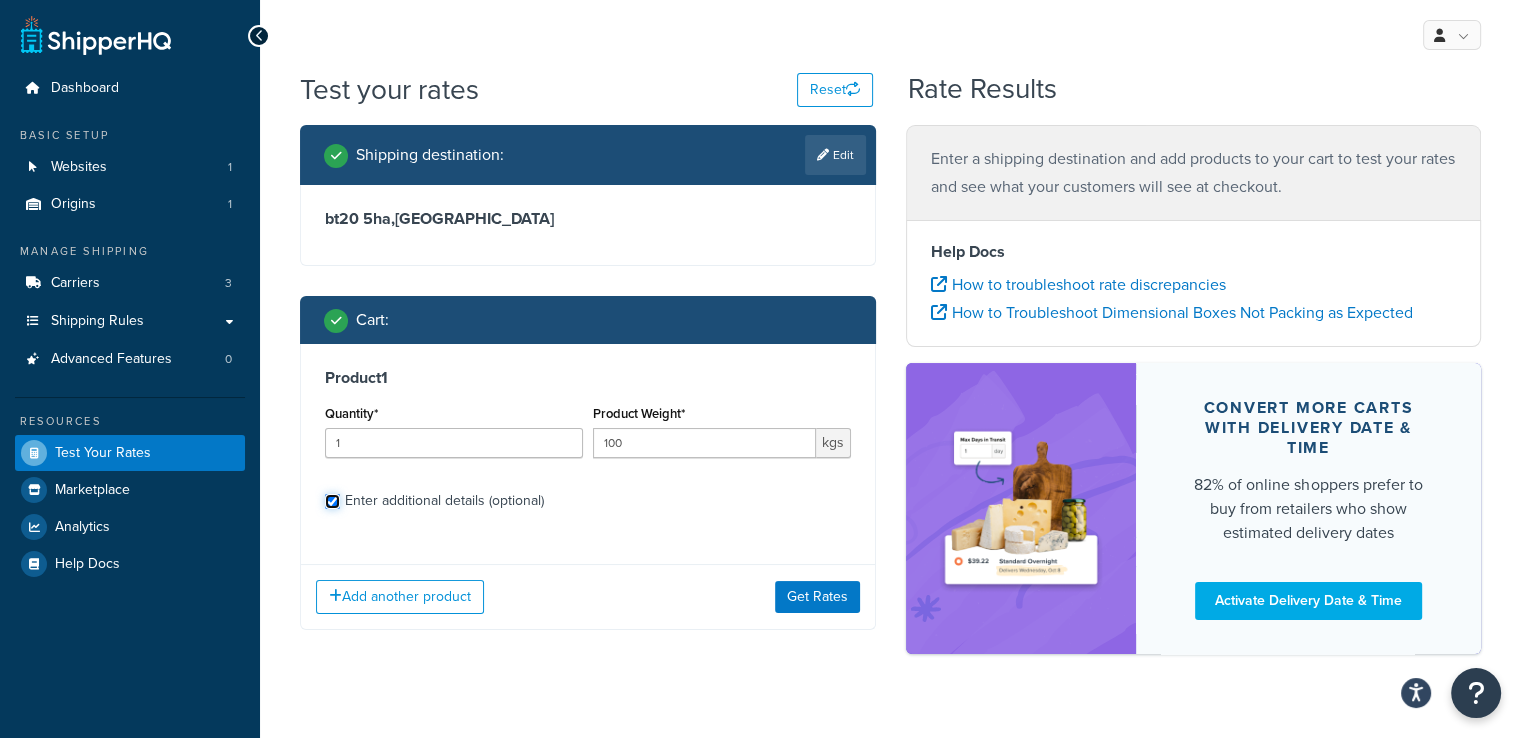 checkbox on "true" 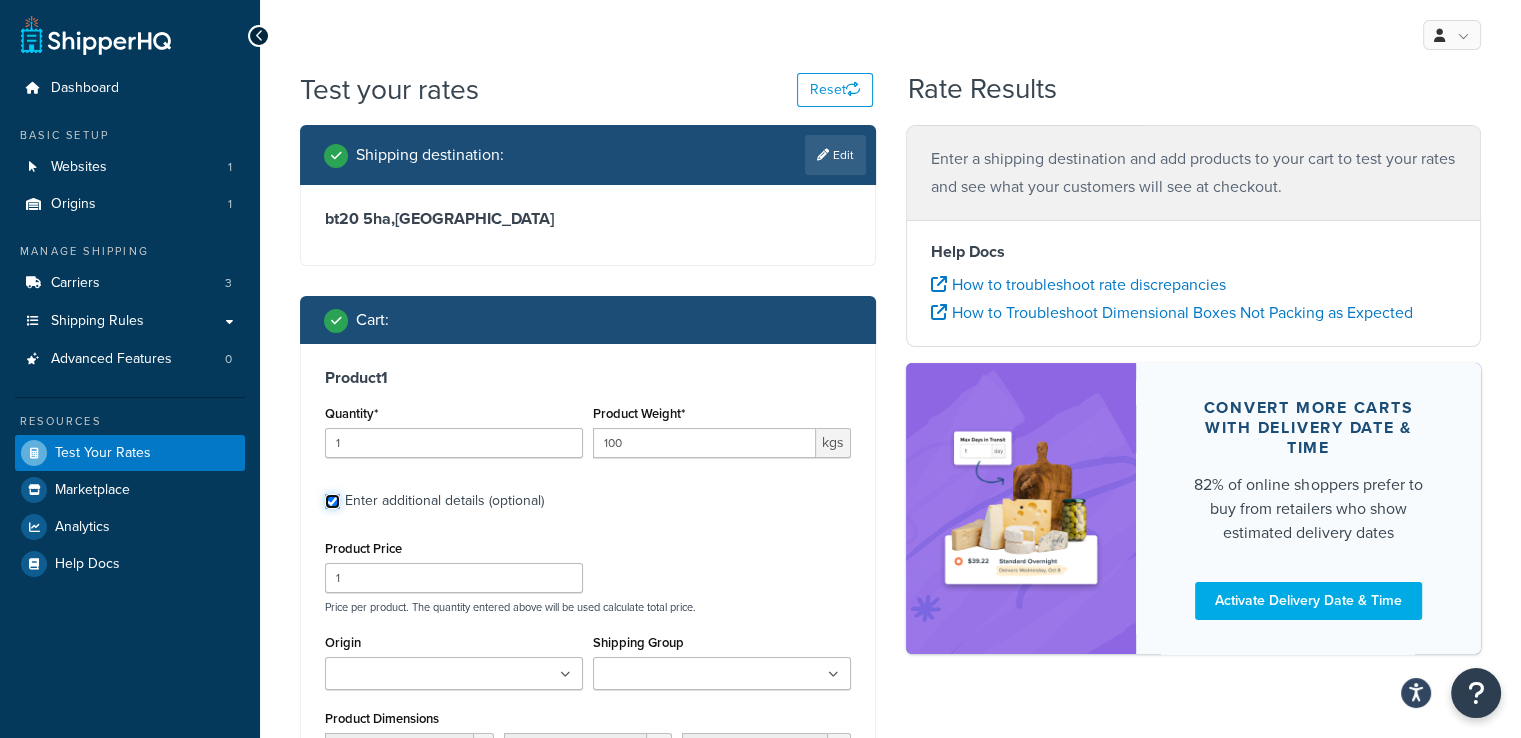scroll, scrollTop: 446, scrollLeft: 0, axis: vertical 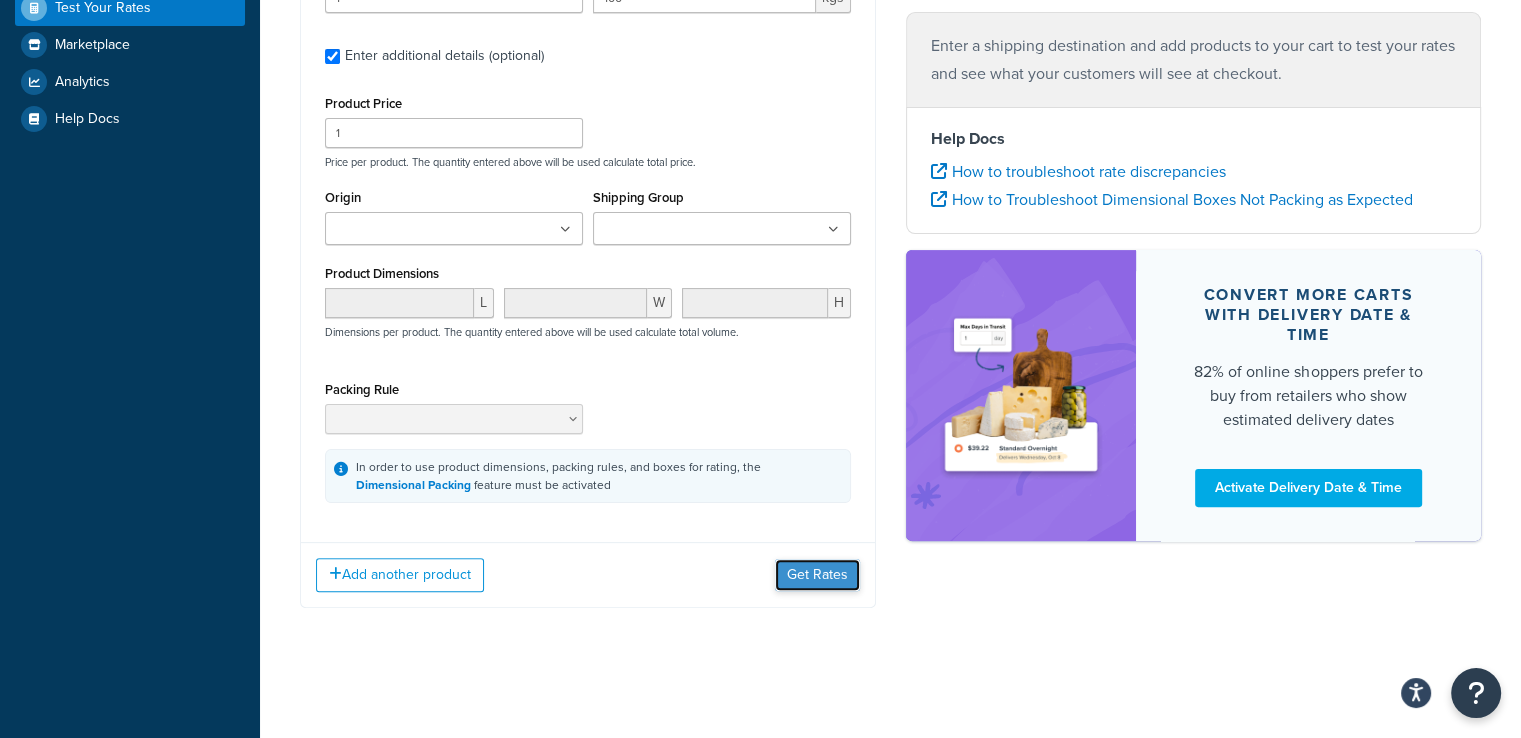 click on "Get Rates" at bounding box center (817, 575) 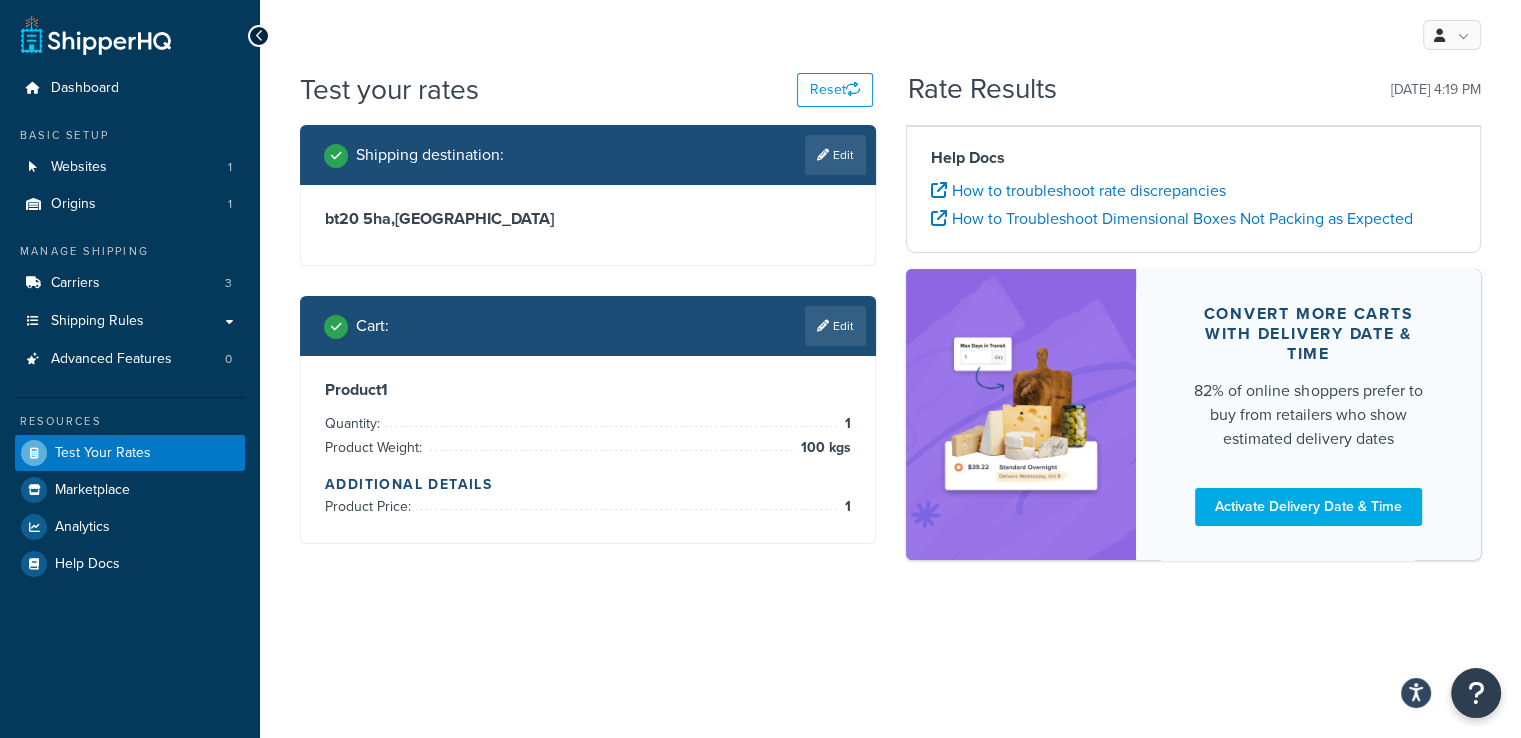 scroll, scrollTop: 0, scrollLeft: 0, axis: both 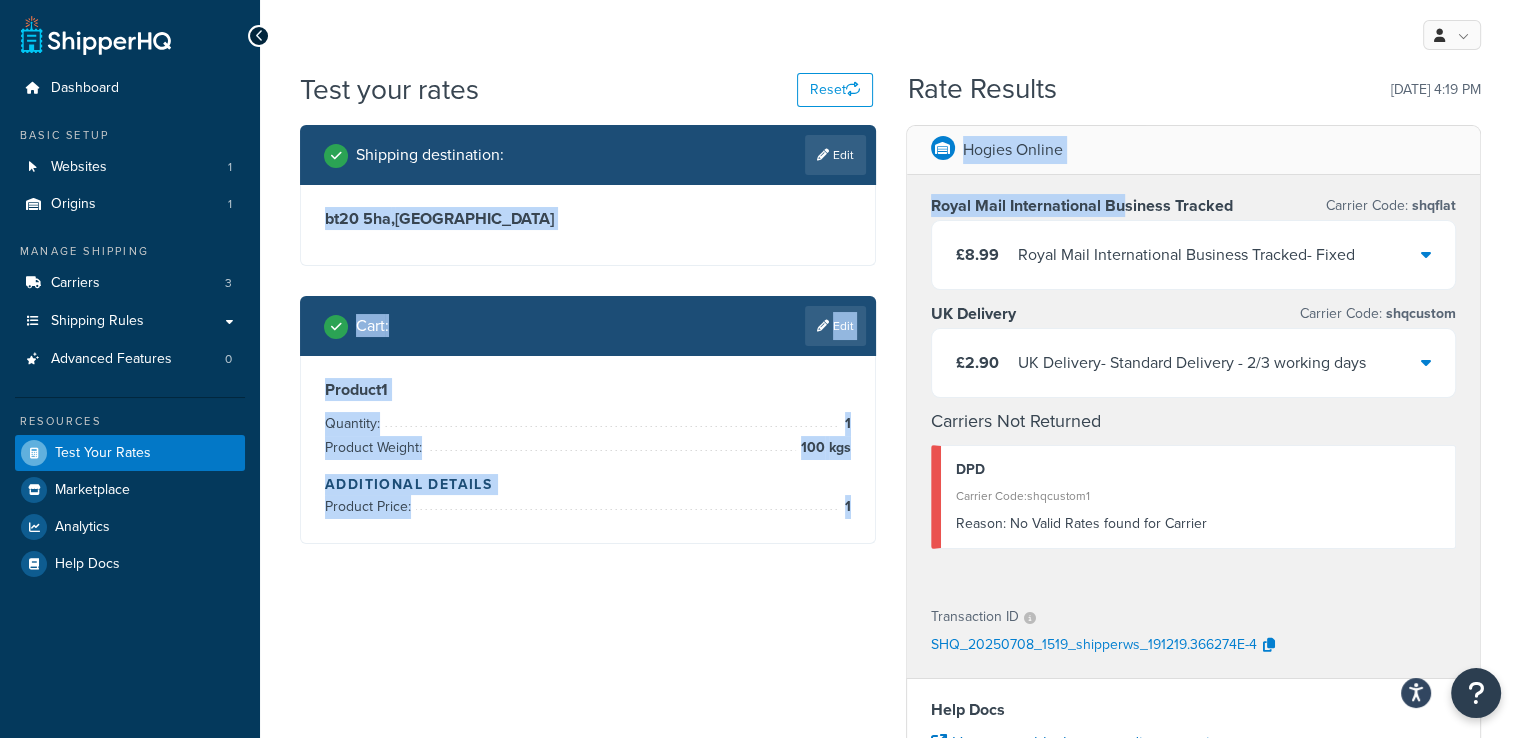 drag, startPoint x: 849, startPoint y: 161, endPoint x: 1180, endPoint y: 223, distance: 336.7566 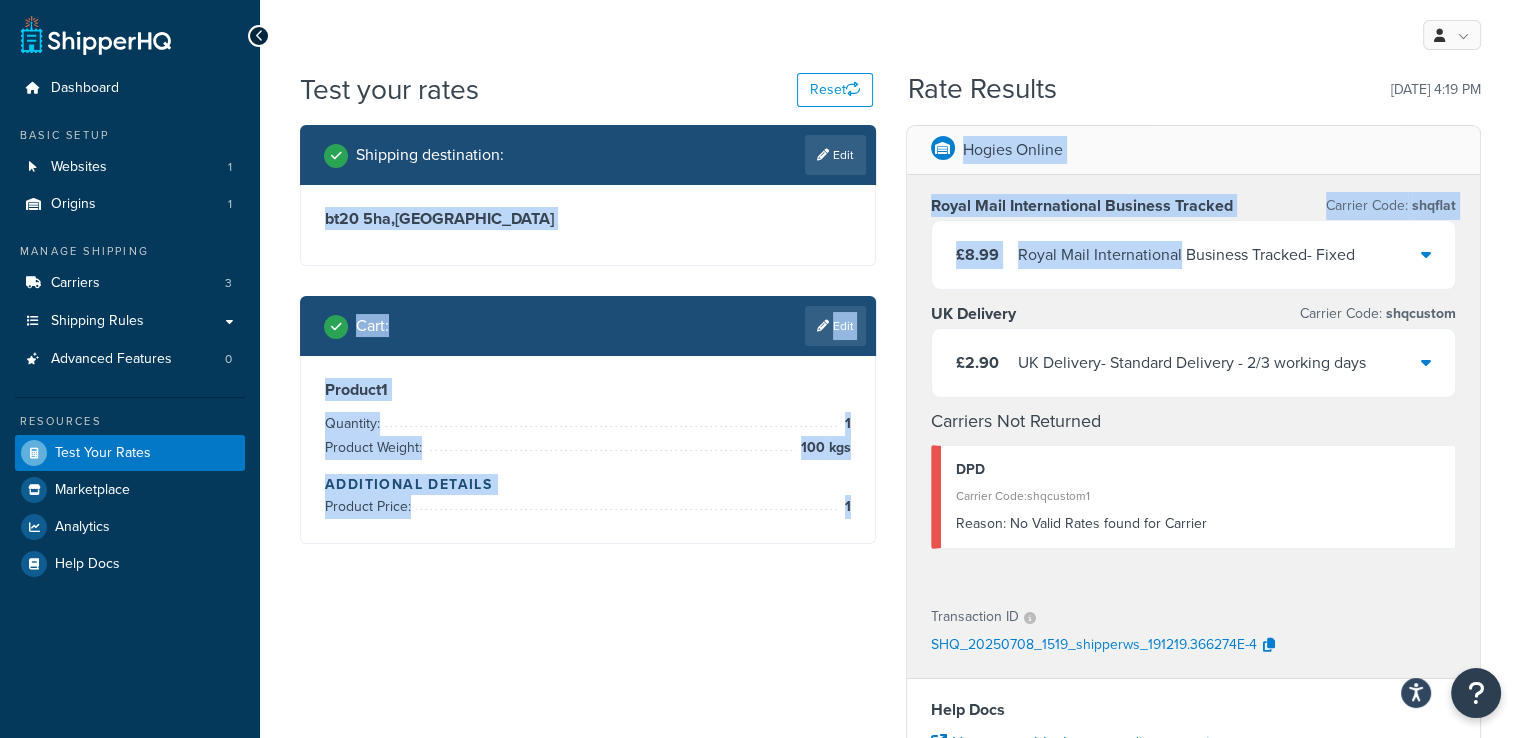 click on "£8.99 Royal Mail International Business Tracked  -   Fixed" at bounding box center [1194, 255] 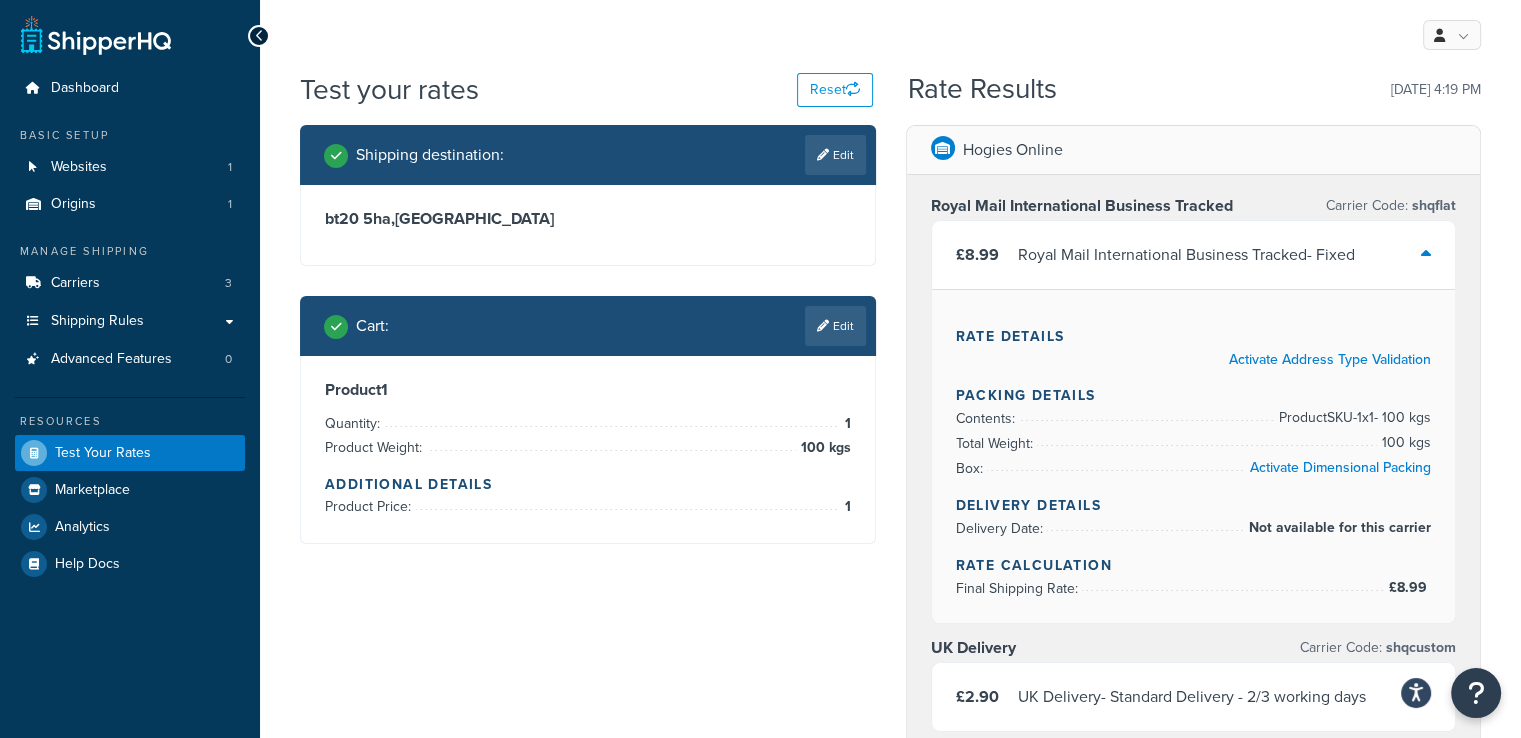 scroll, scrollTop: 644, scrollLeft: 0, axis: vertical 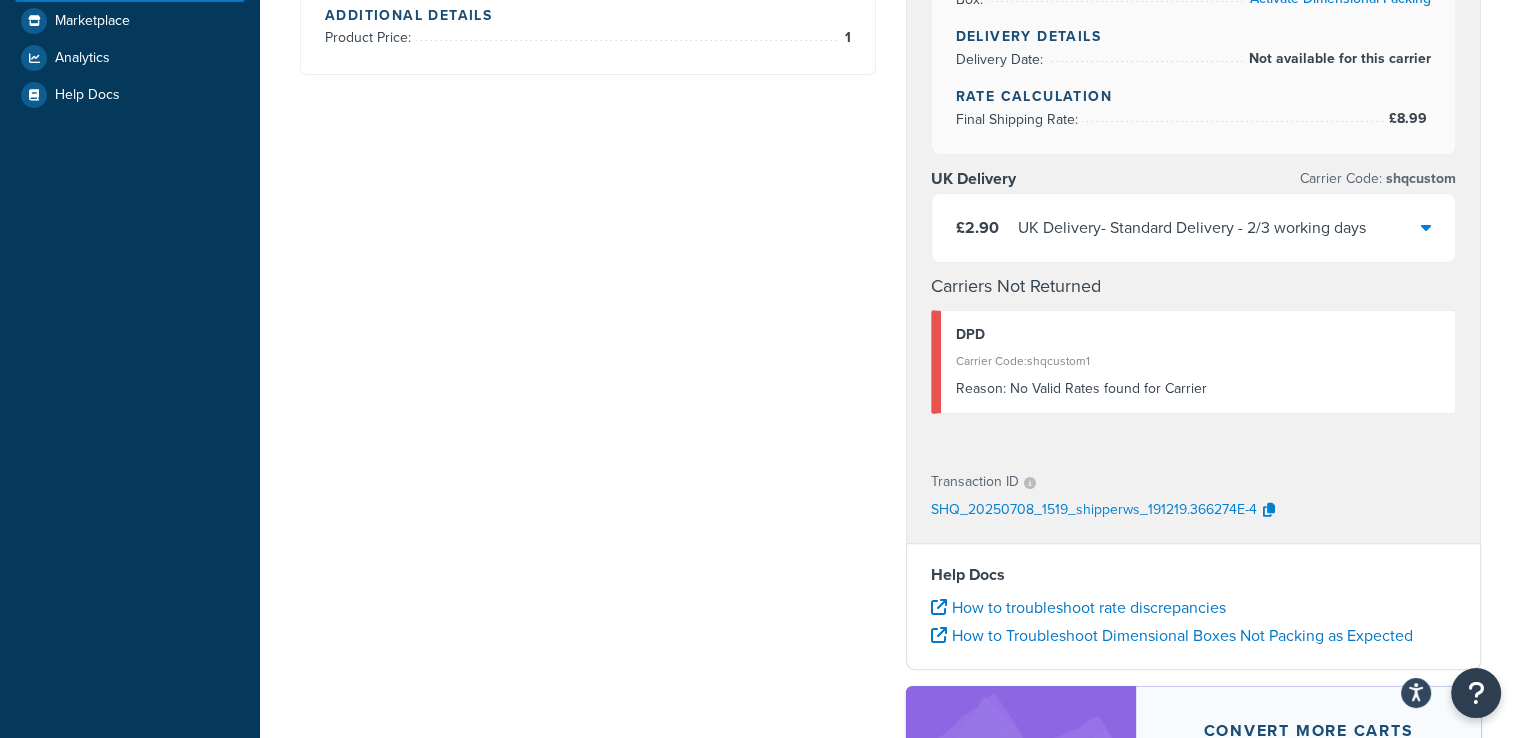click on "£2.90 UK Delivery  -   Standard Delivery -  2/3 working days" at bounding box center (1194, 228) 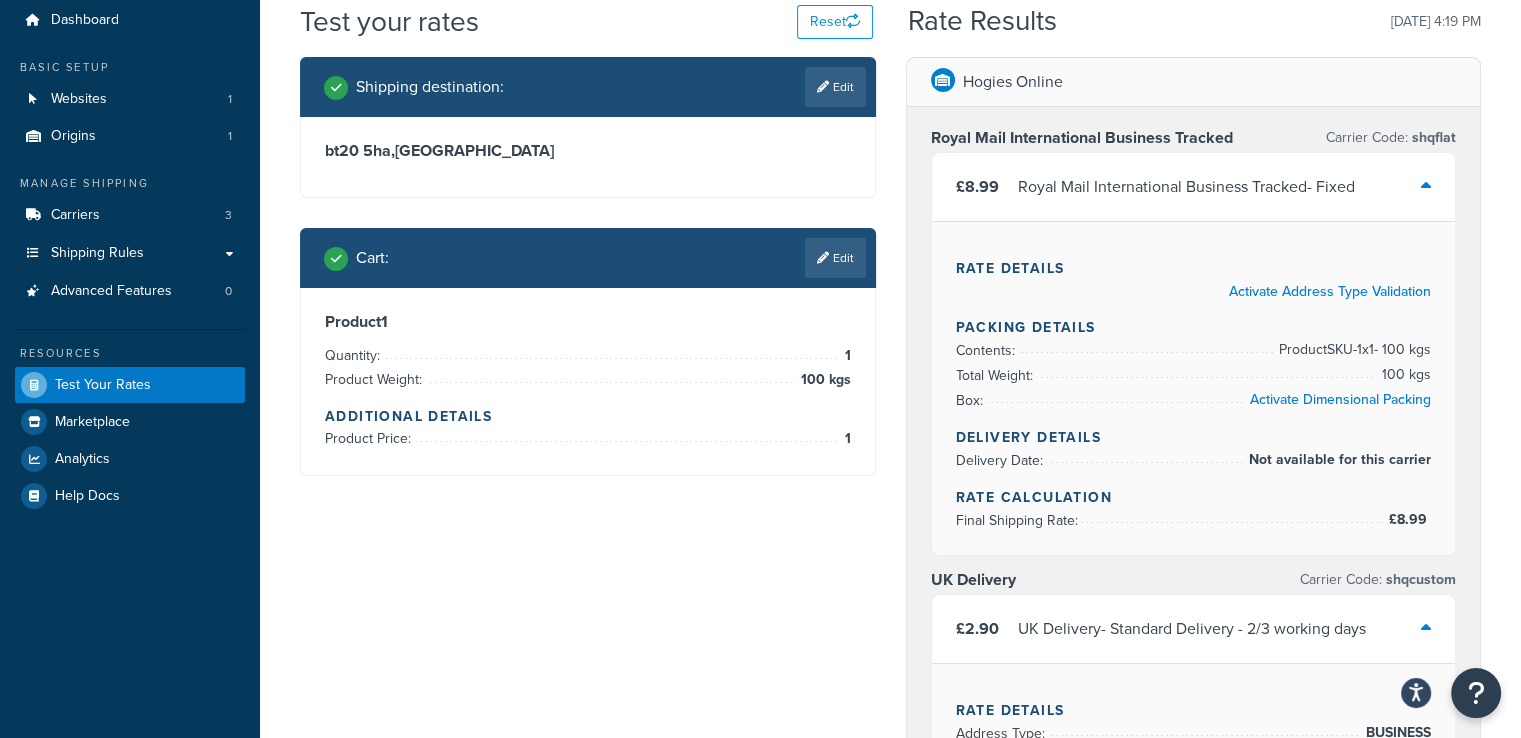 scroll, scrollTop: 0, scrollLeft: 0, axis: both 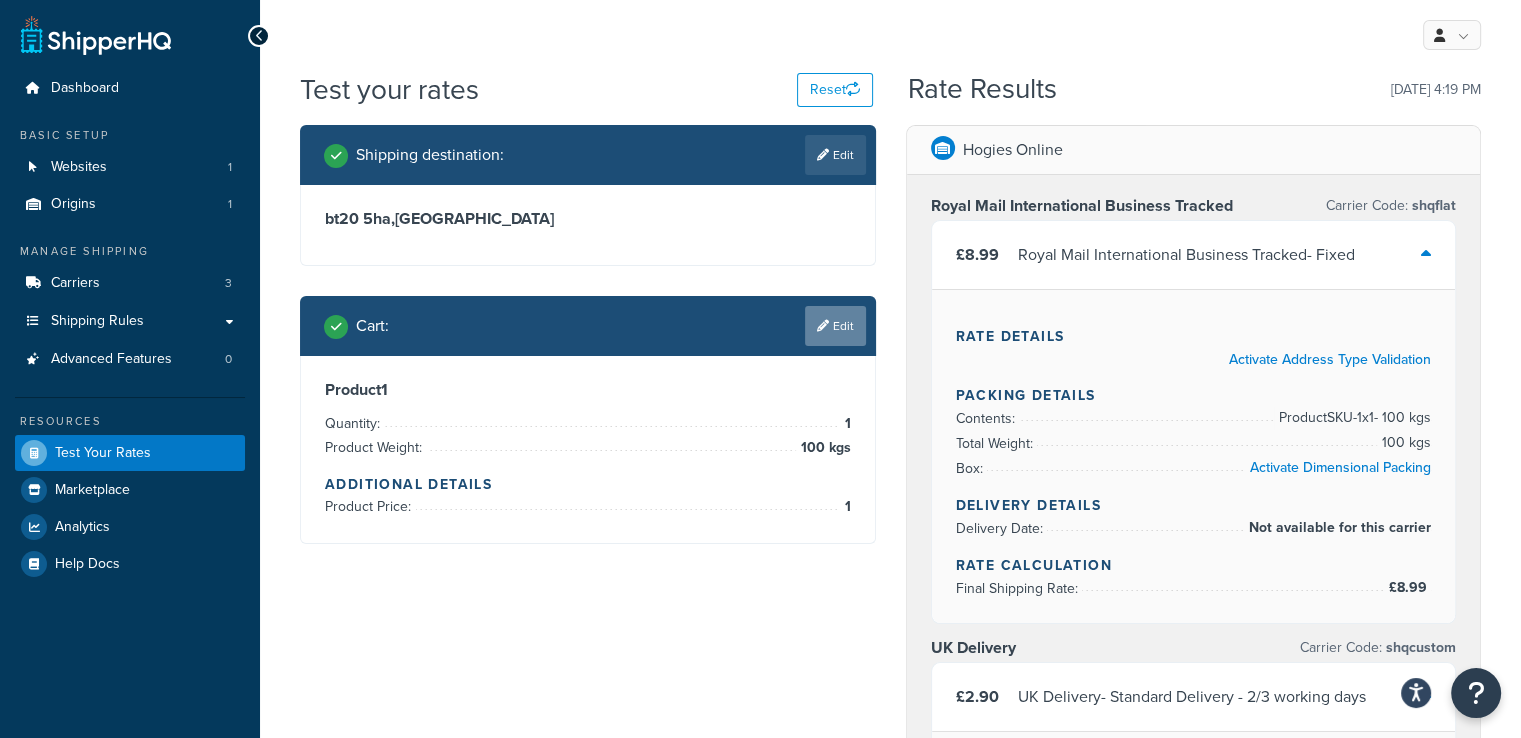 click on "Edit" at bounding box center (835, 326) 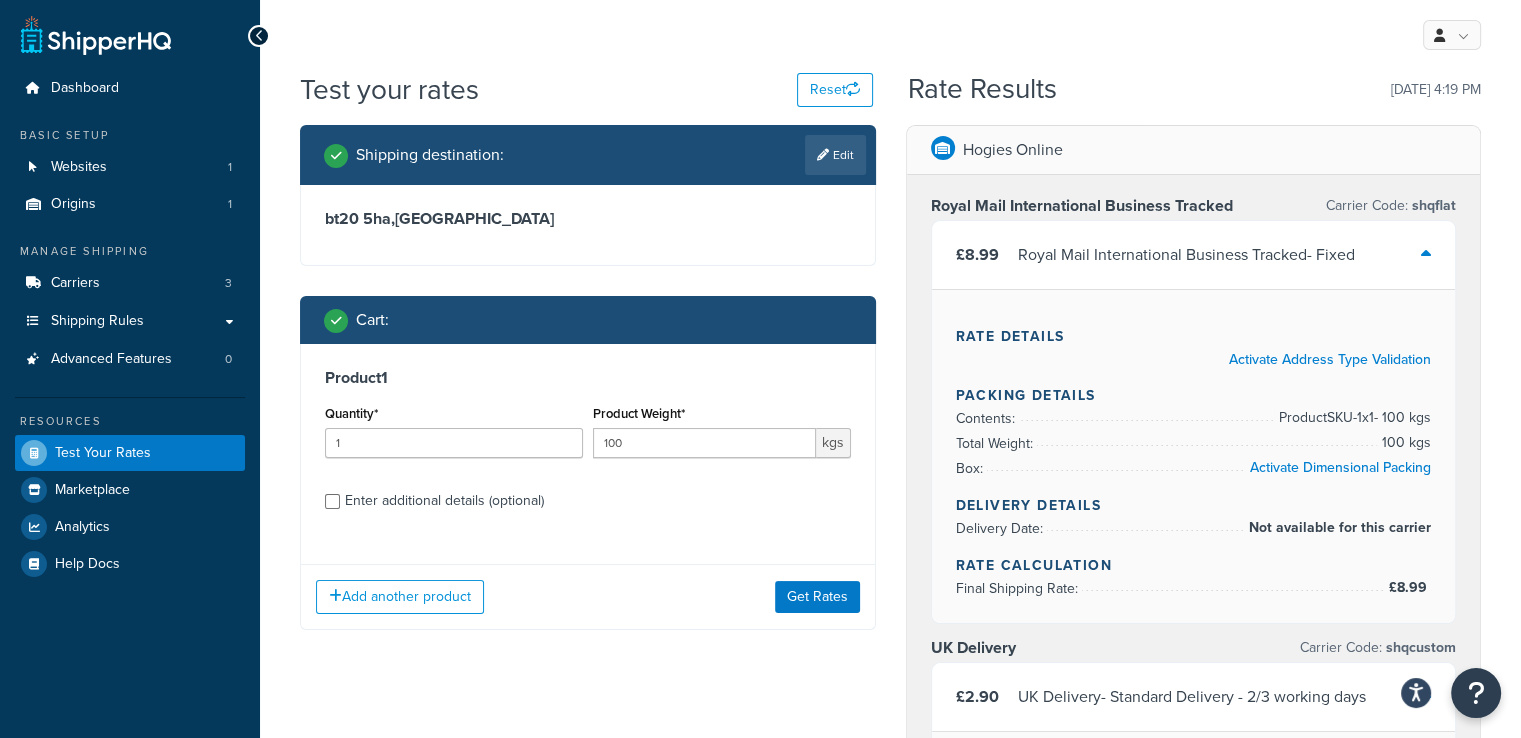 click on "Enter additional details (optional)" at bounding box center [588, 499] 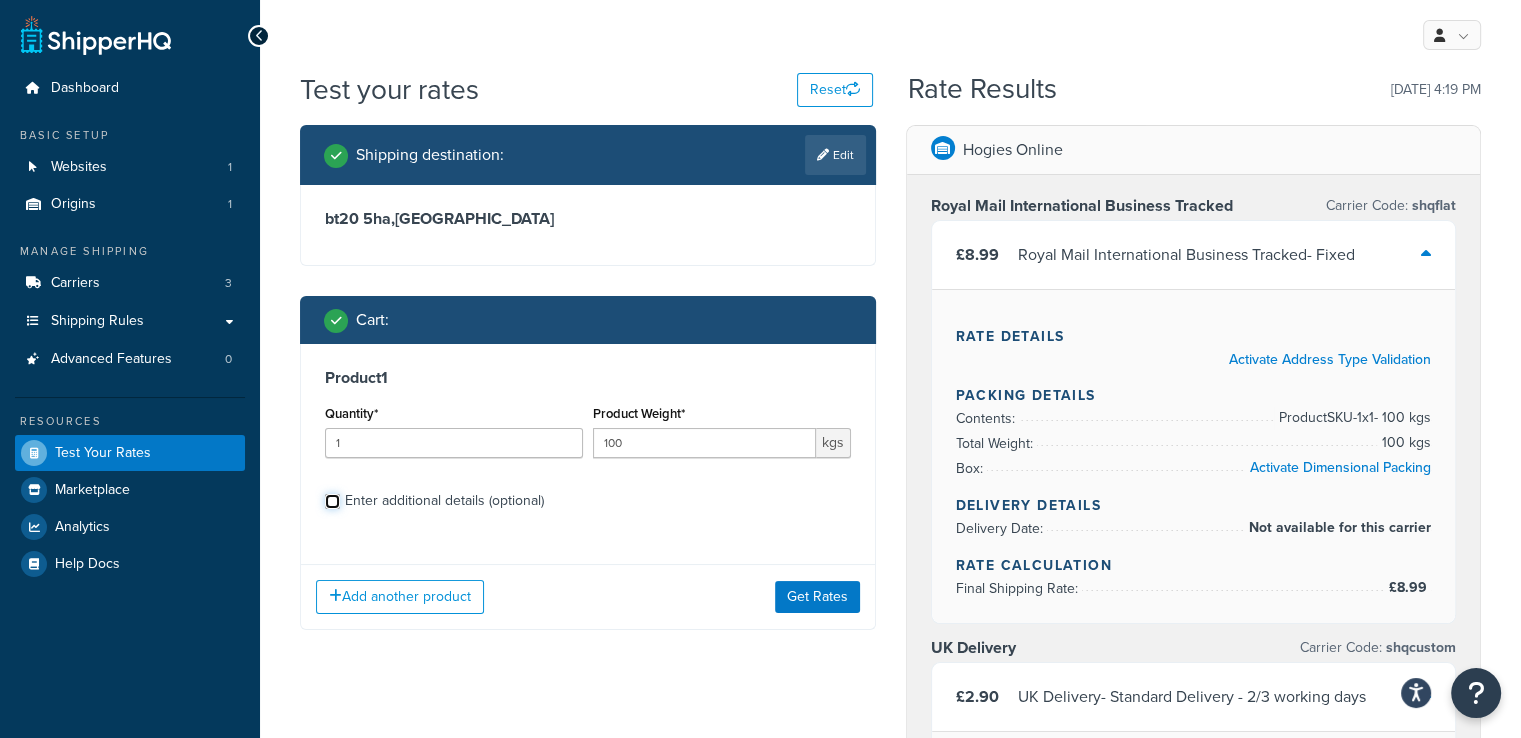 click on "Enter additional details (optional)" at bounding box center [332, 501] 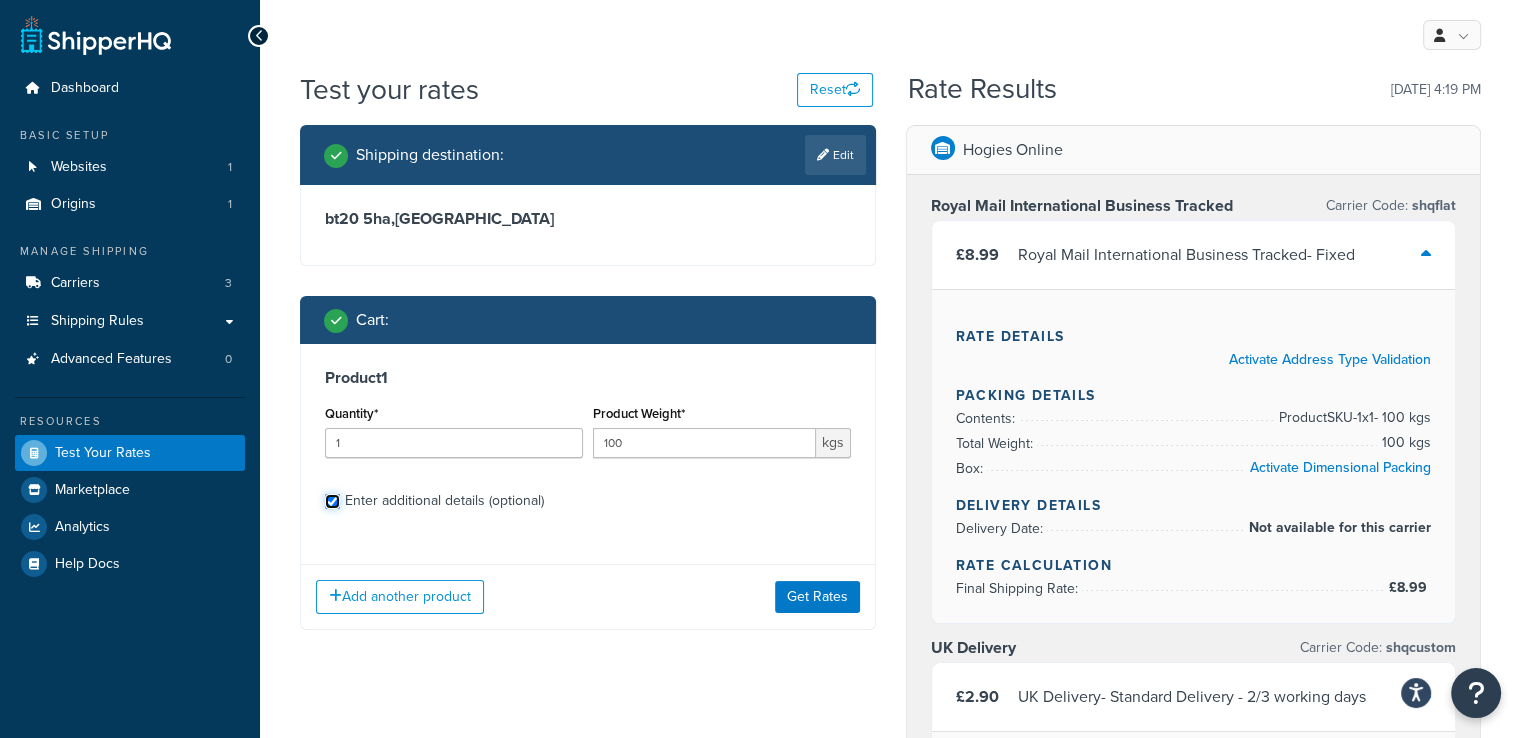 checkbox on "true" 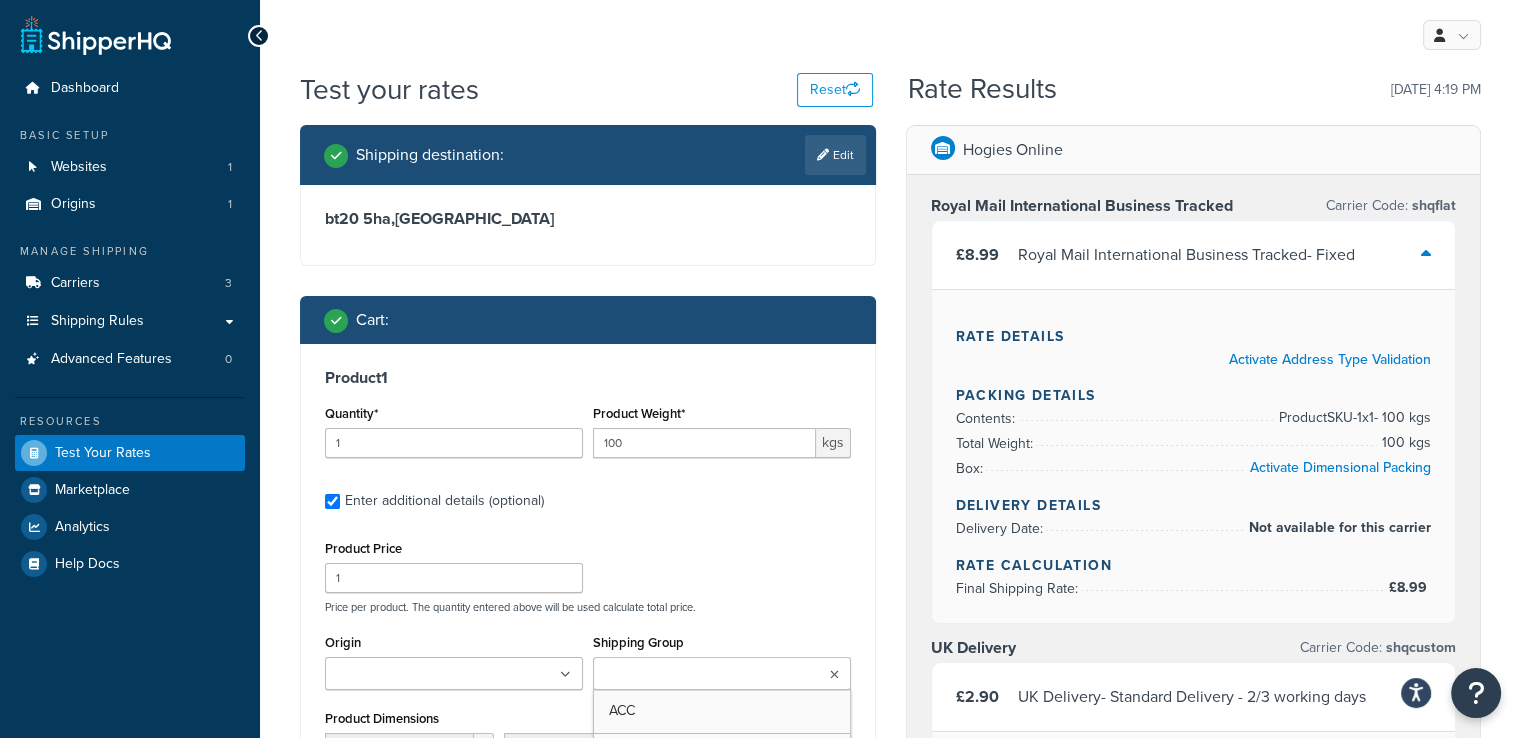 click at bounding box center (722, 673) 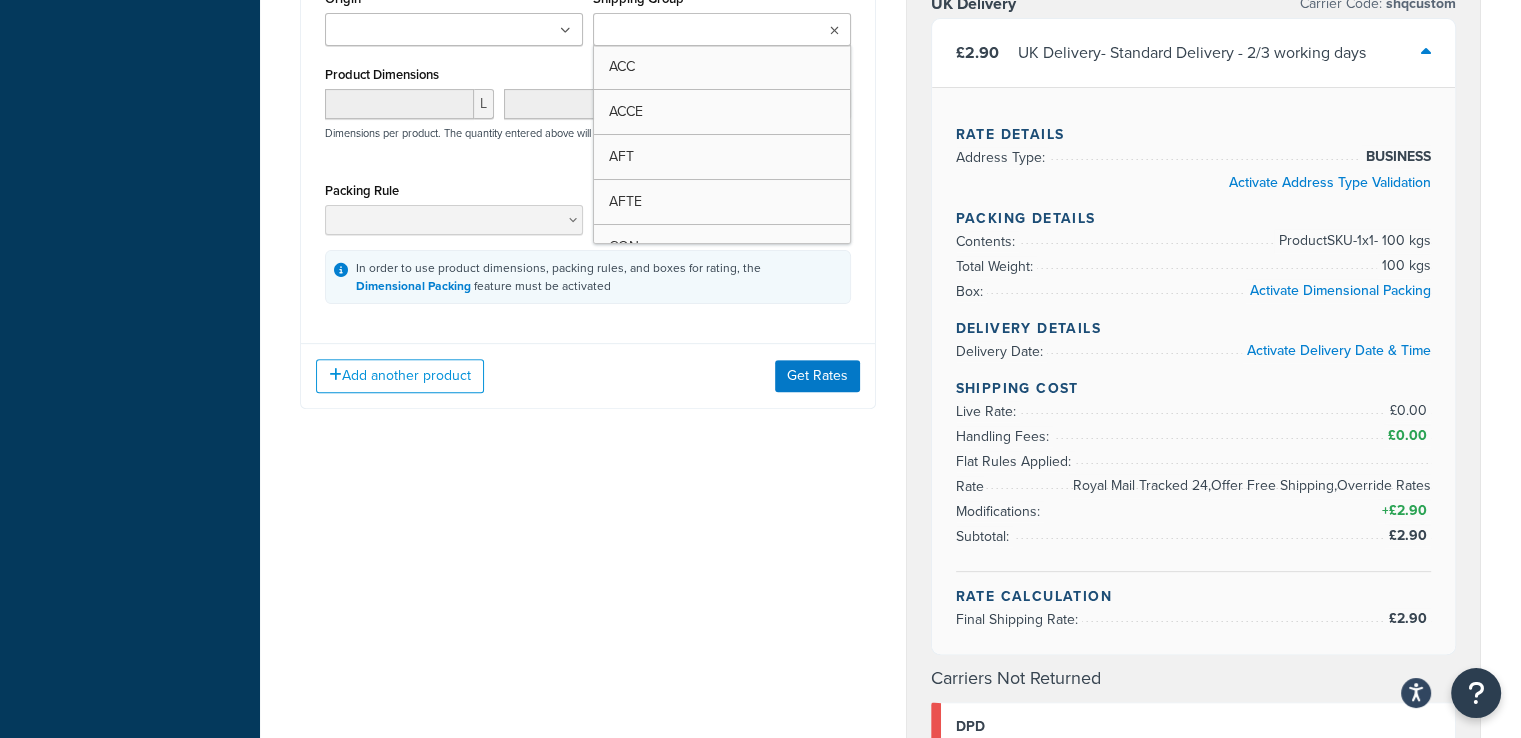 click at bounding box center (722, 29) 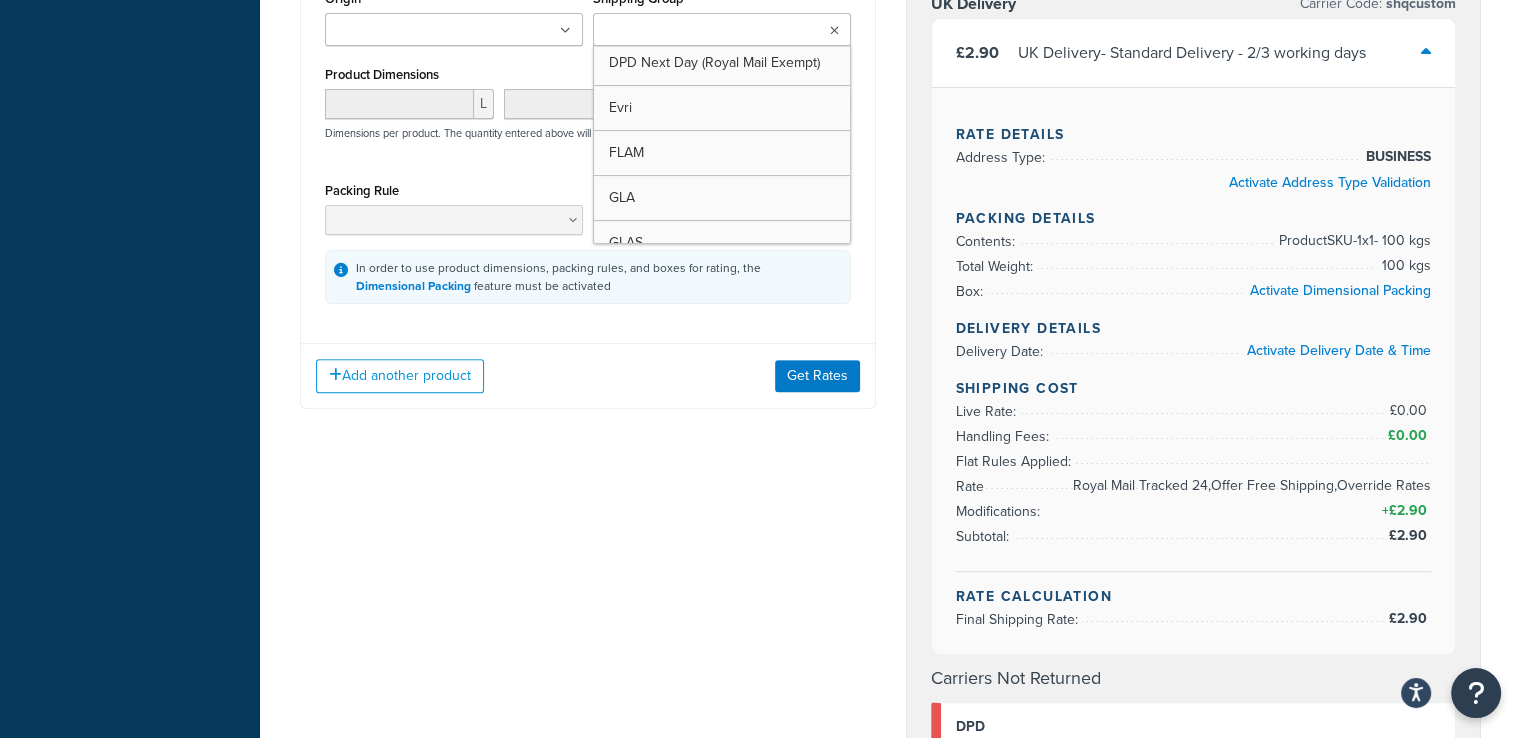 scroll, scrollTop: 414, scrollLeft: 0, axis: vertical 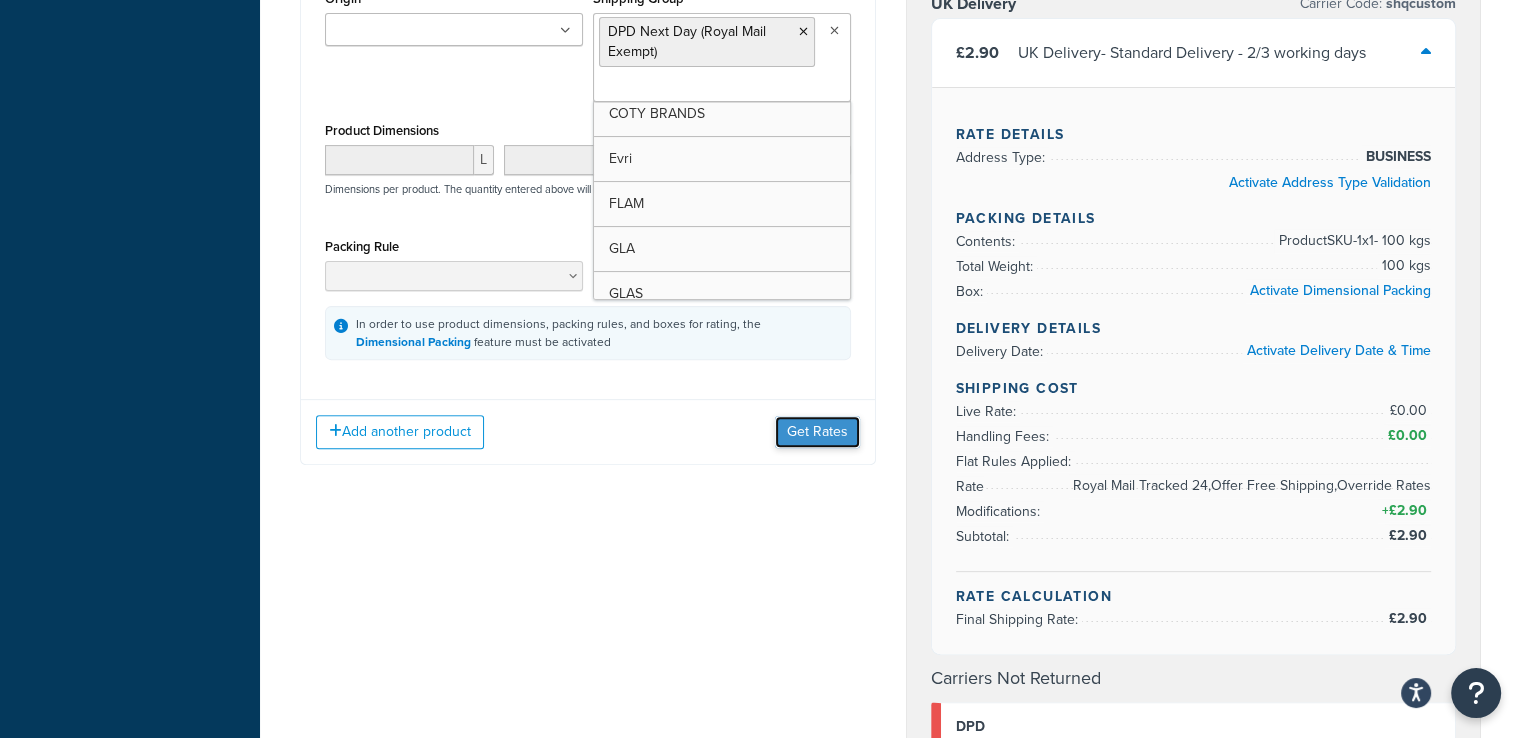 click on "Get Rates" at bounding box center [817, 432] 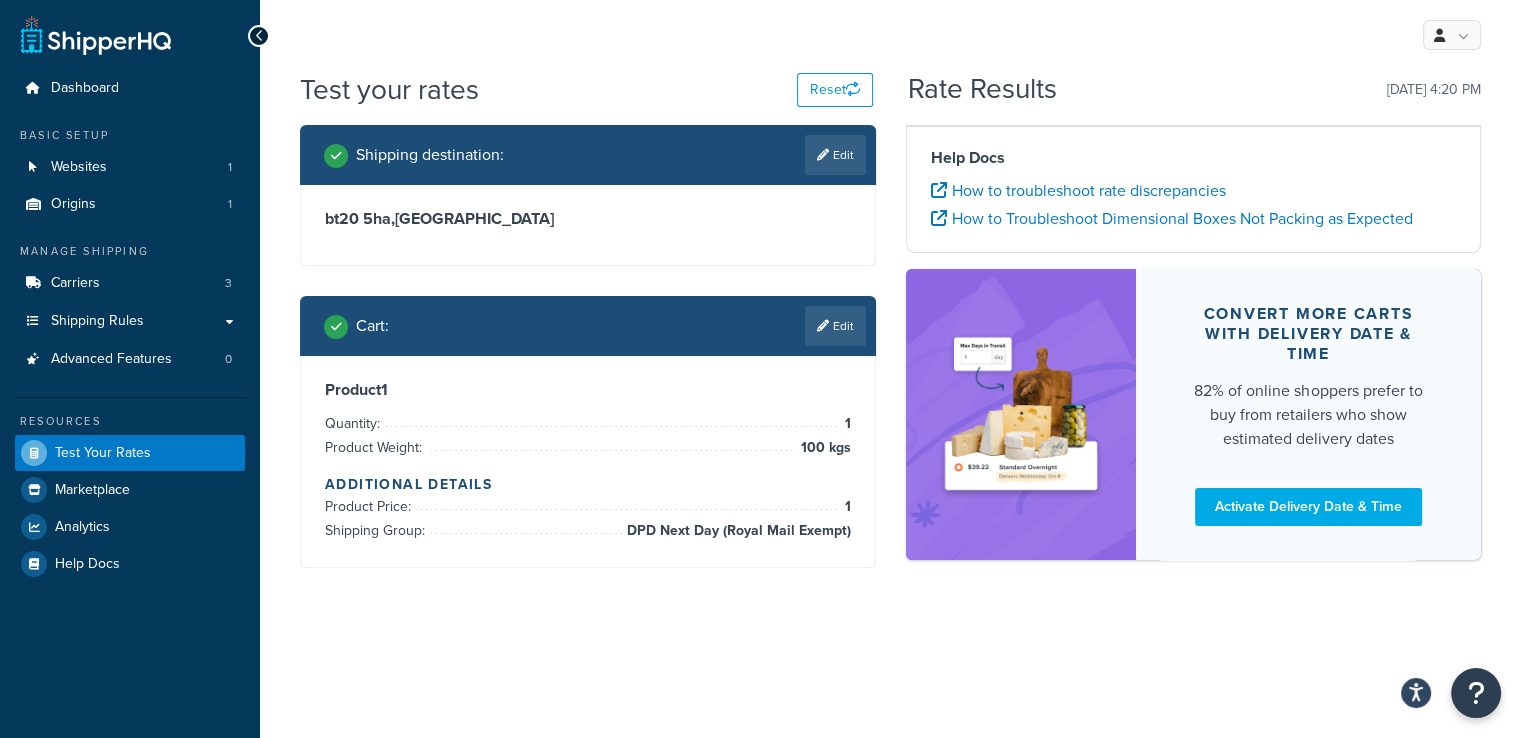 scroll, scrollTop: 0, scrollLeft: 0, axis: both 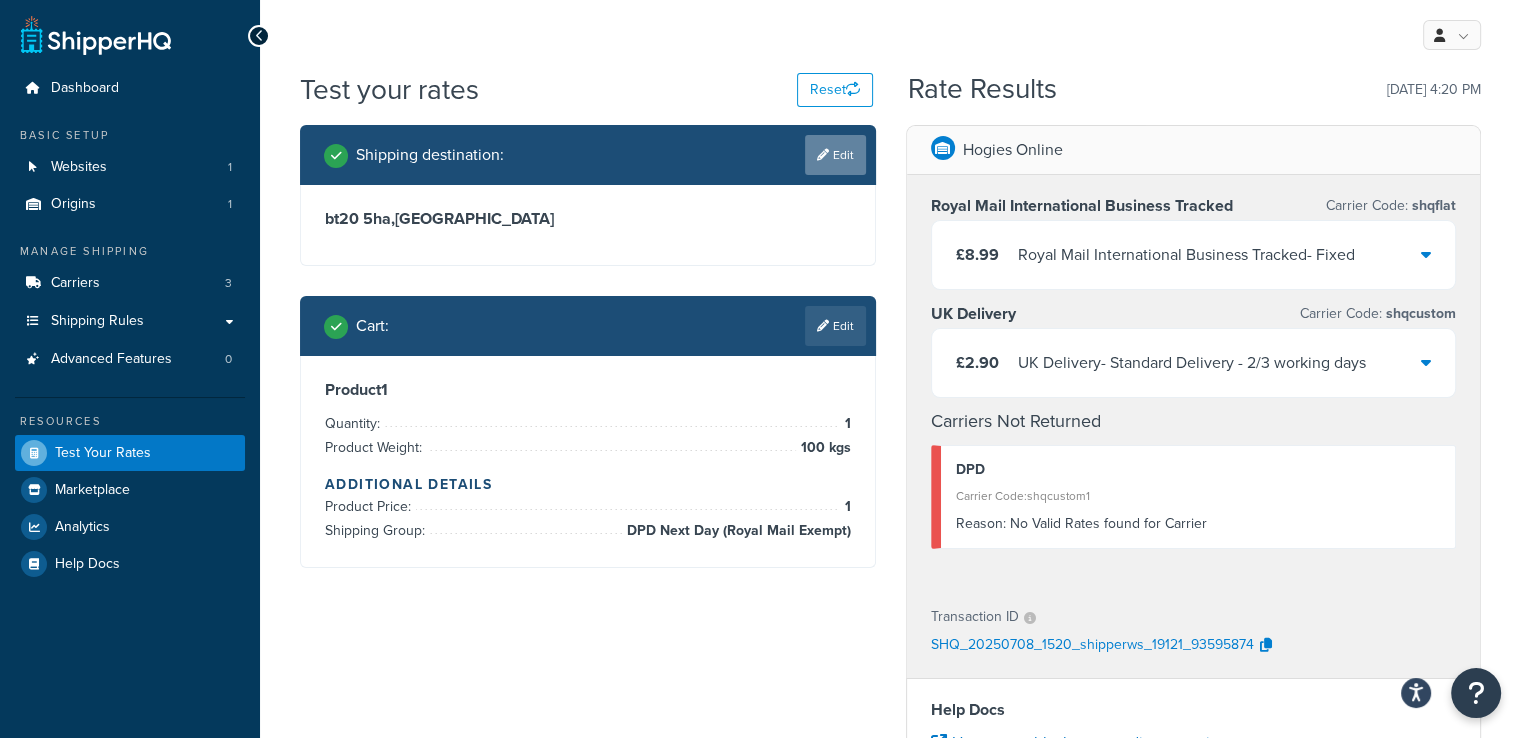 click on "Edit" at bounding box center [835, 155] 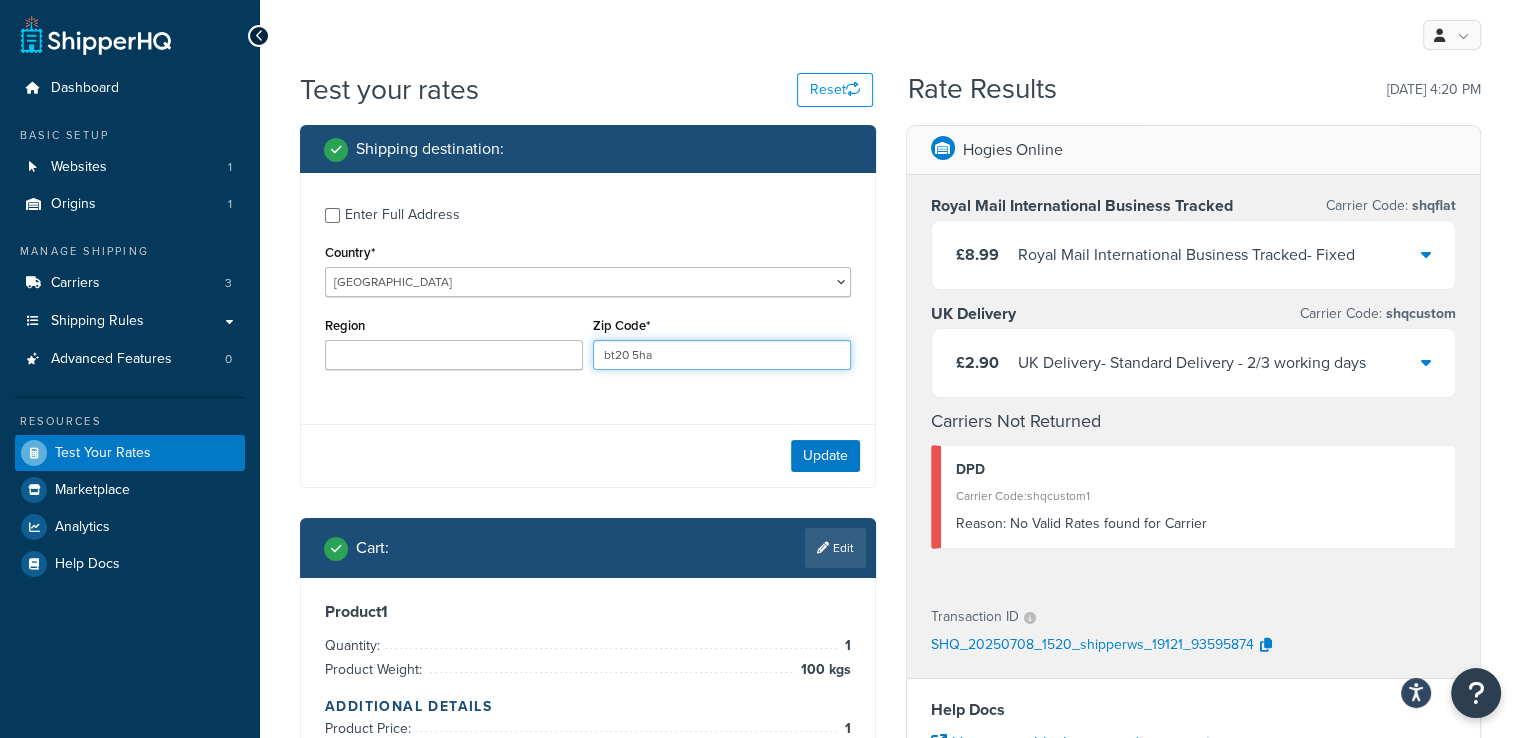 drag, startPoint x: 655, startPoint y: 352, endPoint x: 580, endPoint y: 339, distance: 76.11833 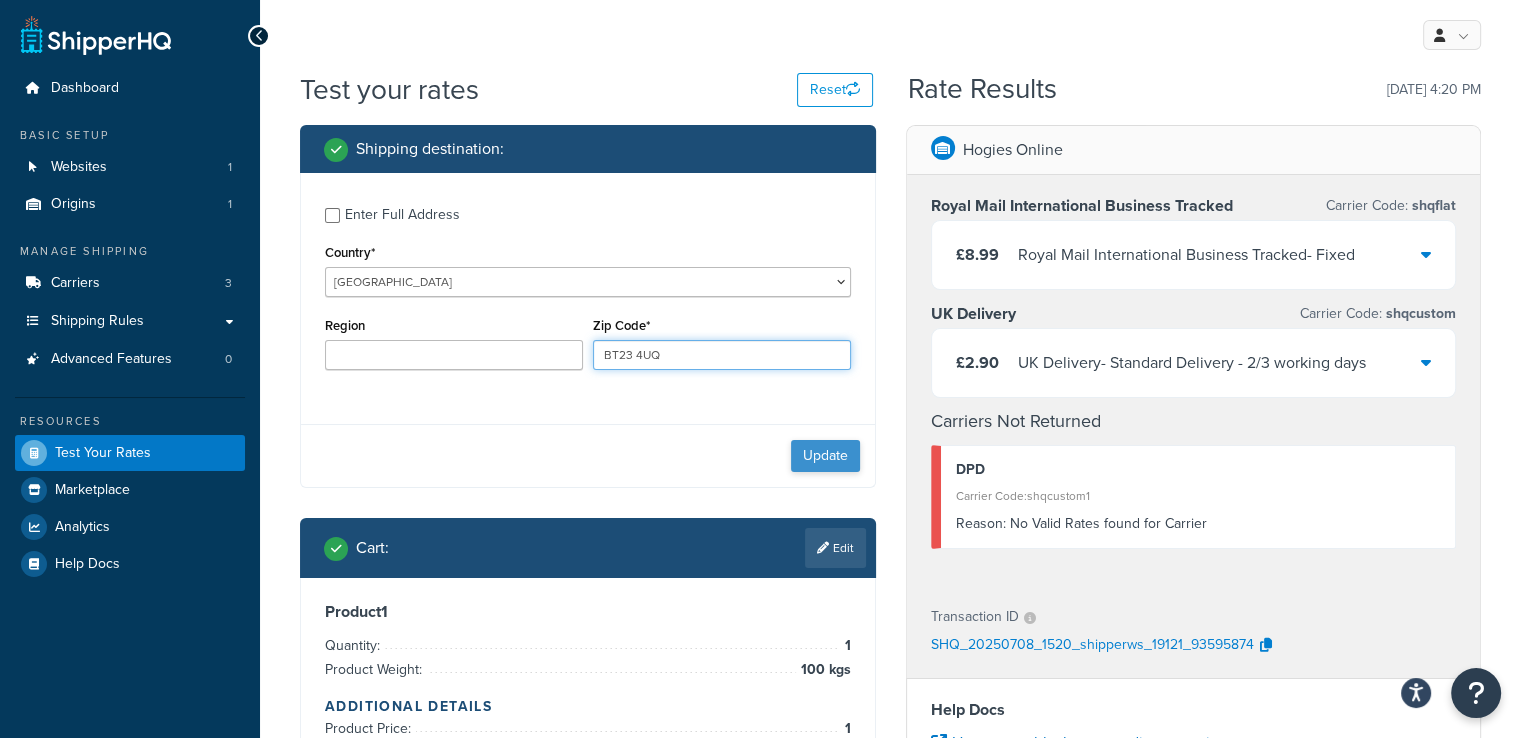 type on "BT23 4UQ" 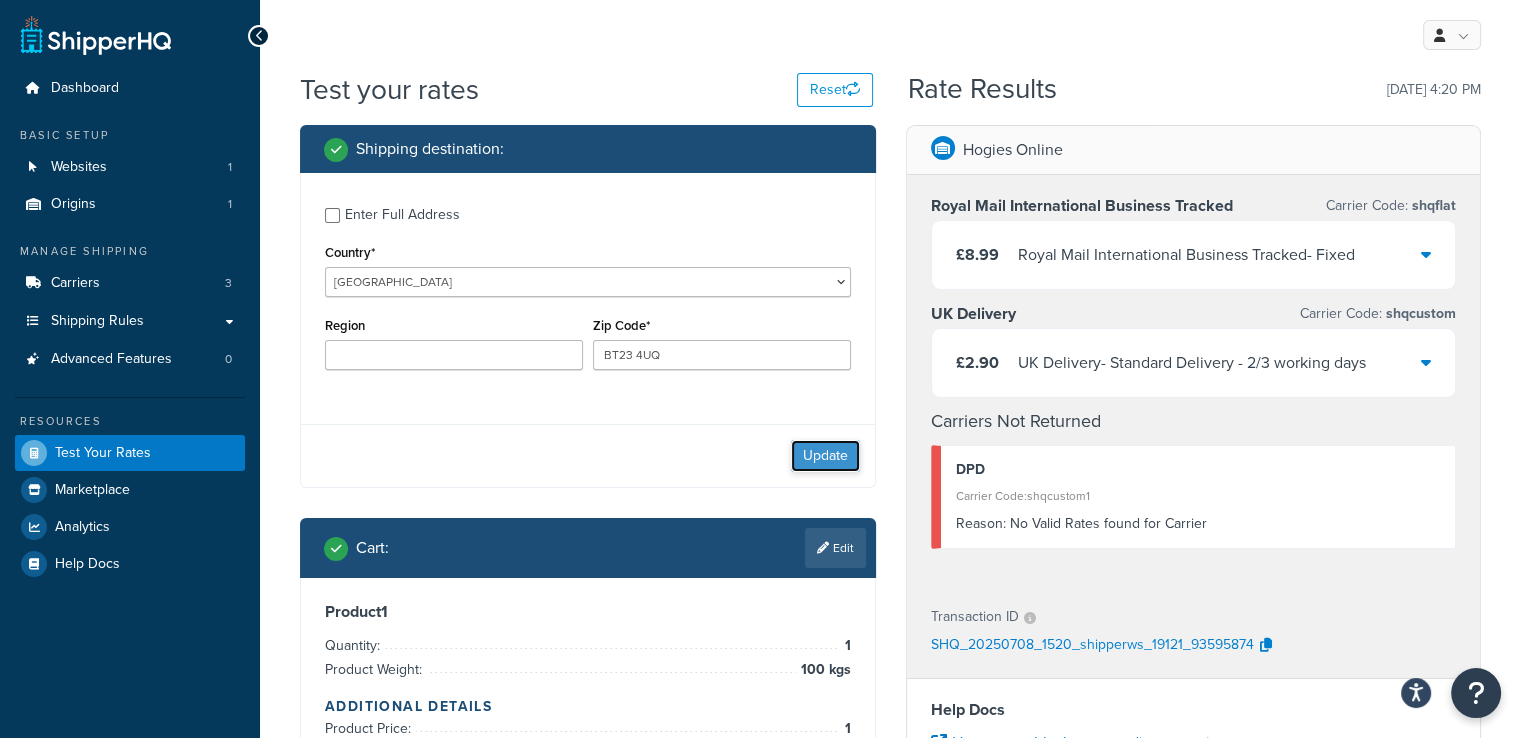 click on "Update" at bounding box center (825, 456) 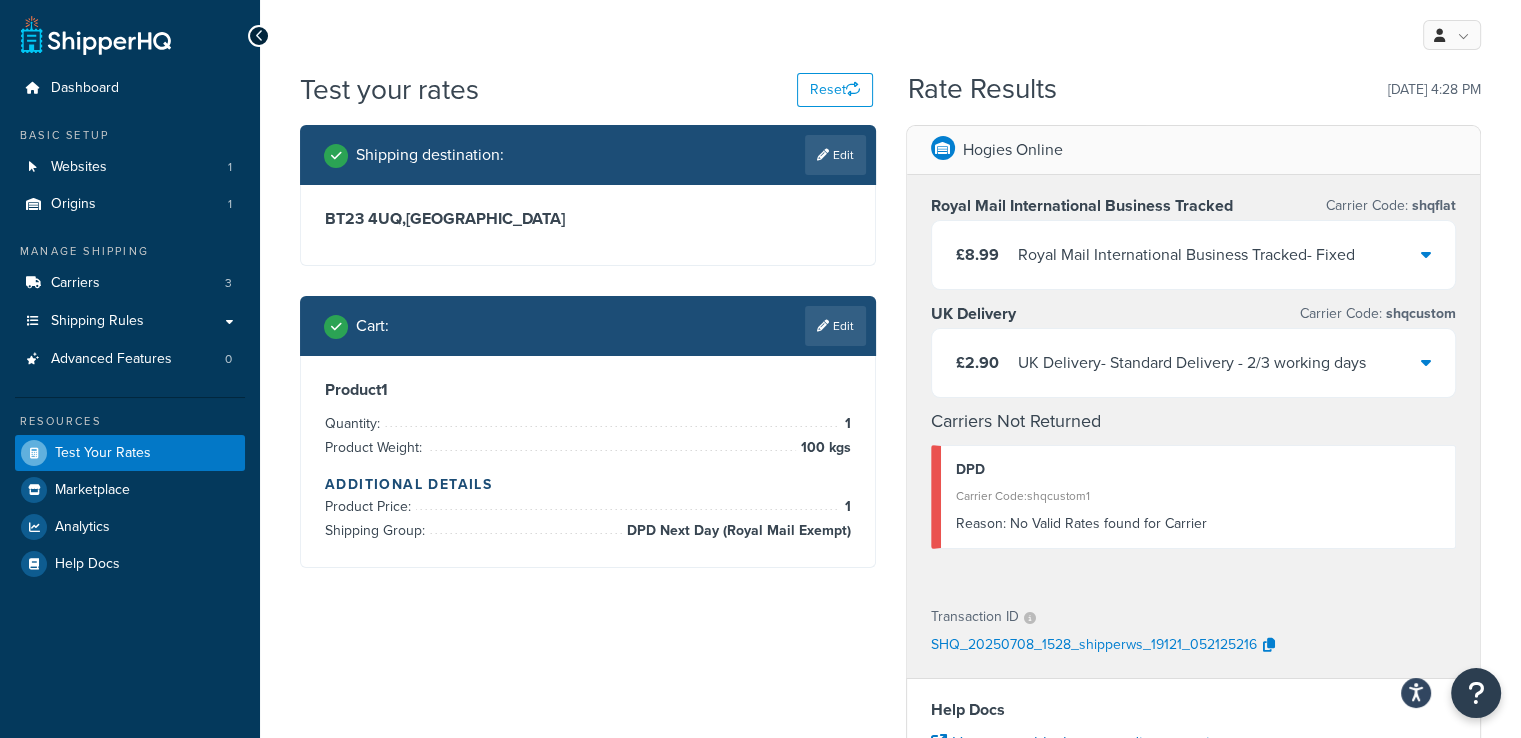 click at bounding box center (1426, 362) 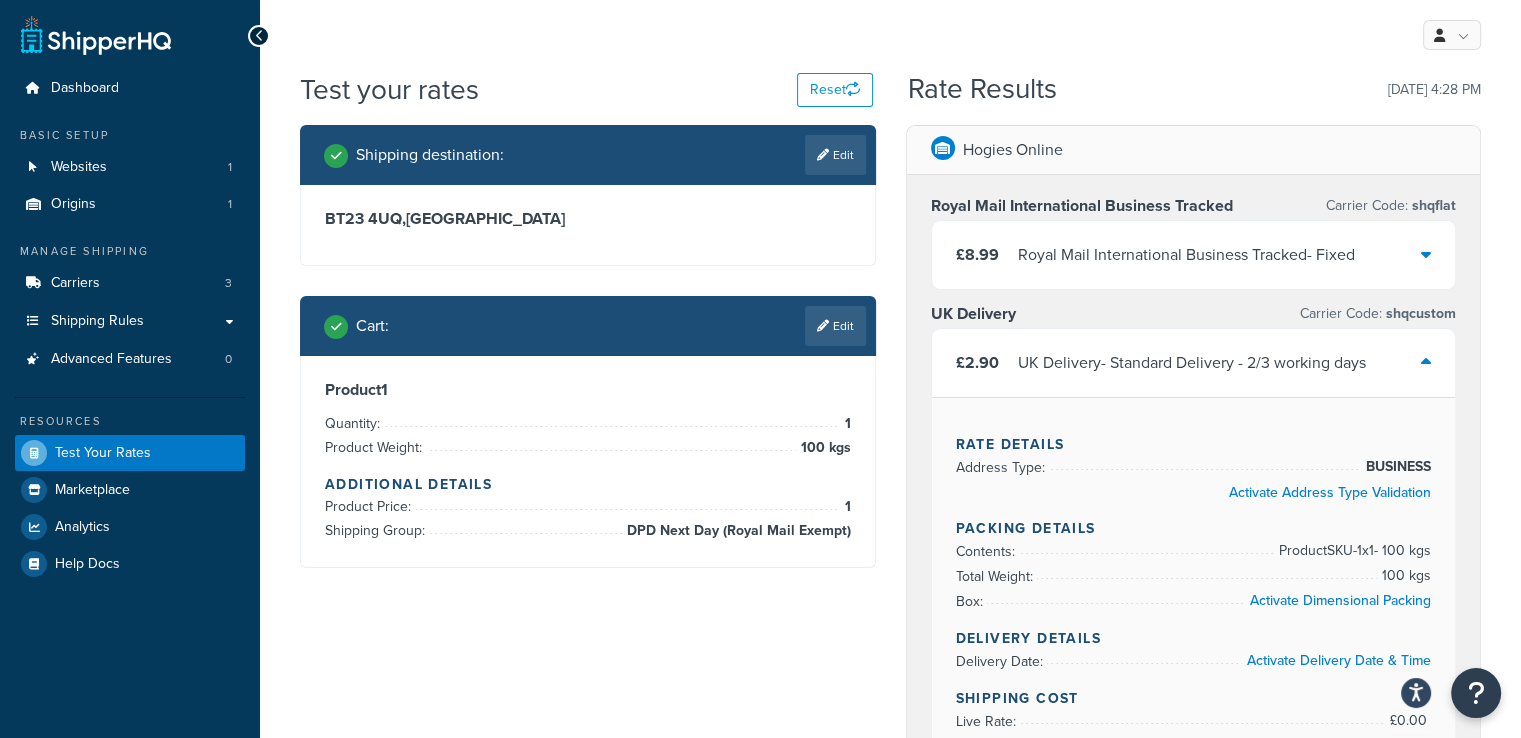 scroll, scrollTop: 644, scrollLeft: 0, axis: vertical 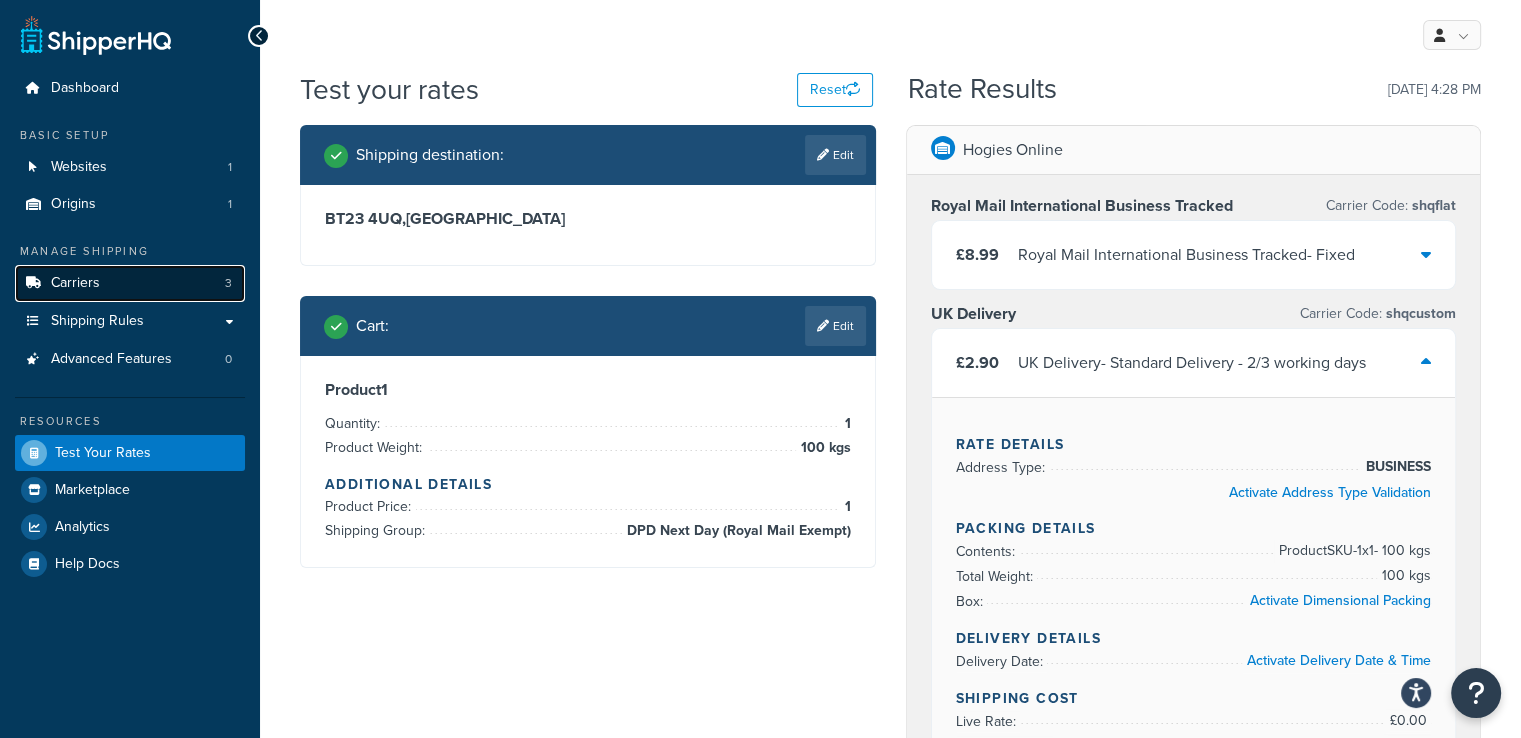click on "Carriers 3" at bounding box center [130, 283] 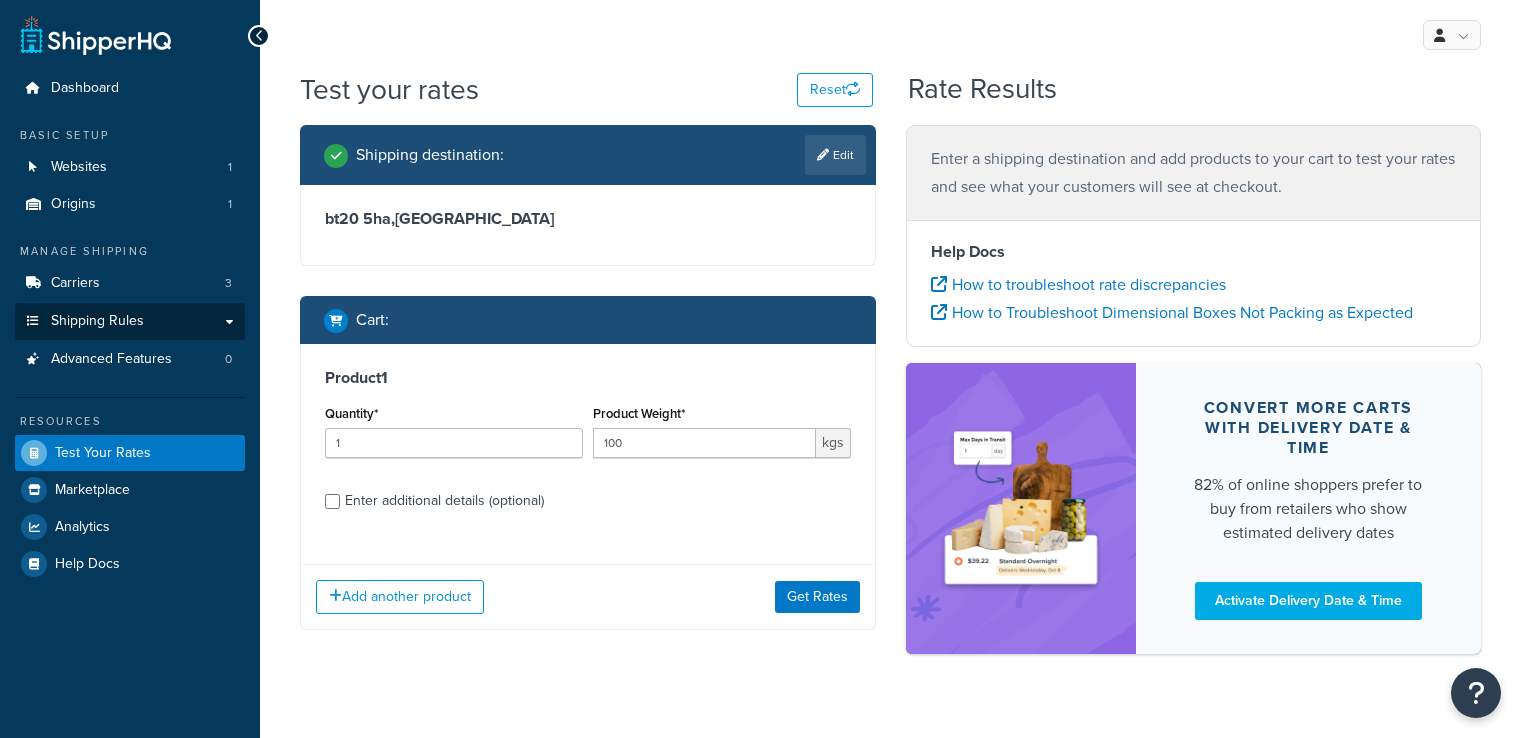 scroll, scrollTop: 0, scrollLeft: 0, axis: both 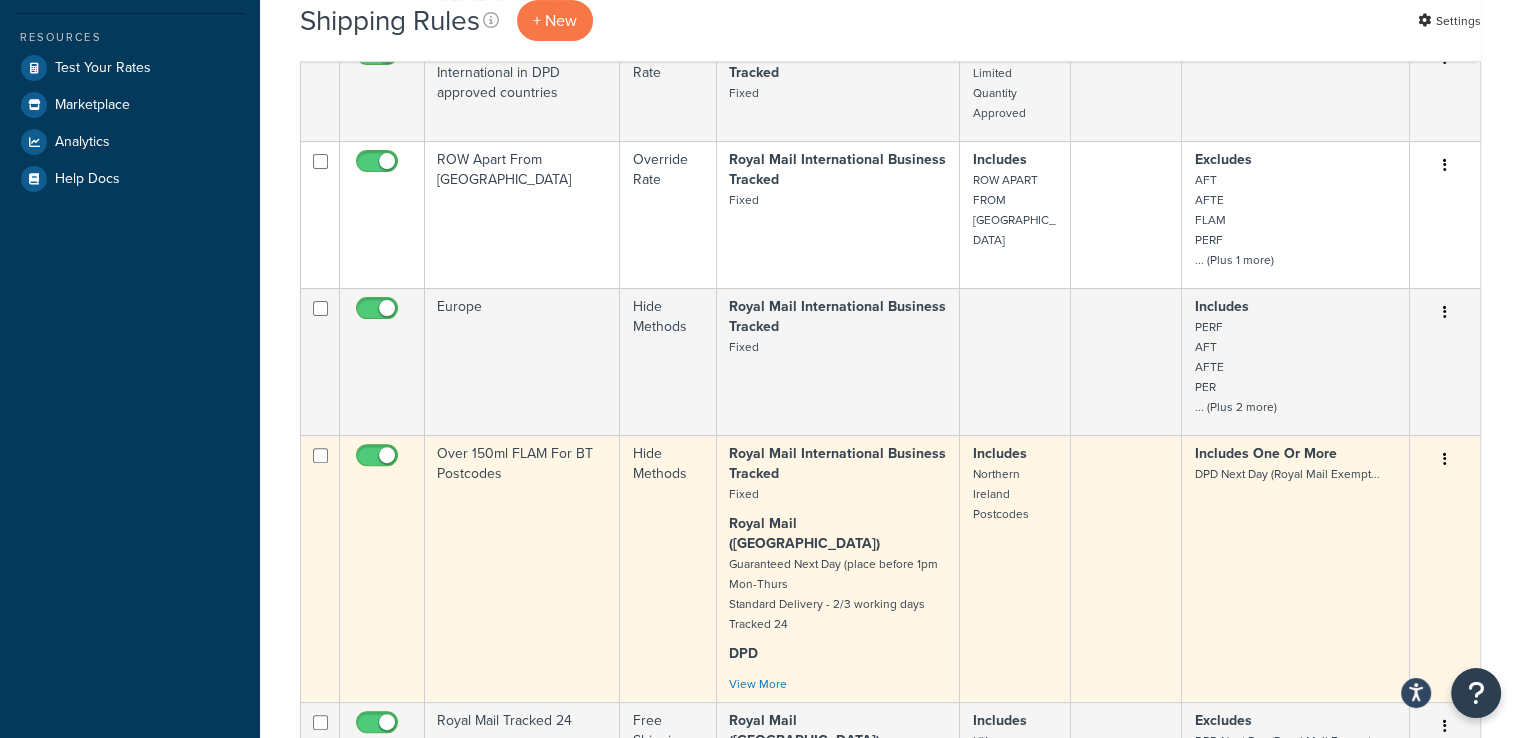 click at bounding box center [1445, 459] 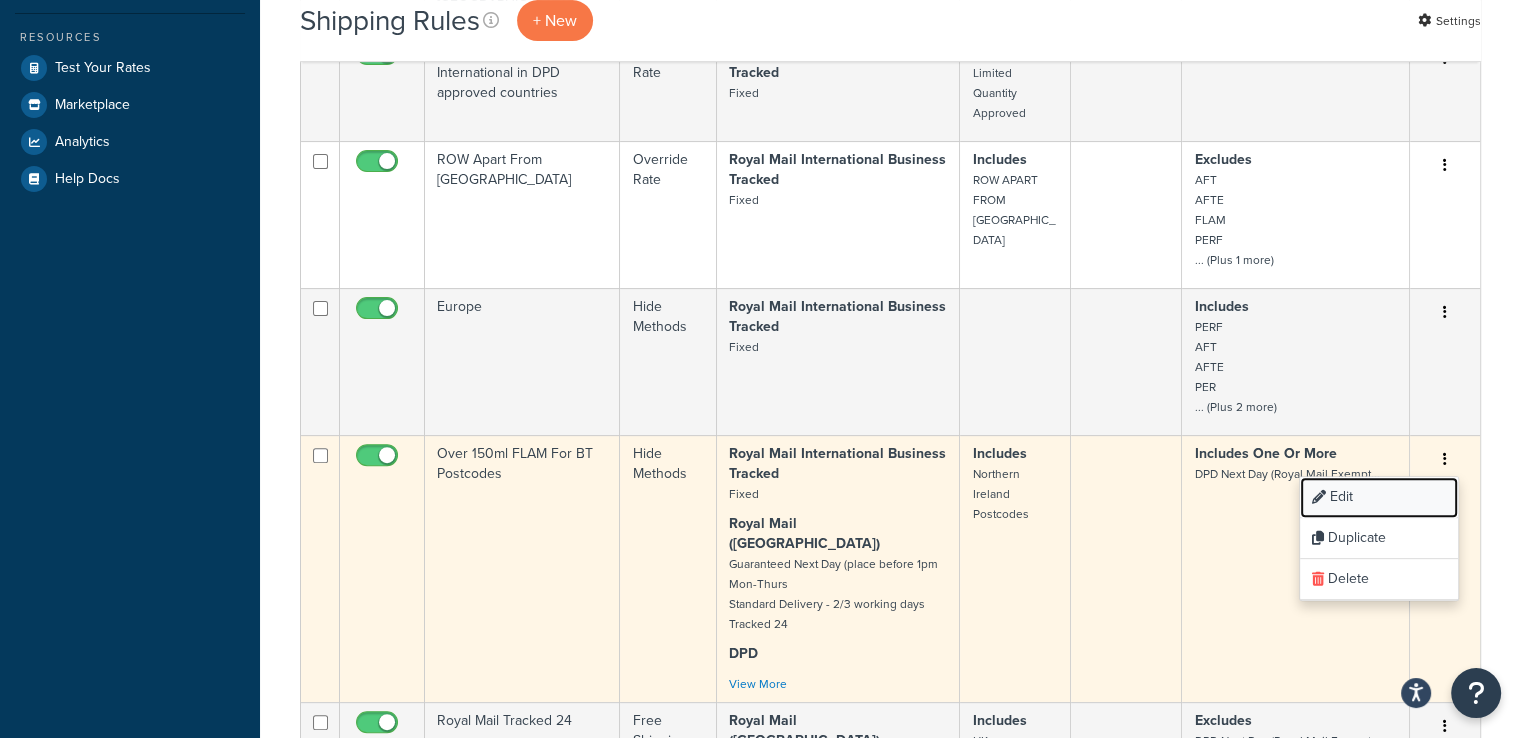 click on "Edit" at bounding box center (1379, 497) 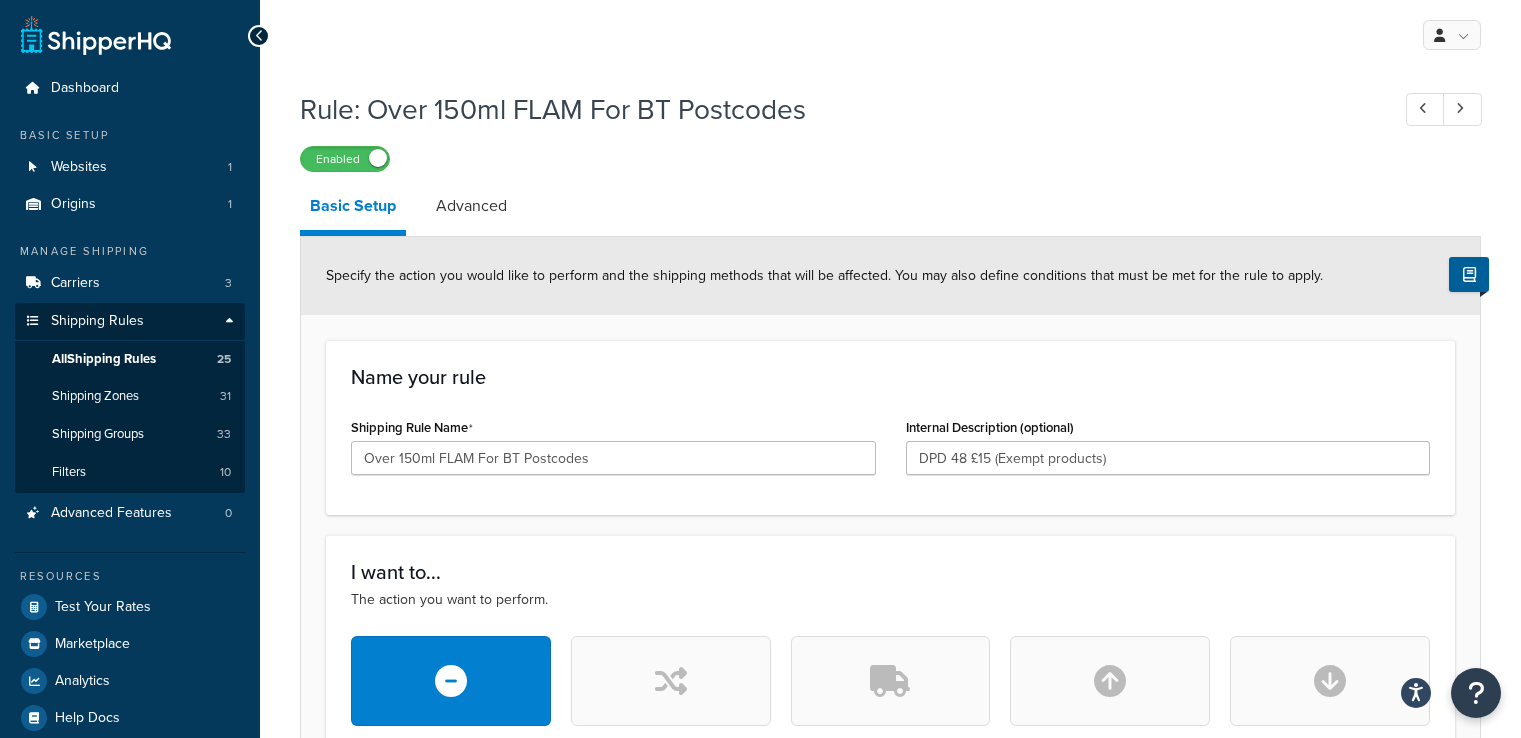 scroll, scrollTop: 0, scrollLeft: 0, axis: both 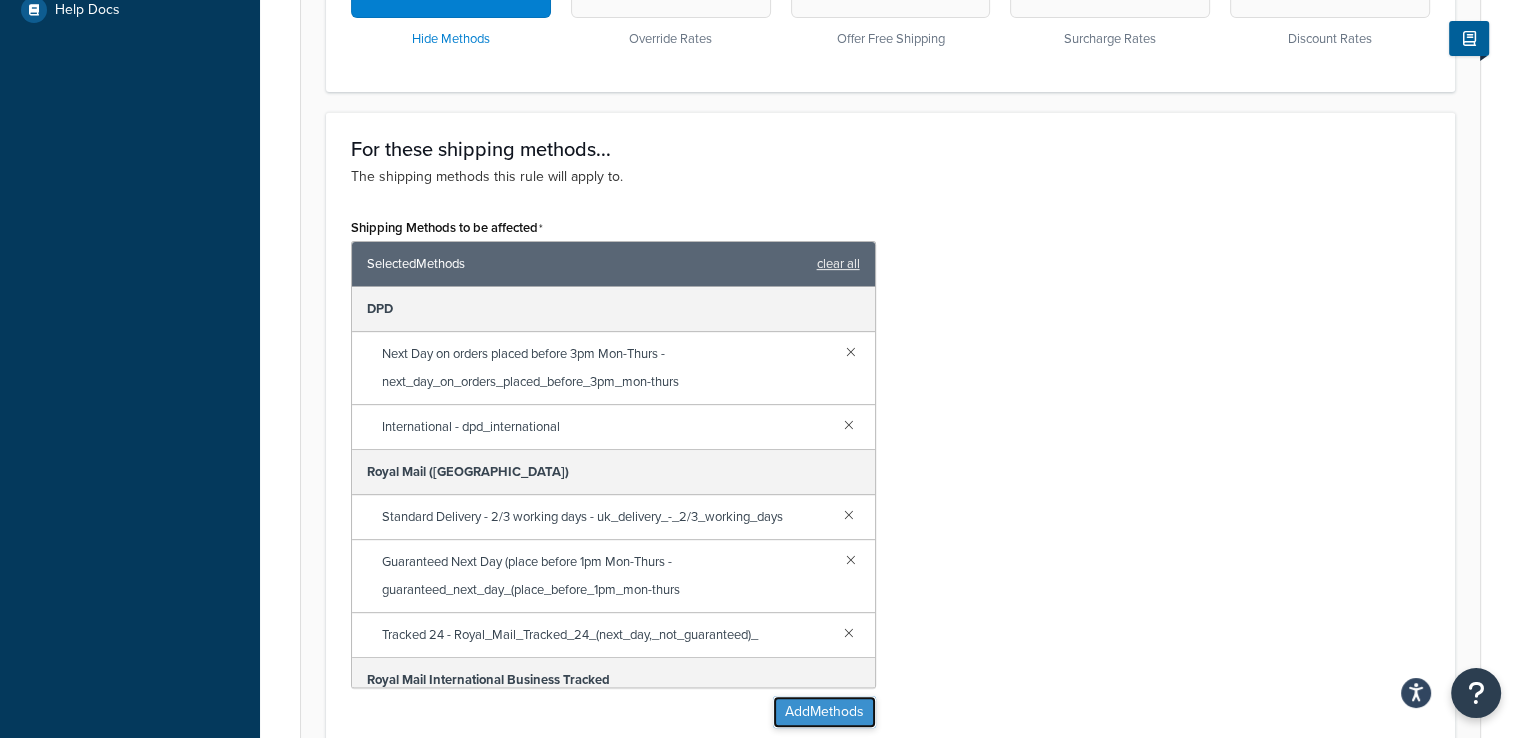 click on "Add  Methods" at bounding box center (824, 712) 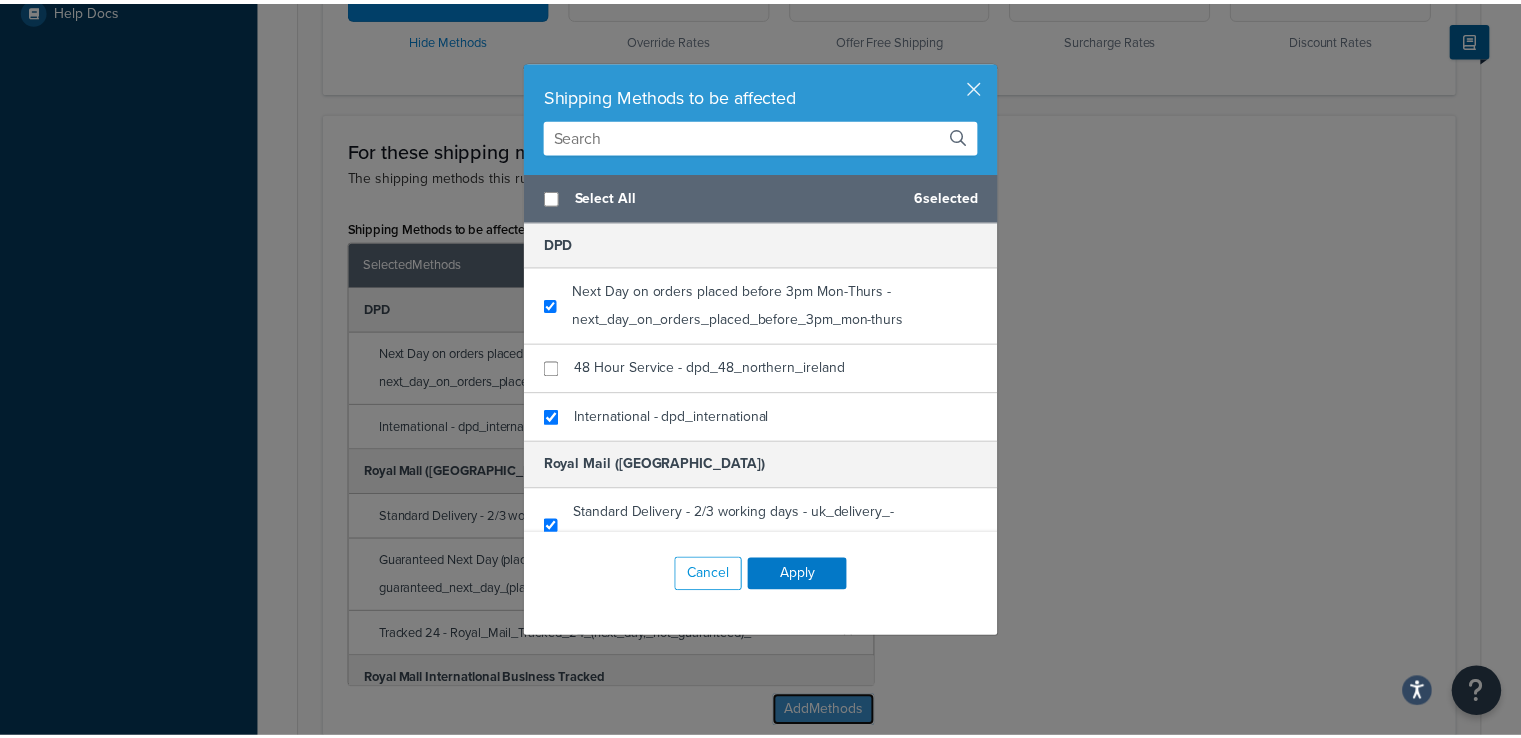 scroll, scrollTop: 0, scrollLeft: 0, axis: both 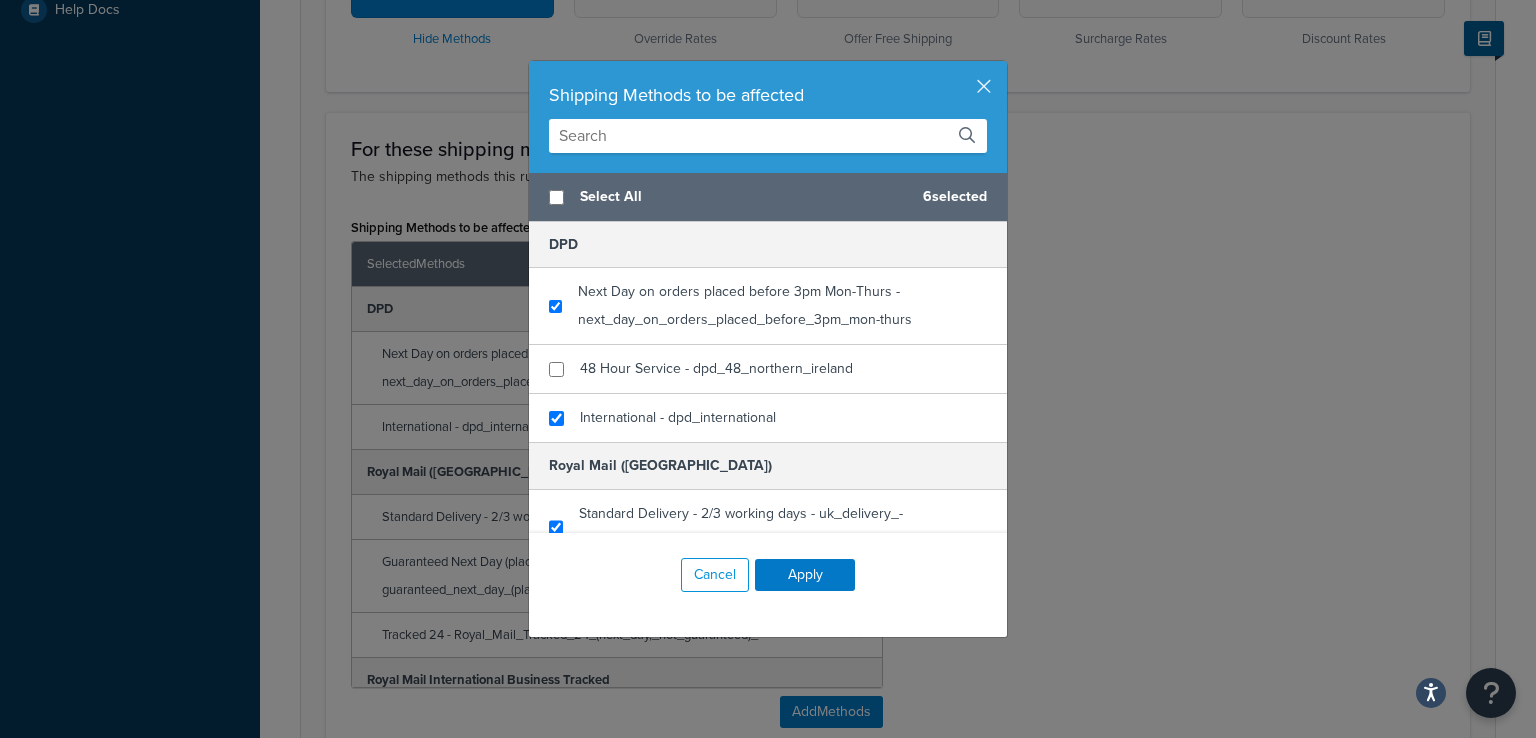 click on "Cancel Apply" at bounding box center [768, 575] 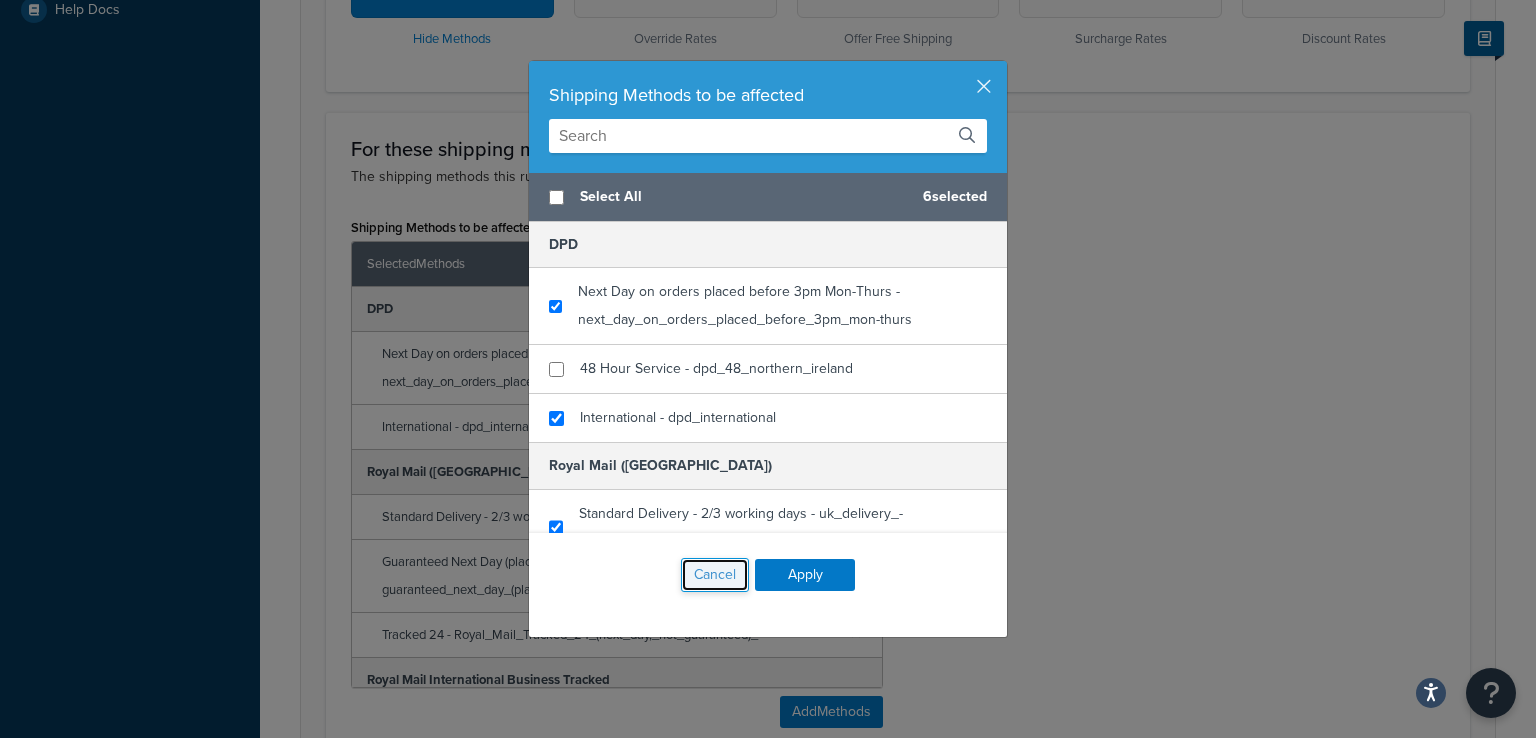 click on "Cancel" at bounding box center [715, 575] 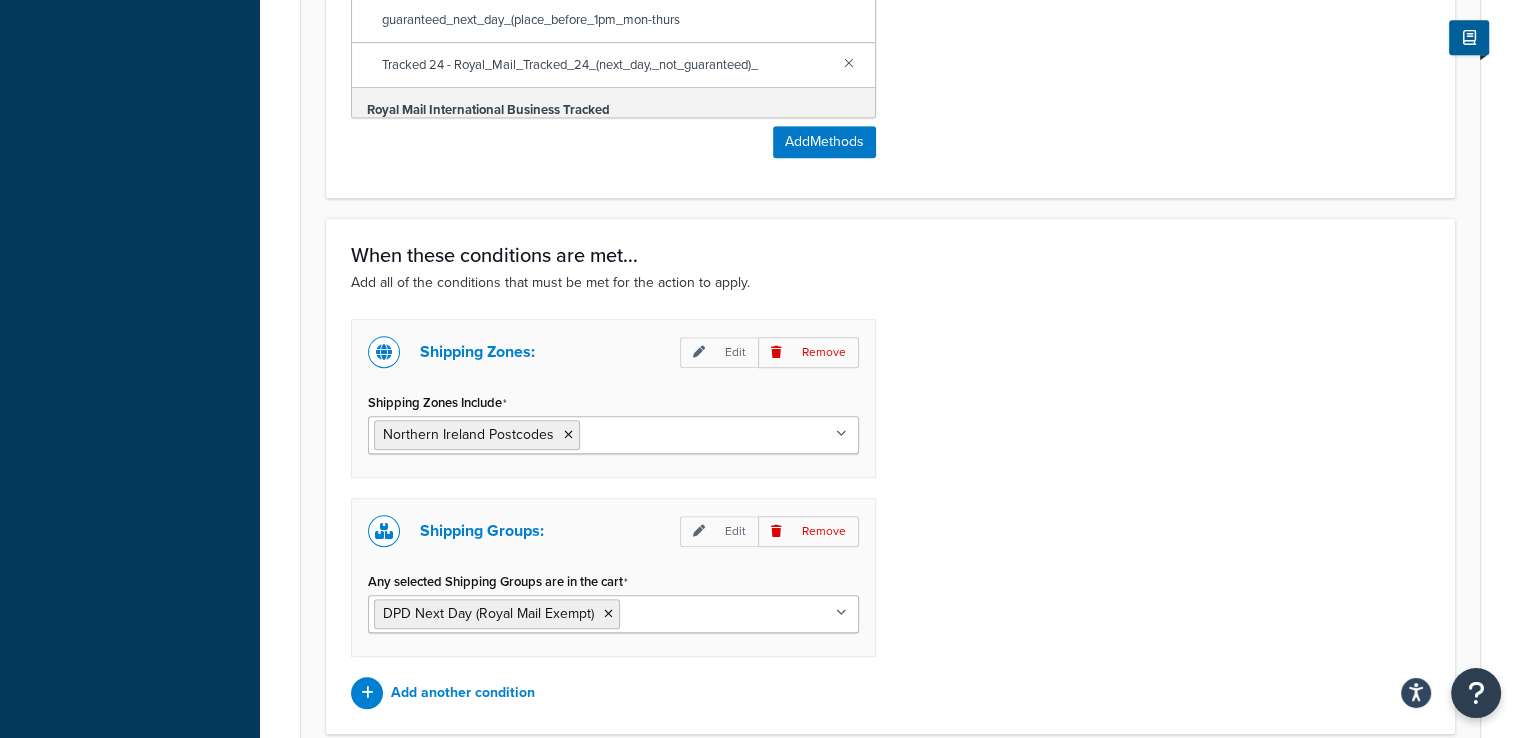 scroll, scrollTop: 1455, scrollLeft: 0, axis: vertical 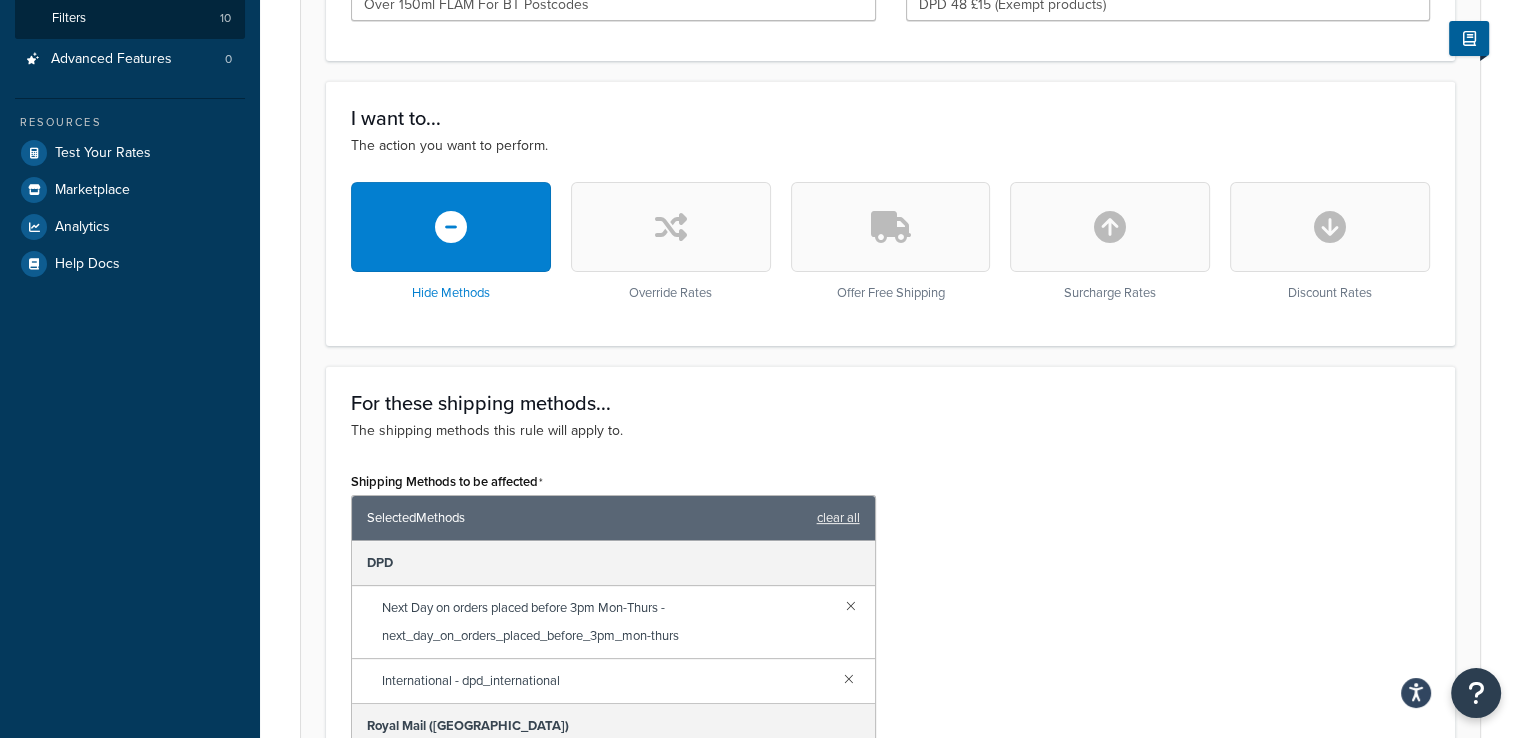 click at bounding box center [671, 227] 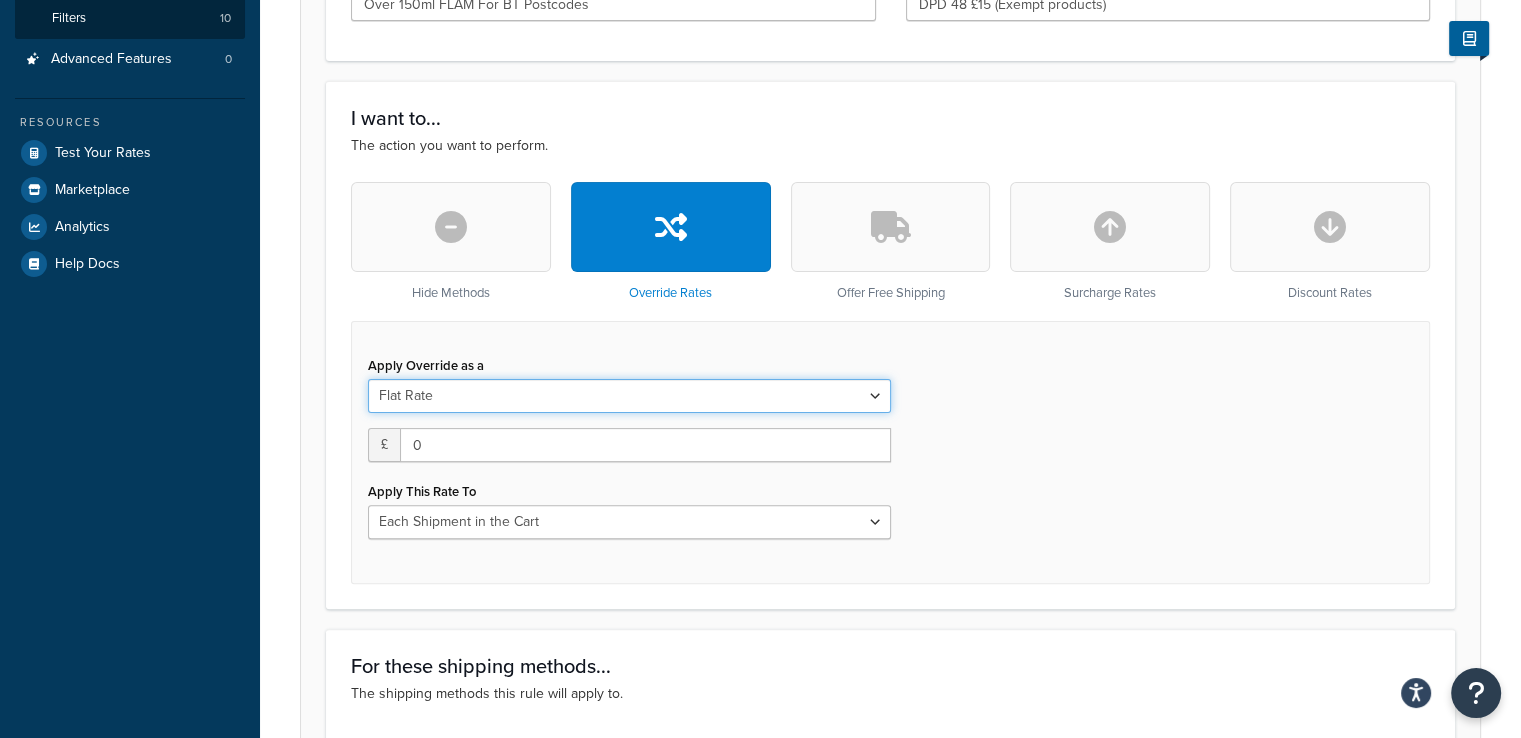 click on "Flat Rate  Percentage  Flat Rate & Percentage" at bounding box center (629, 396) 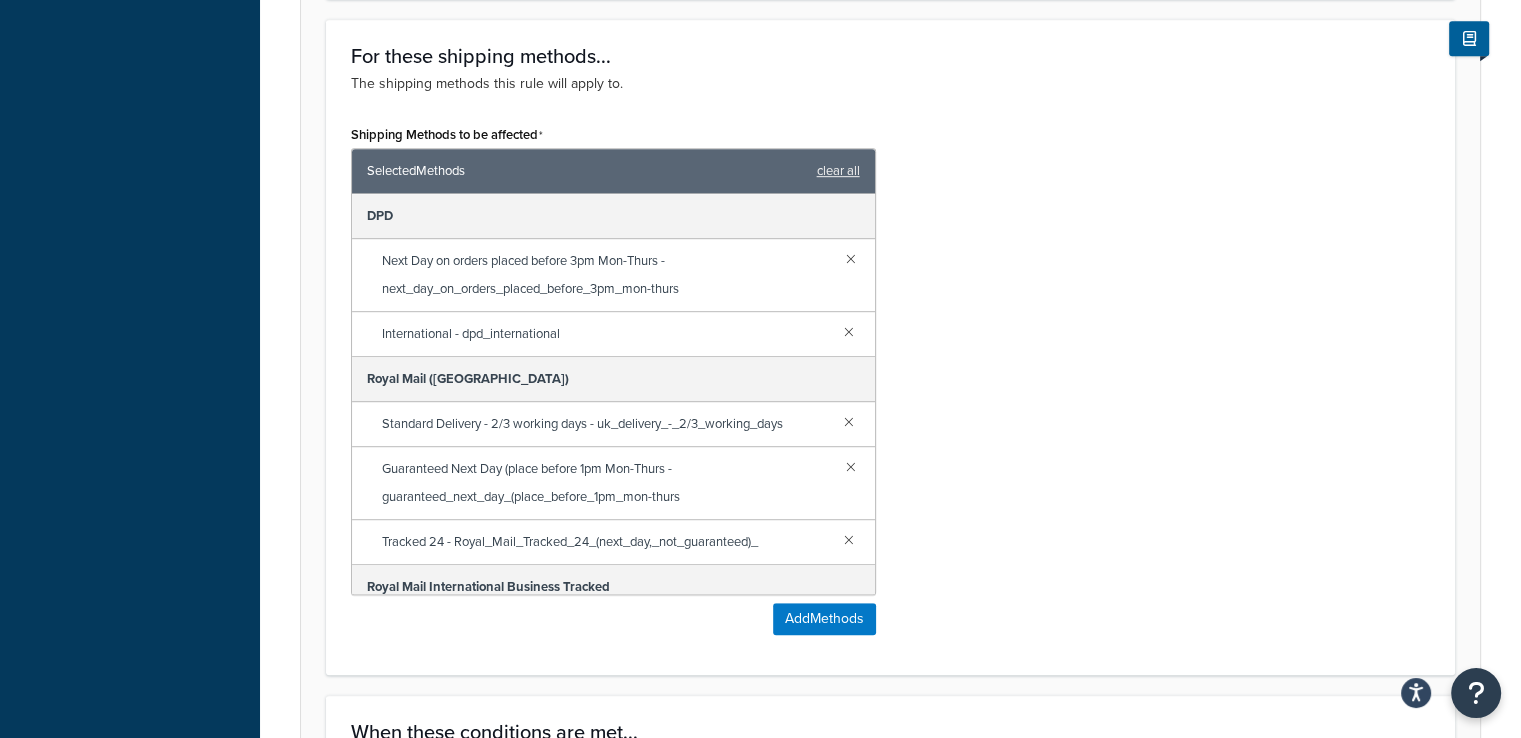 scroll, scrollTop: 1070, scrollLeft: 0, axis: vertical 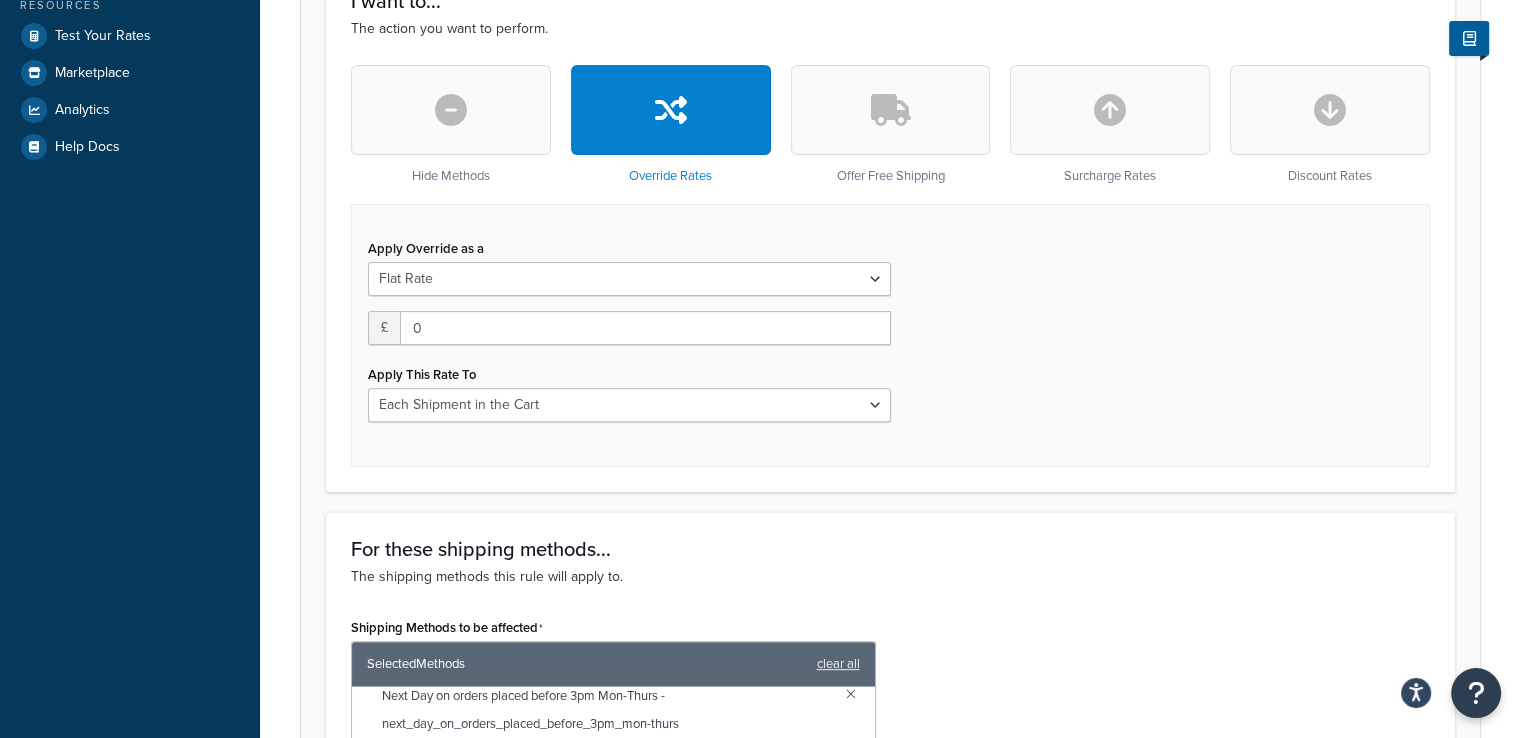 click on "Apply Override as a   Flat Rate  Percentage  Flat Rate & Percentage    £ 0 Apply This Rate To   Each Shipment in the Cart  Each Shipping Group in the Cart  Each Item within a Shipping Group  Each Box per Each Shipping Group" at bounding box center (629, 328) 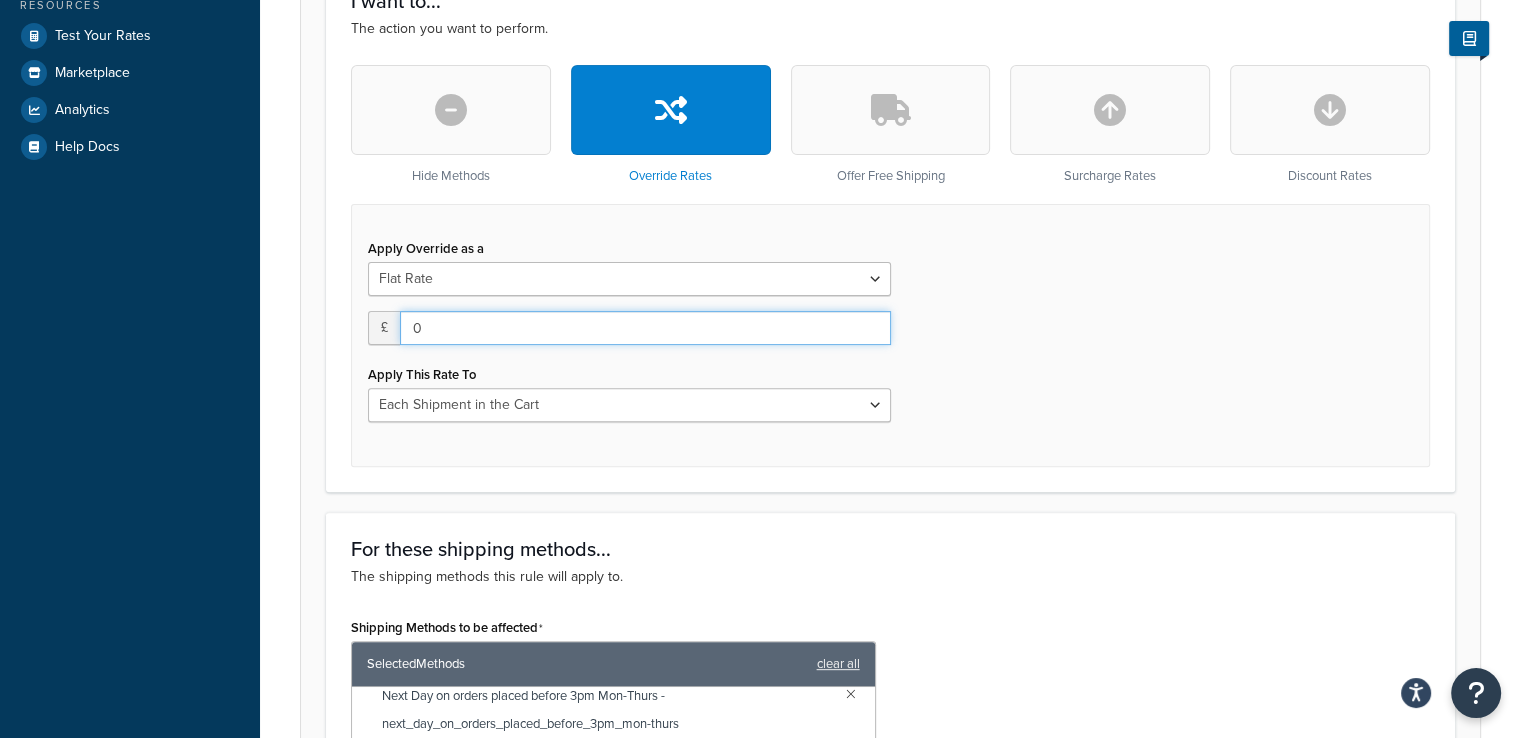 click on "0" at bounding box center (645, 328) 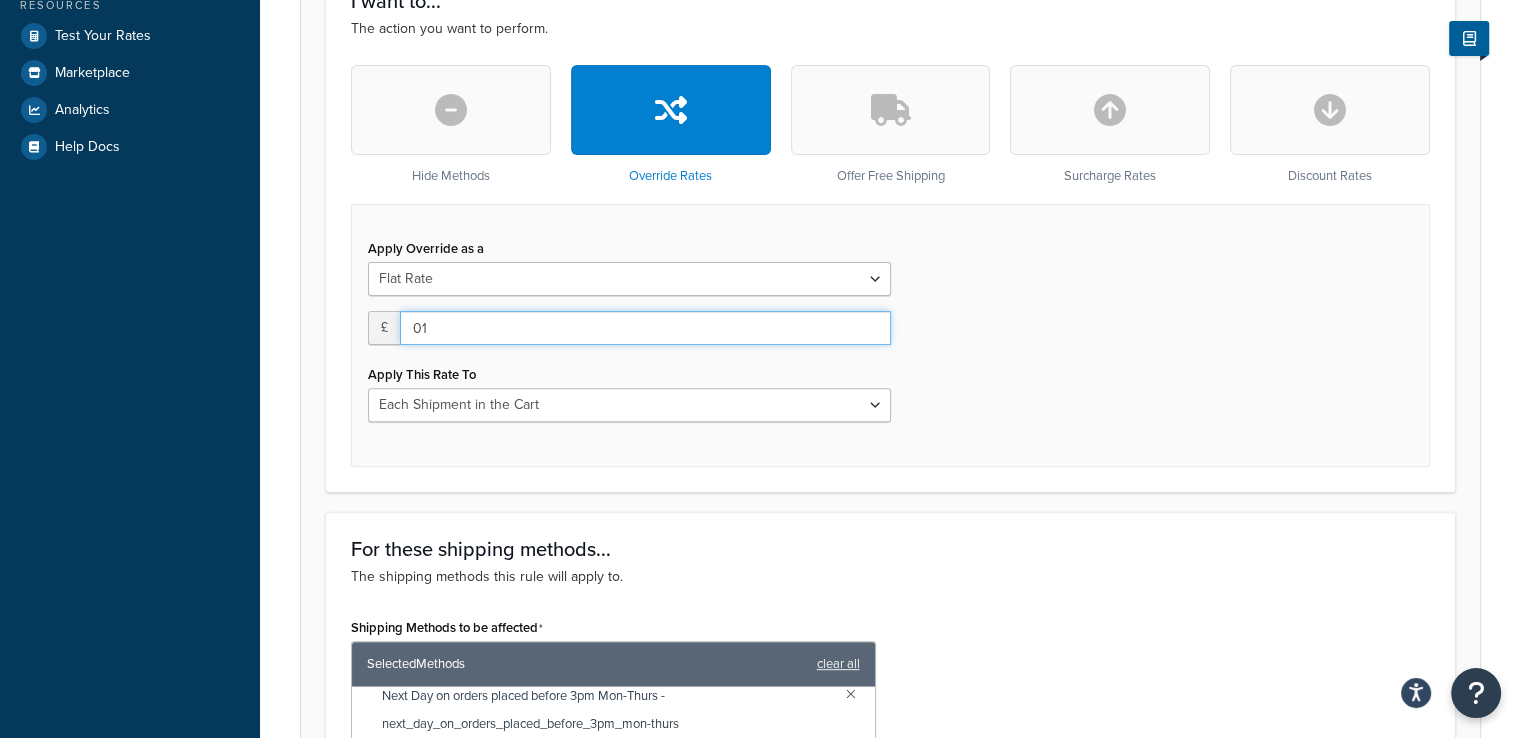 type on "0" 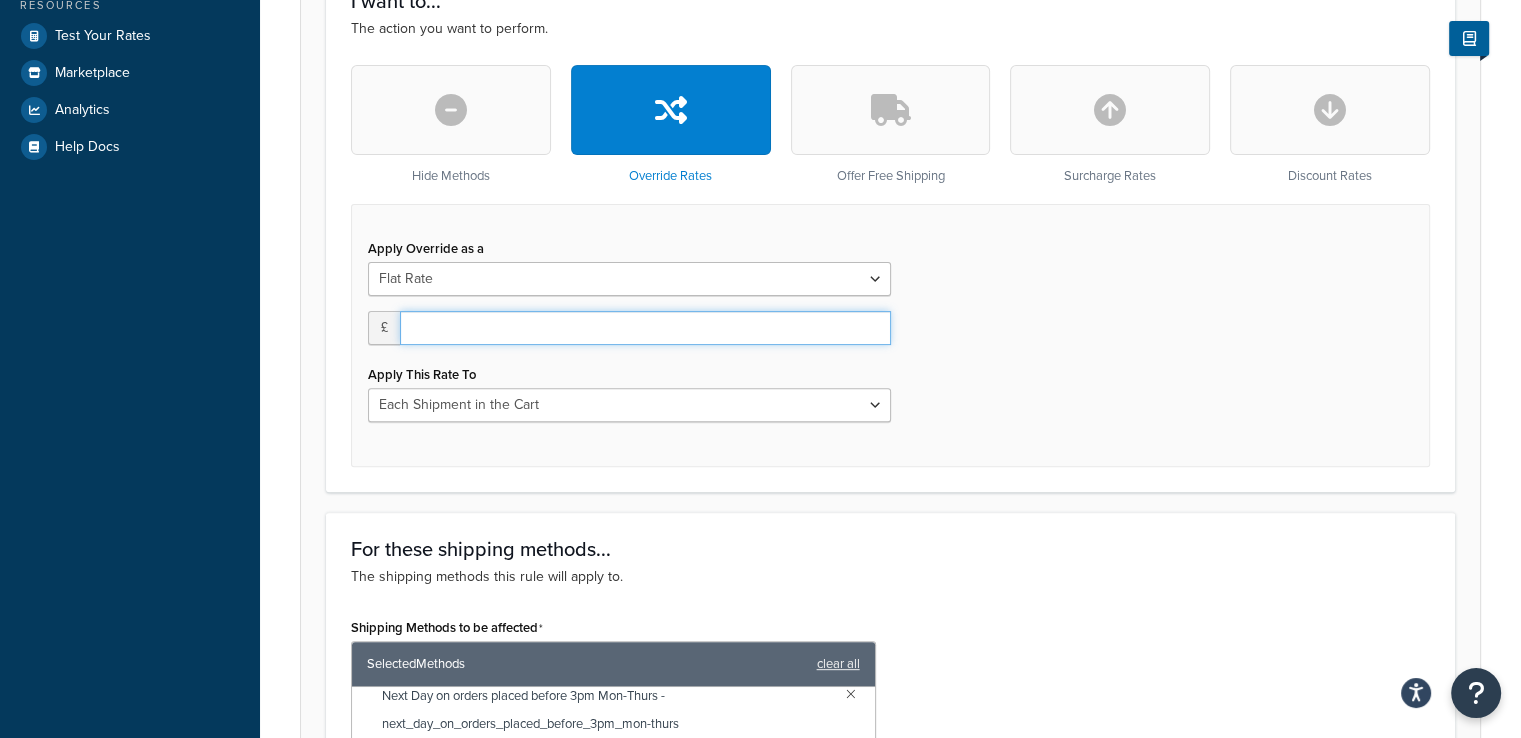 type on "2" 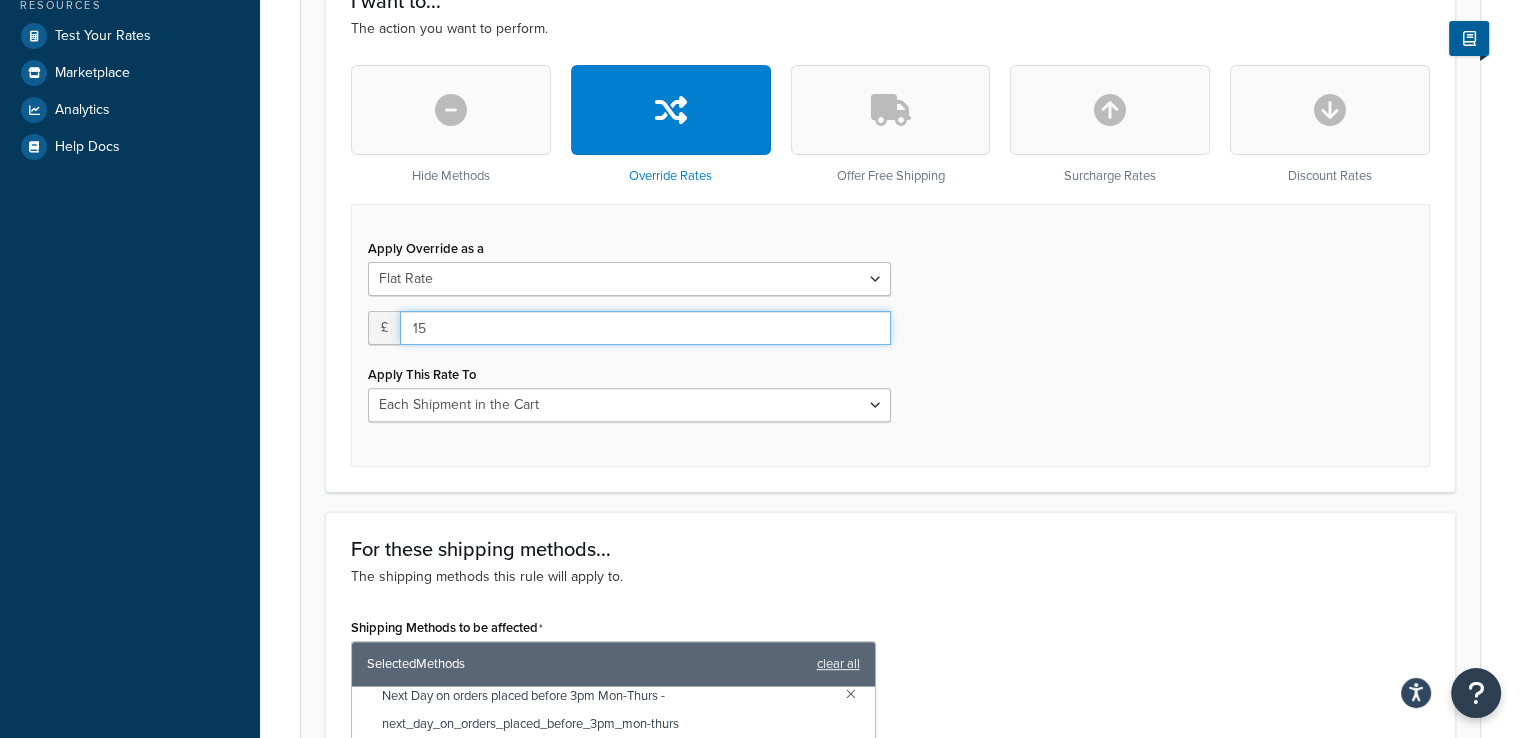 type on "15" 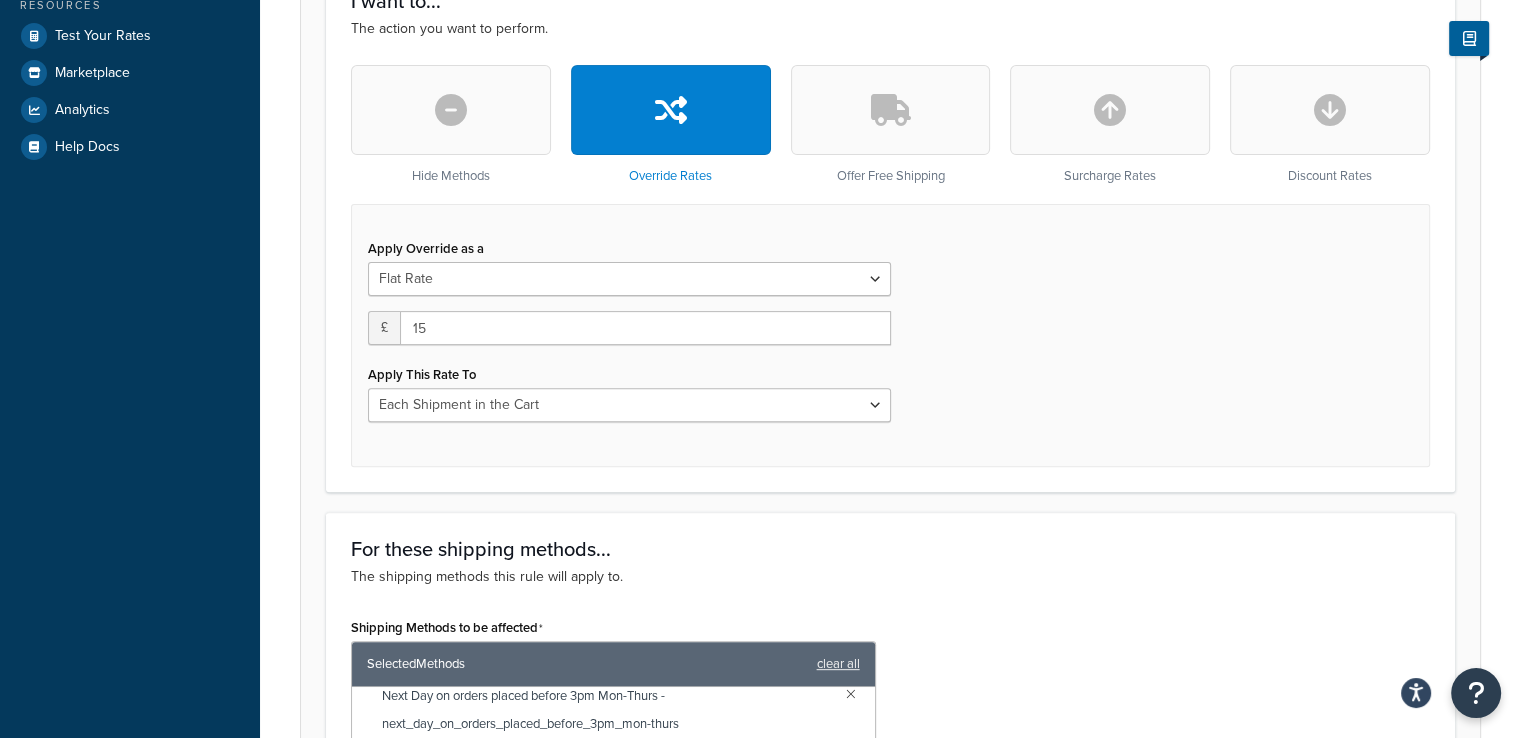 click on "Apply Override as a   Flat Rate  Percentage  Flat Rate & Percentage    £ 15 Apply This Rate To   Each Shipment in the Cart  Each Shipping Group in the Cart  Each Item within a Shipping Group  Each Box per Each Shipping Group" at bounding box center [890, 335] 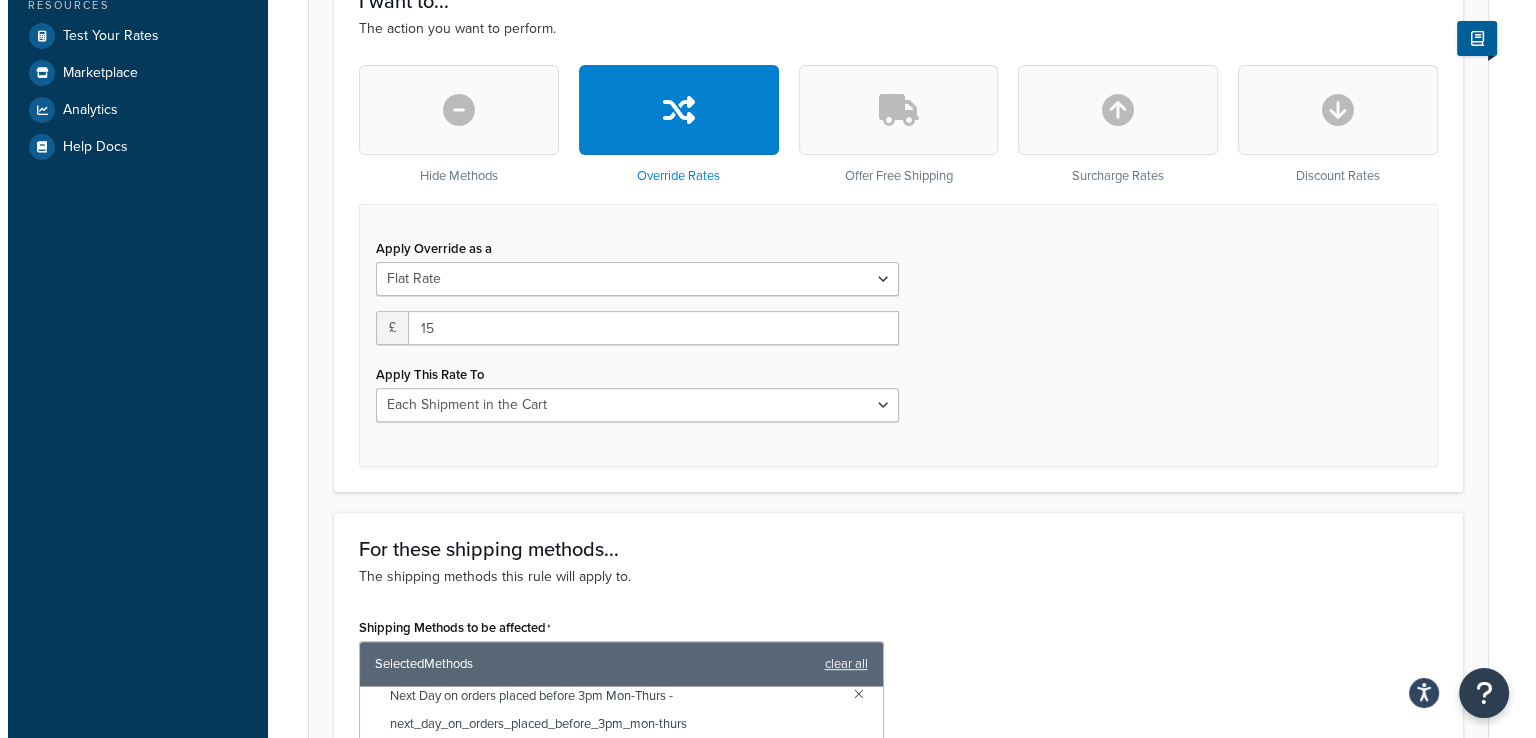 scroll, scrollTop: 1216, scrollLeft: 0, axis: vertical 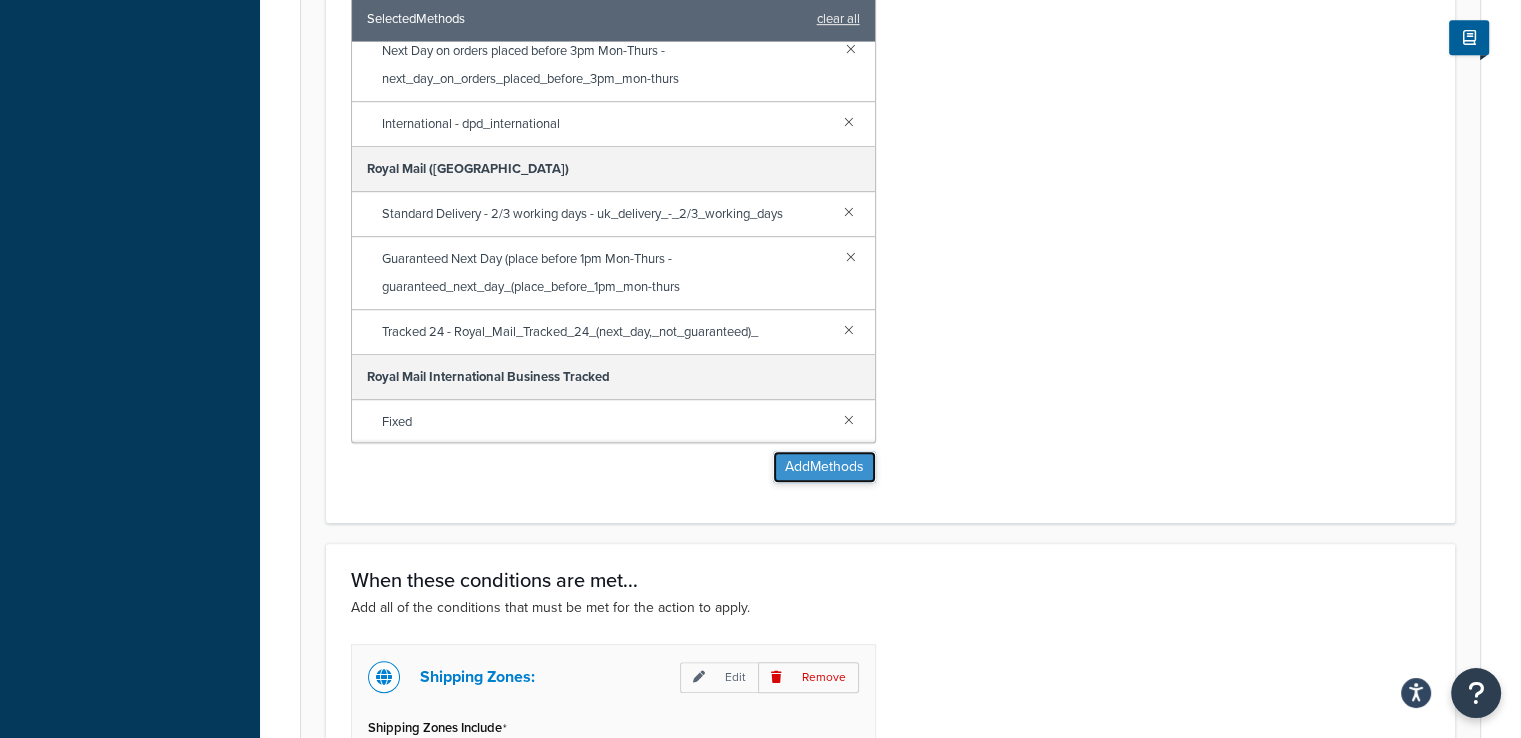 click on "Add  Methods" at bounding box center [824, 467] 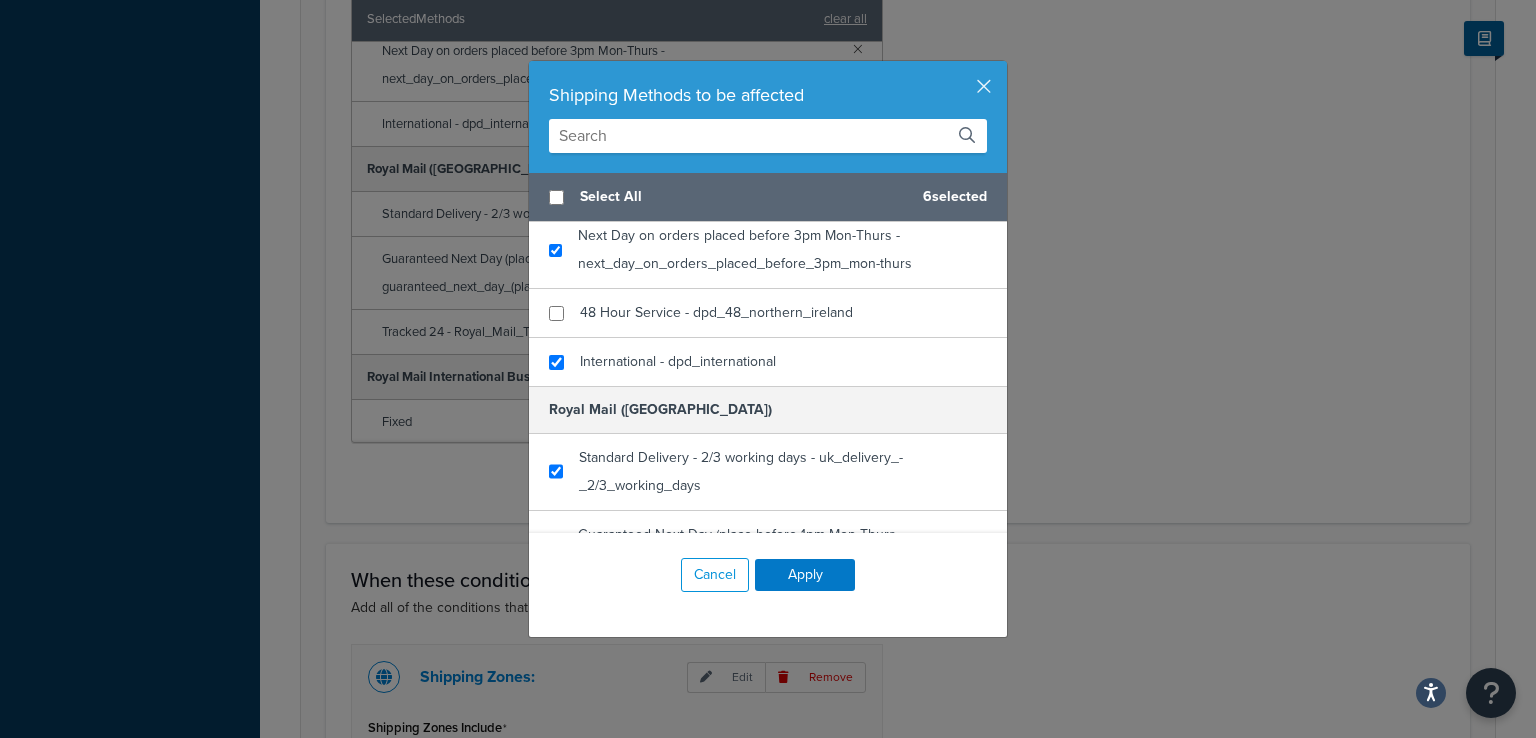 scroll, scrollTop: 0, scrollLeft: 0, axis: both 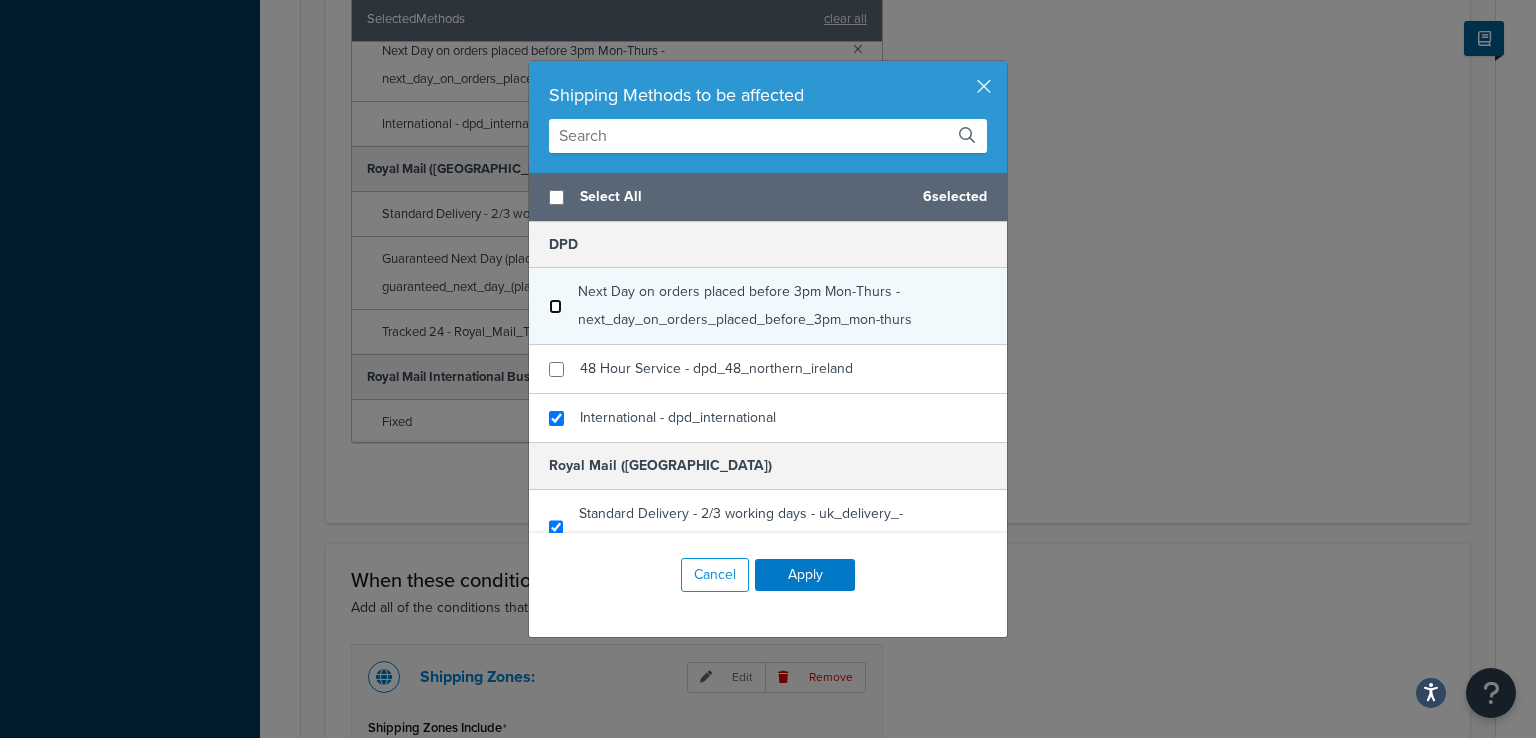 click at bounding box center (555, 306) 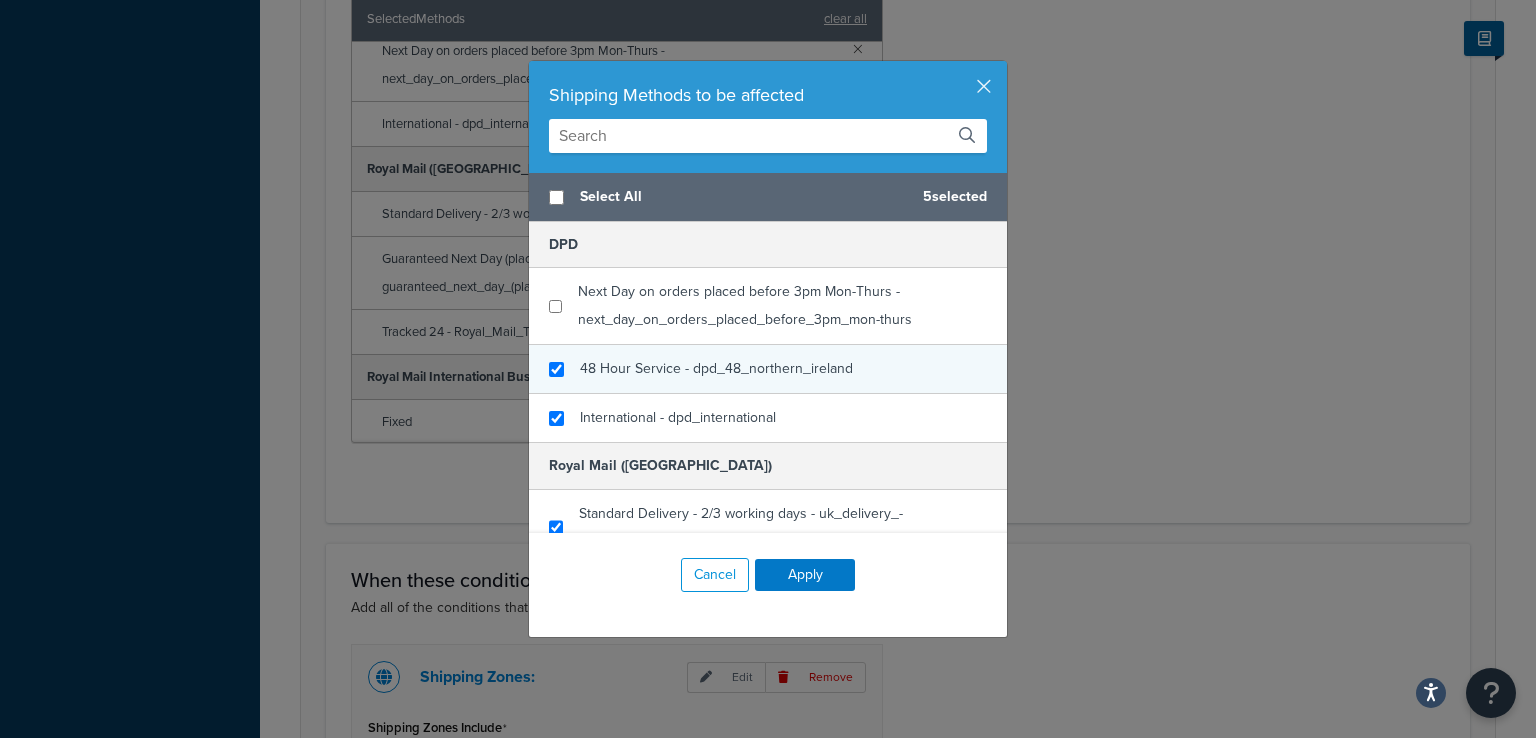 checkbox on "true" 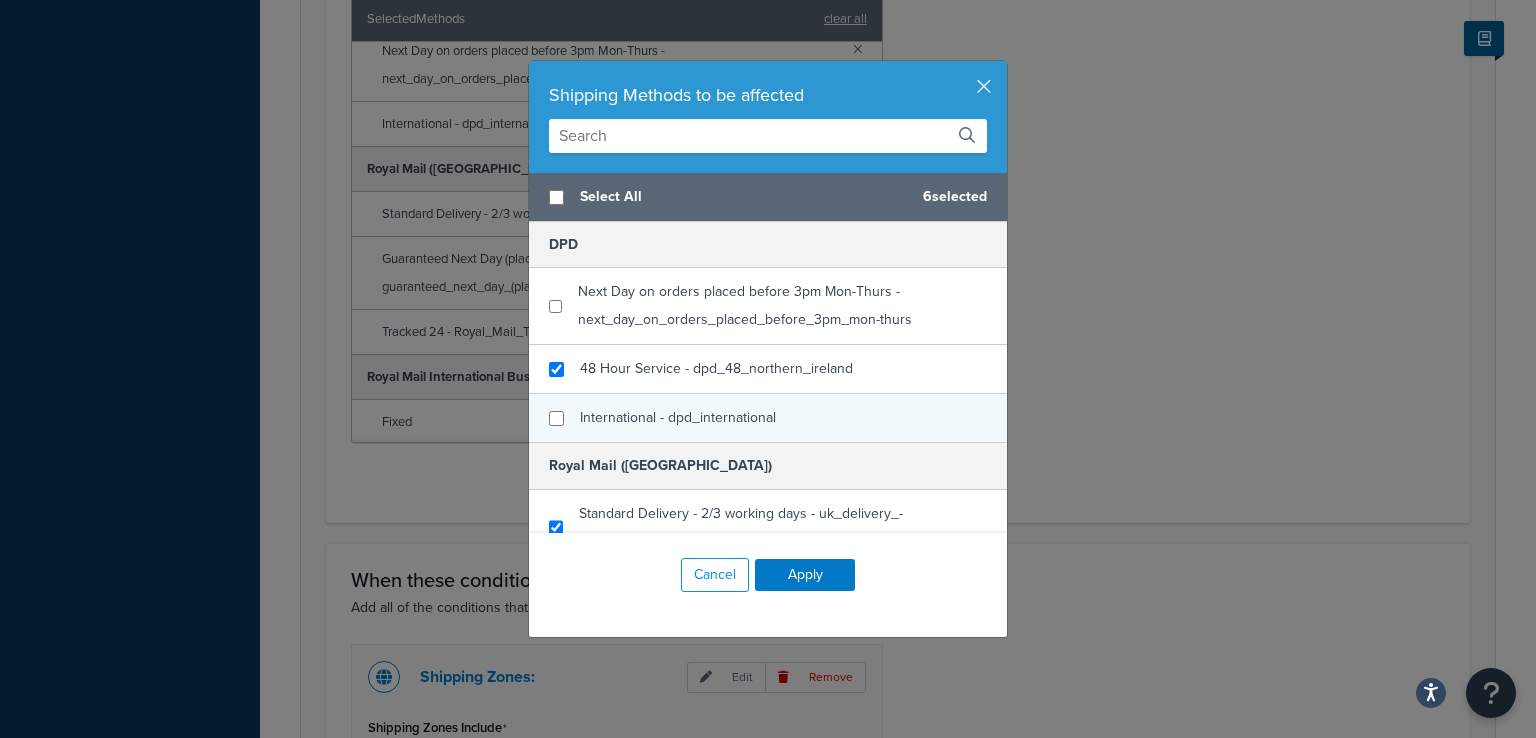 checkbox on "false" 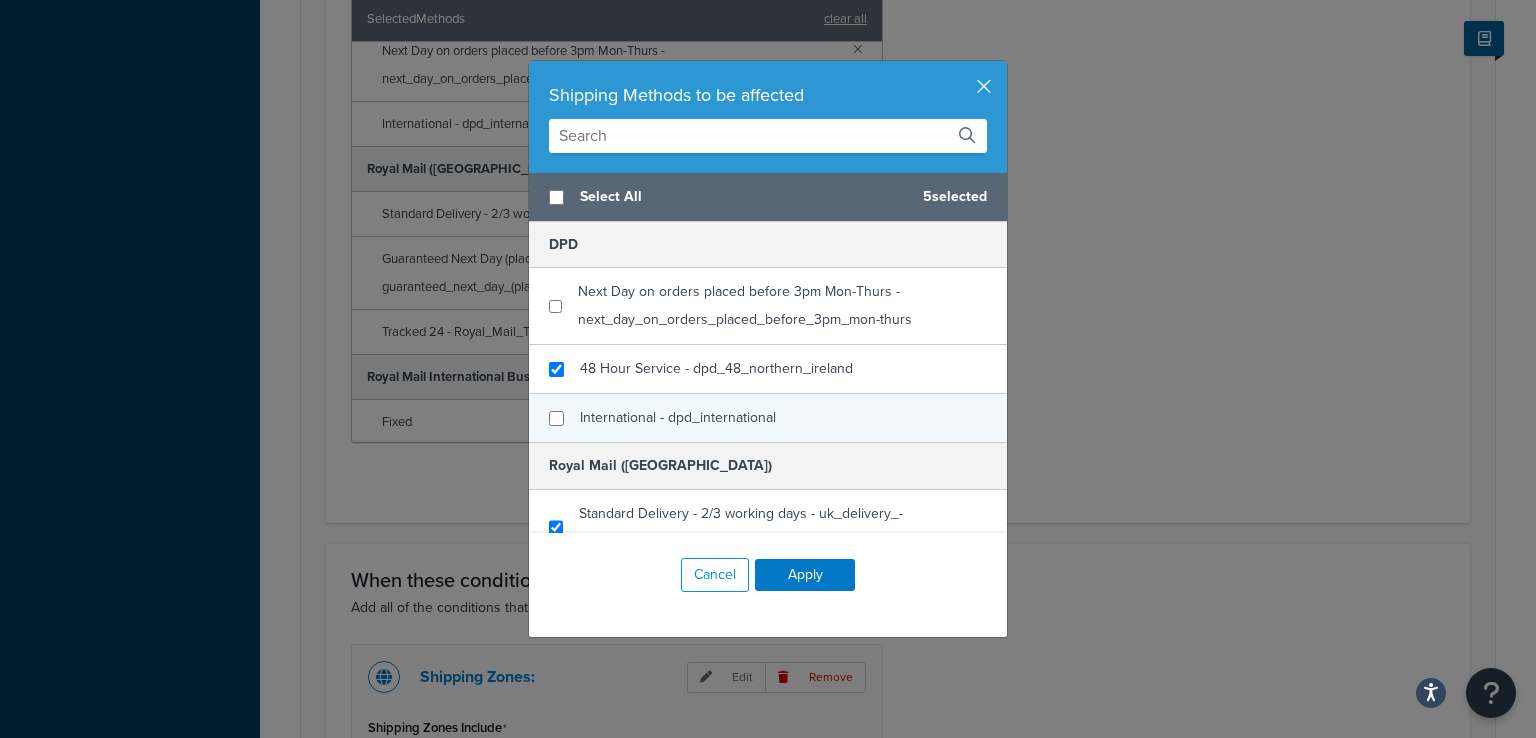 click on "International - dpd_international" at bounding box center (768, 418) 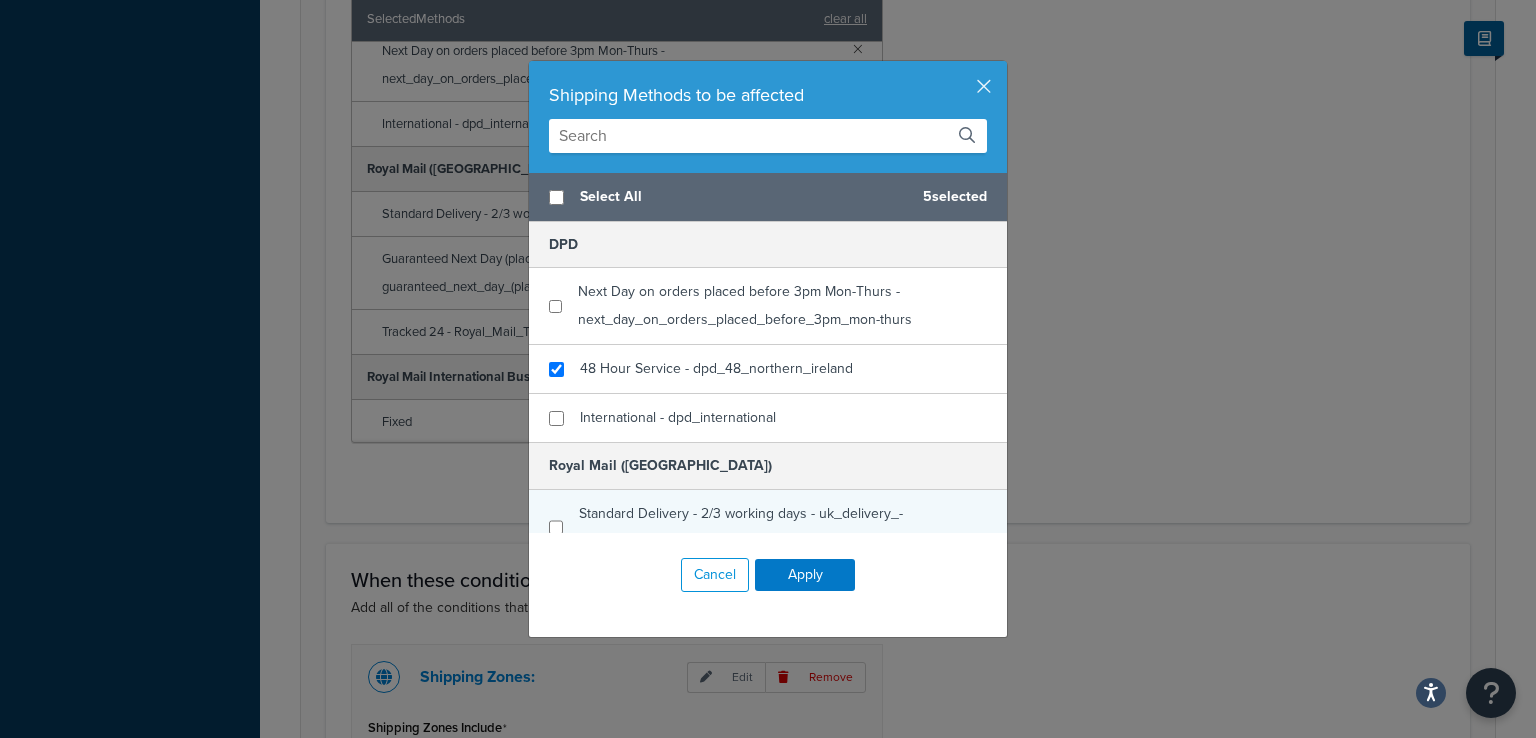 checkbox on "false" 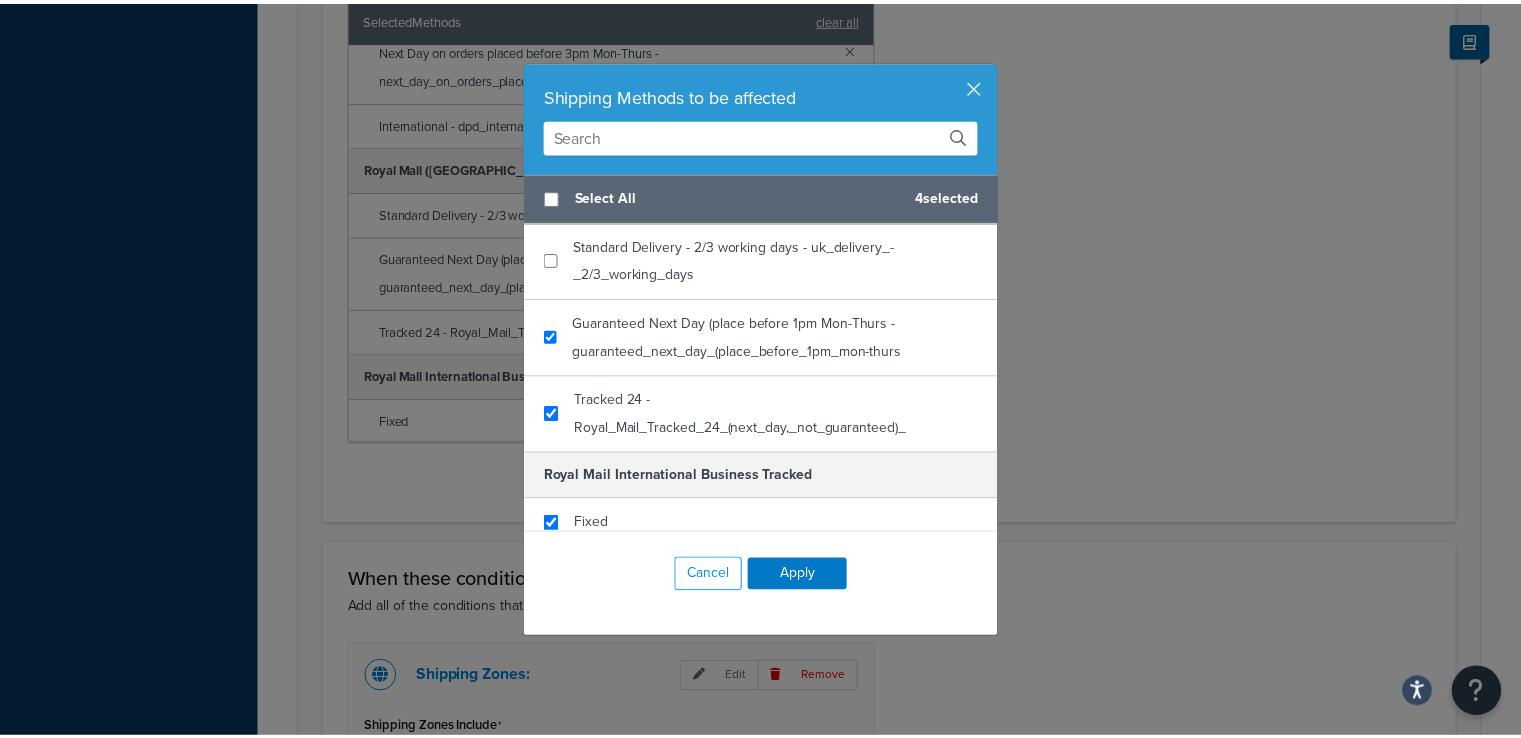 scroll, scrollTop: 280, scrollLeft: 0, axis: vertical 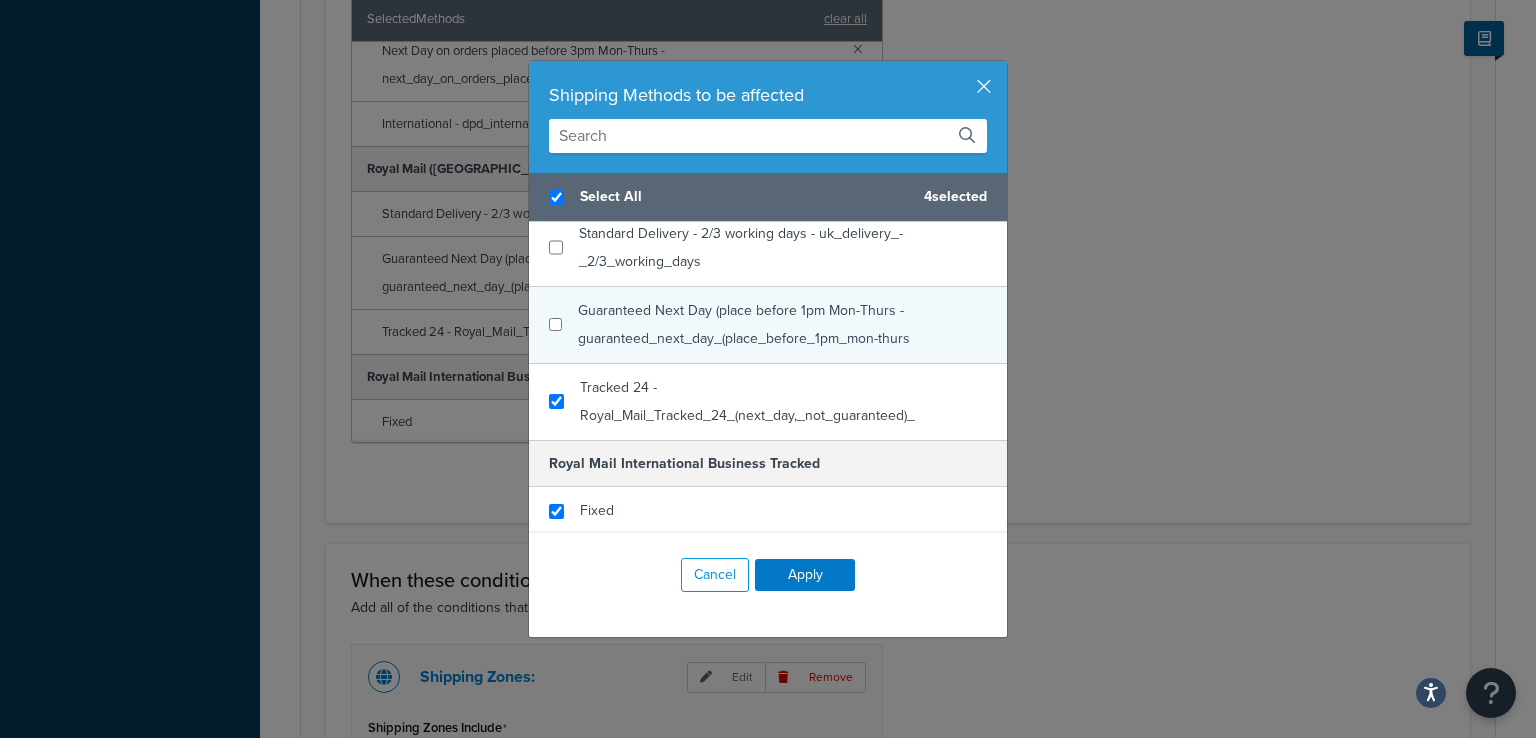 checkbox on "true" 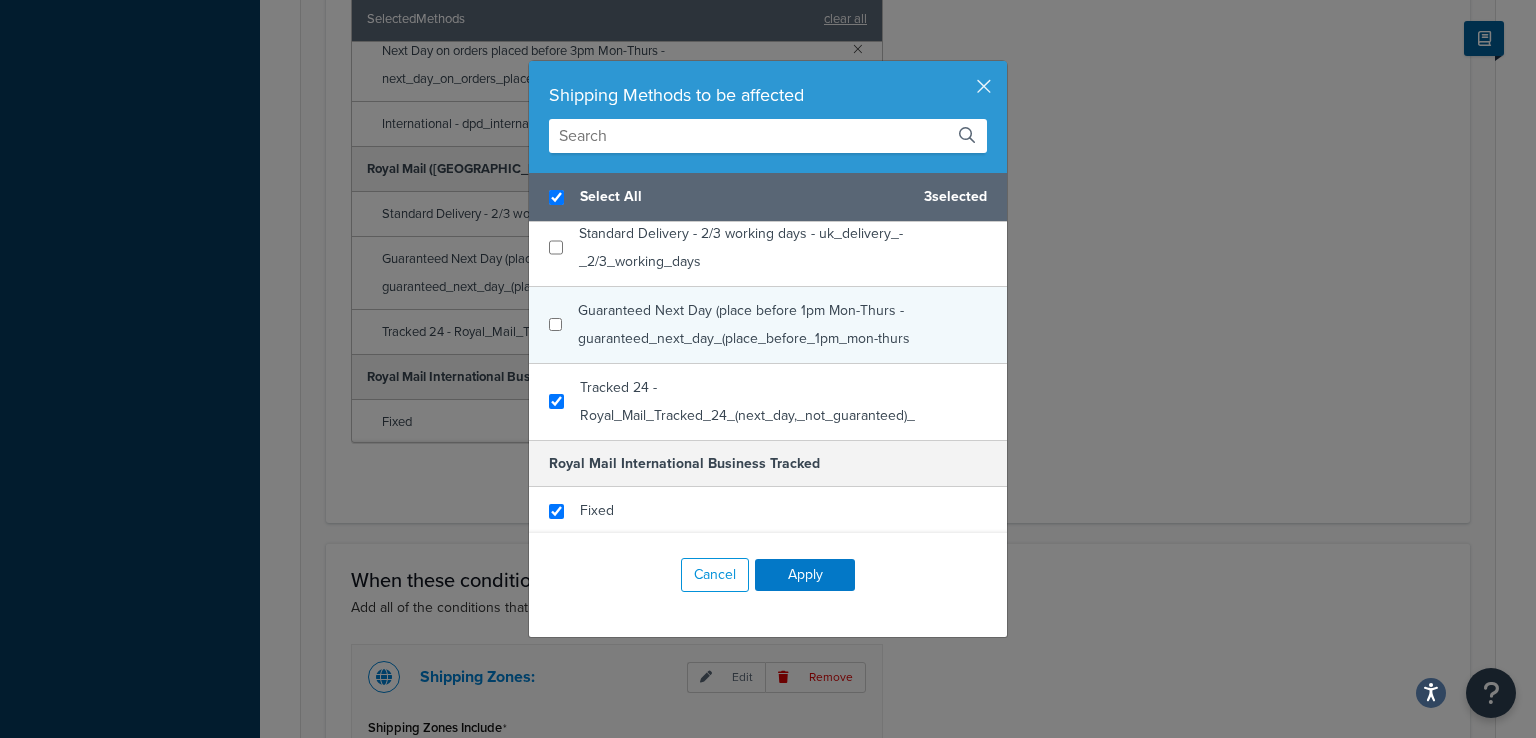 click on "Guaranteed Next Day (place before 1pm Mon-Thurs - guaranteed_next_day_(place_before_1pm_mon-thurs" at bounding box center (768, 325) 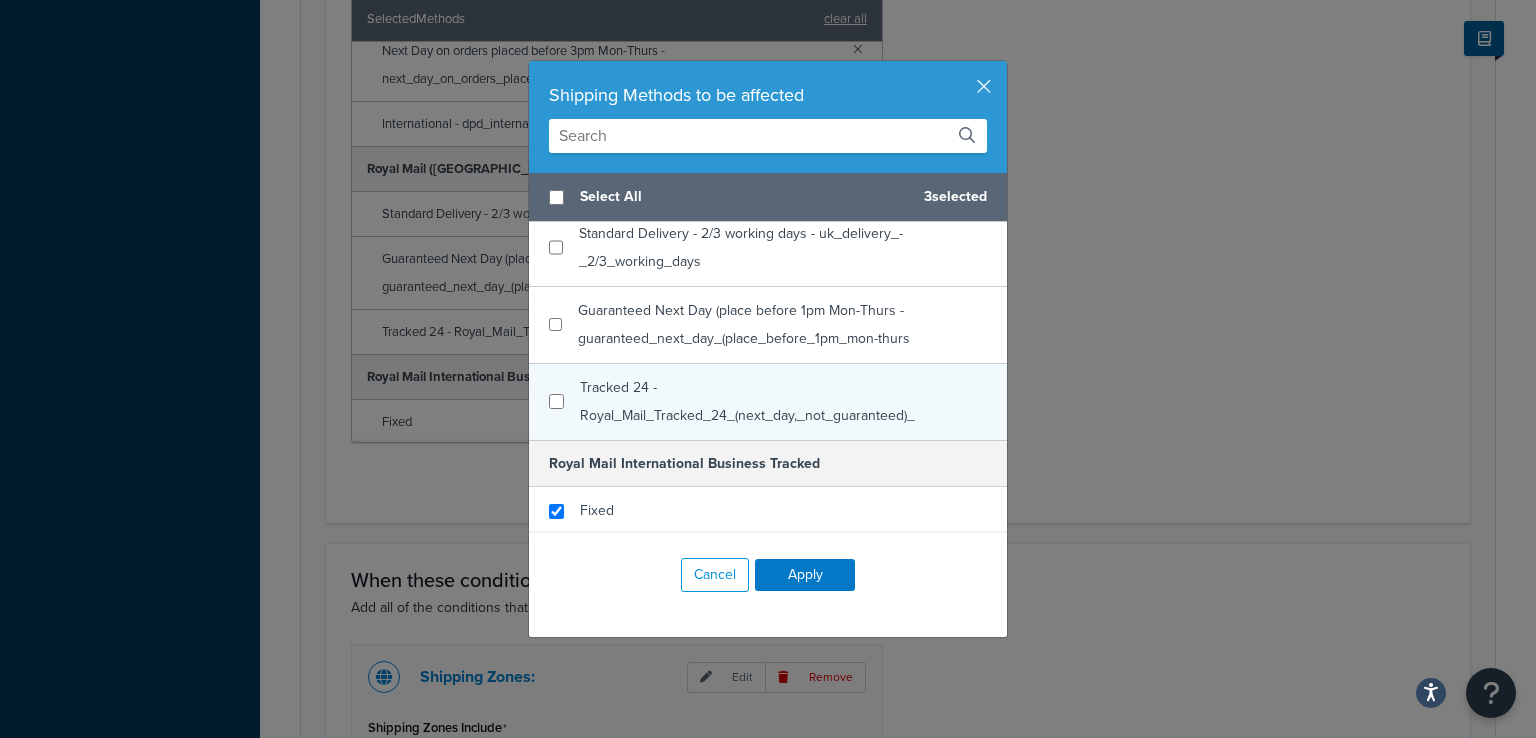 checkbox on "false" 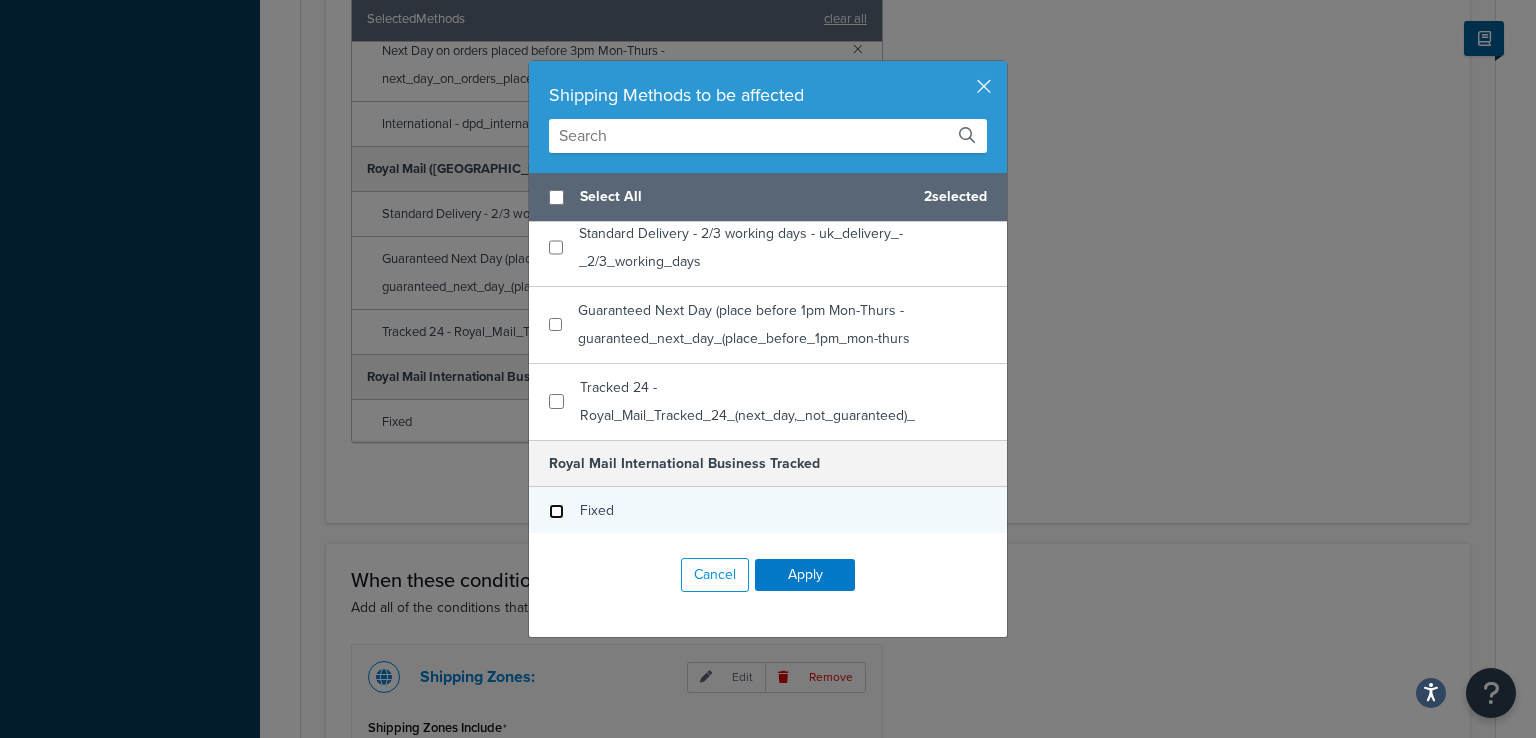 click at bounding box center [556, 511] 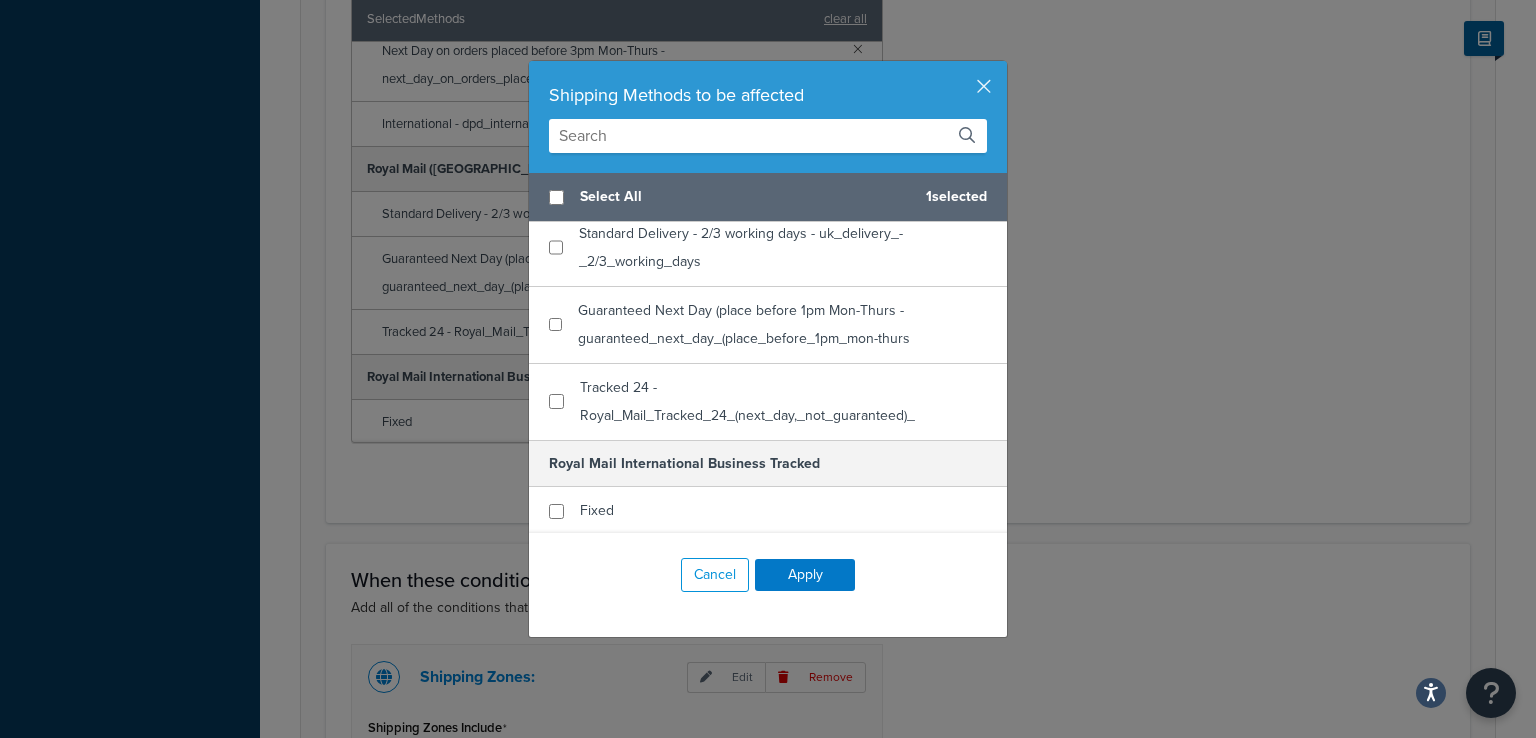 click on "Cancel Apply" at bounding box center (768, 575) 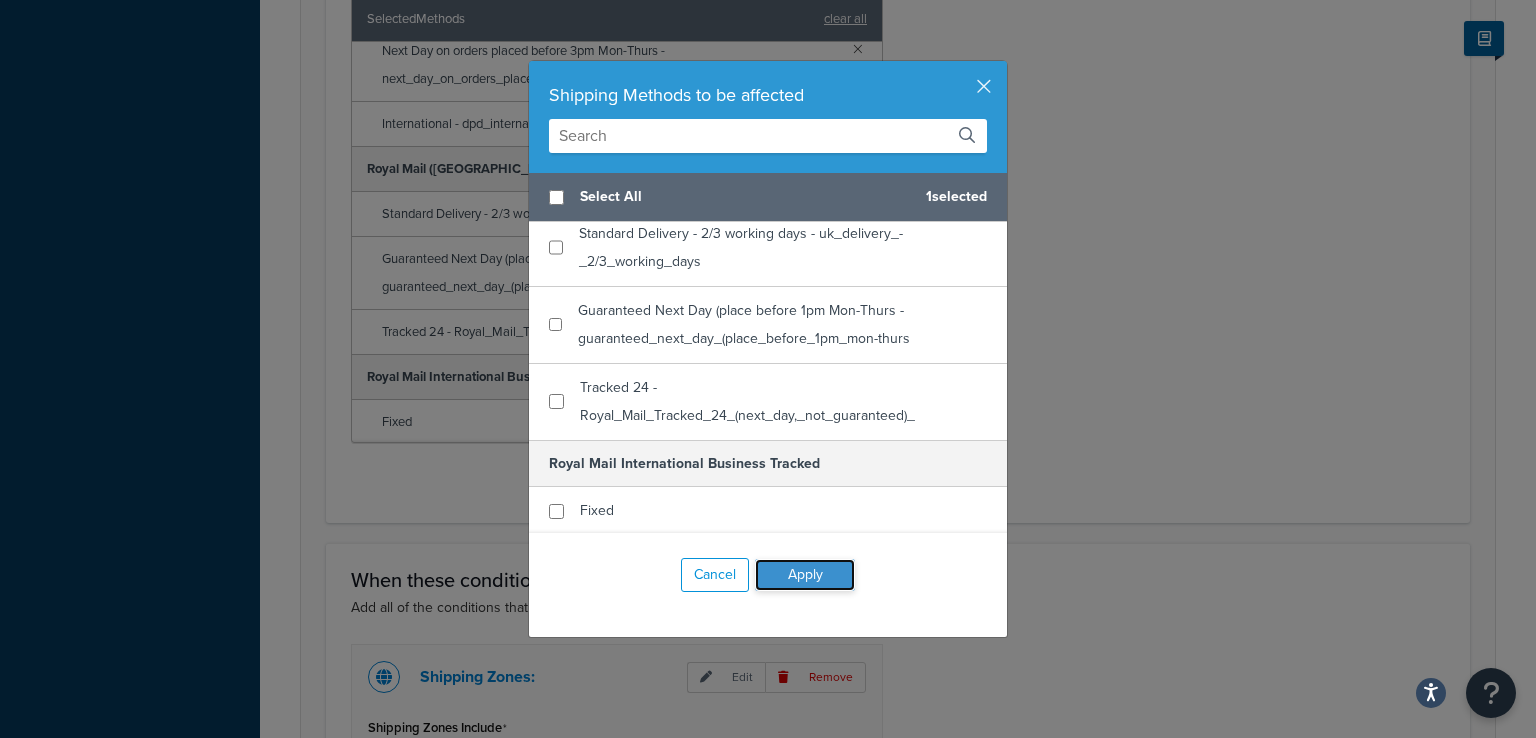 click on "Apply" at bounding box center [805, 575] 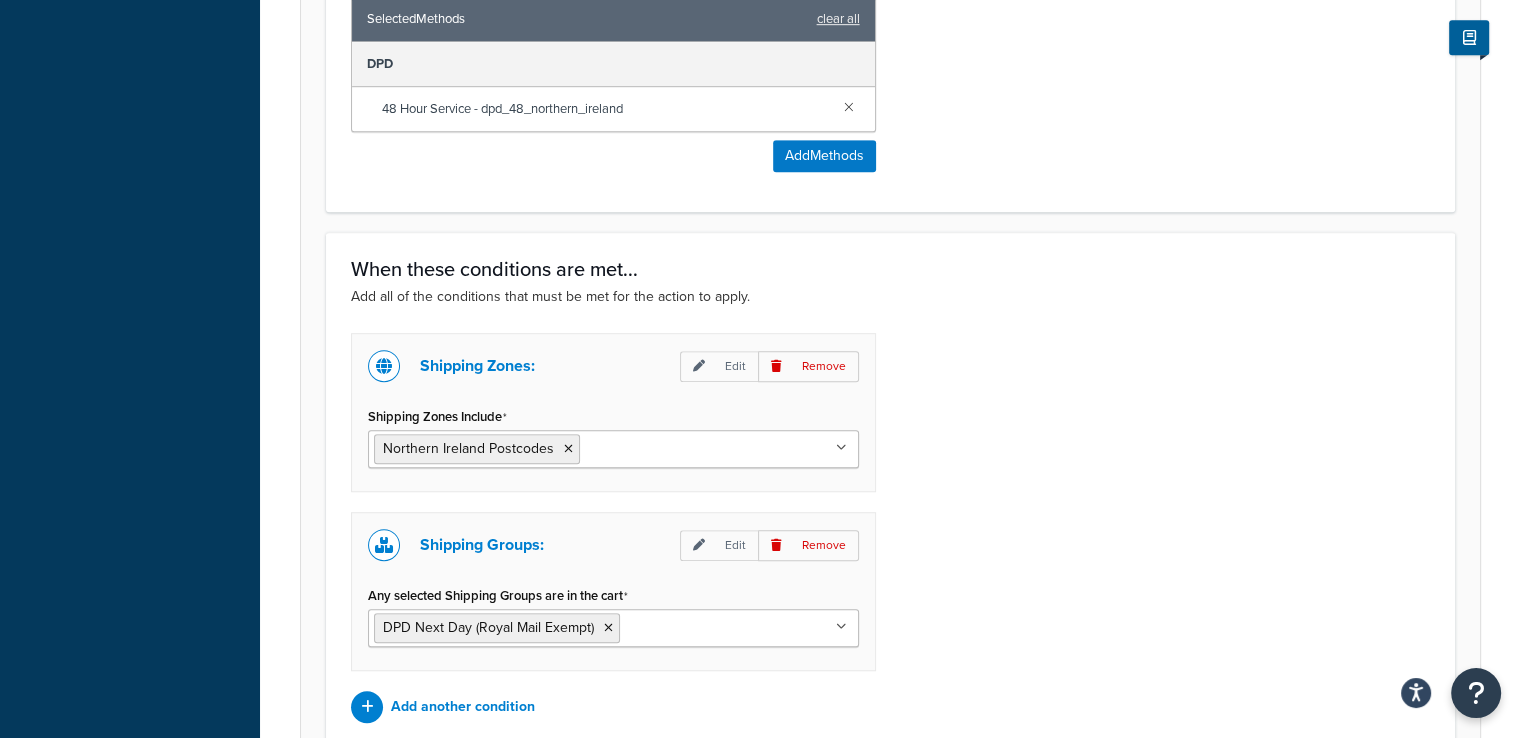 scroll, scrollTop: 0, scrollLeft: 0, axis: both 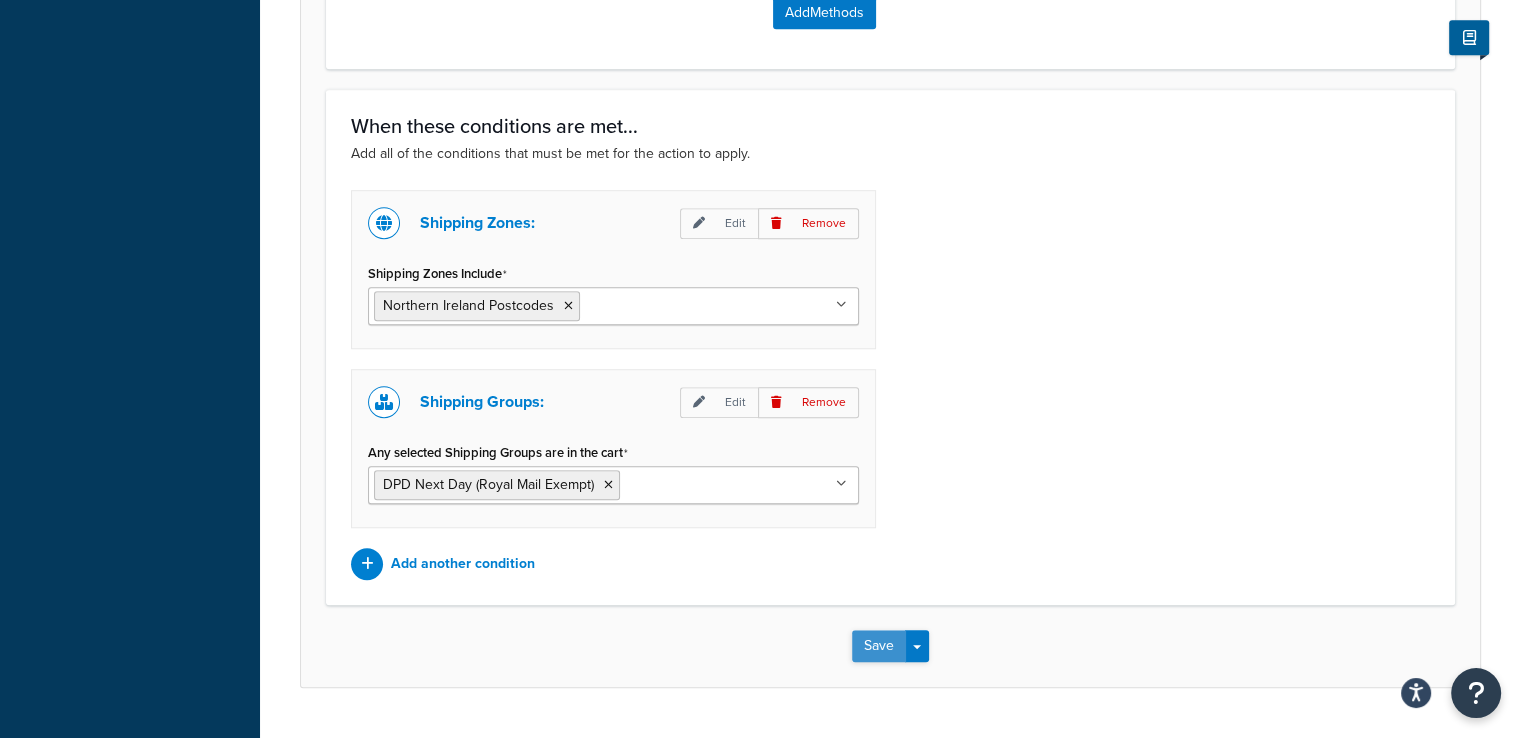 click on "Save" at bounding box center (879, 646) 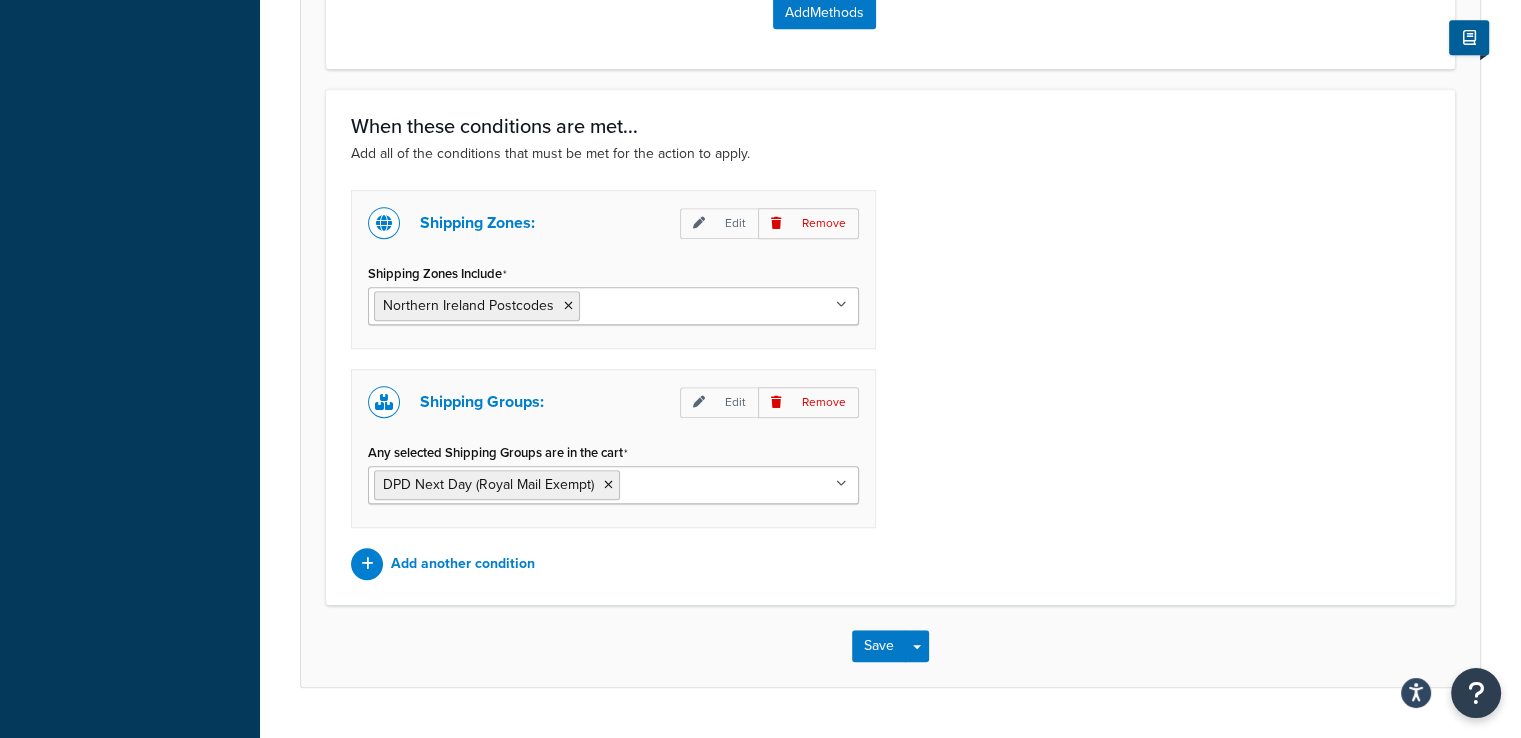 scroll, scrollTop: 0, scrollLeft: 0, axis: both 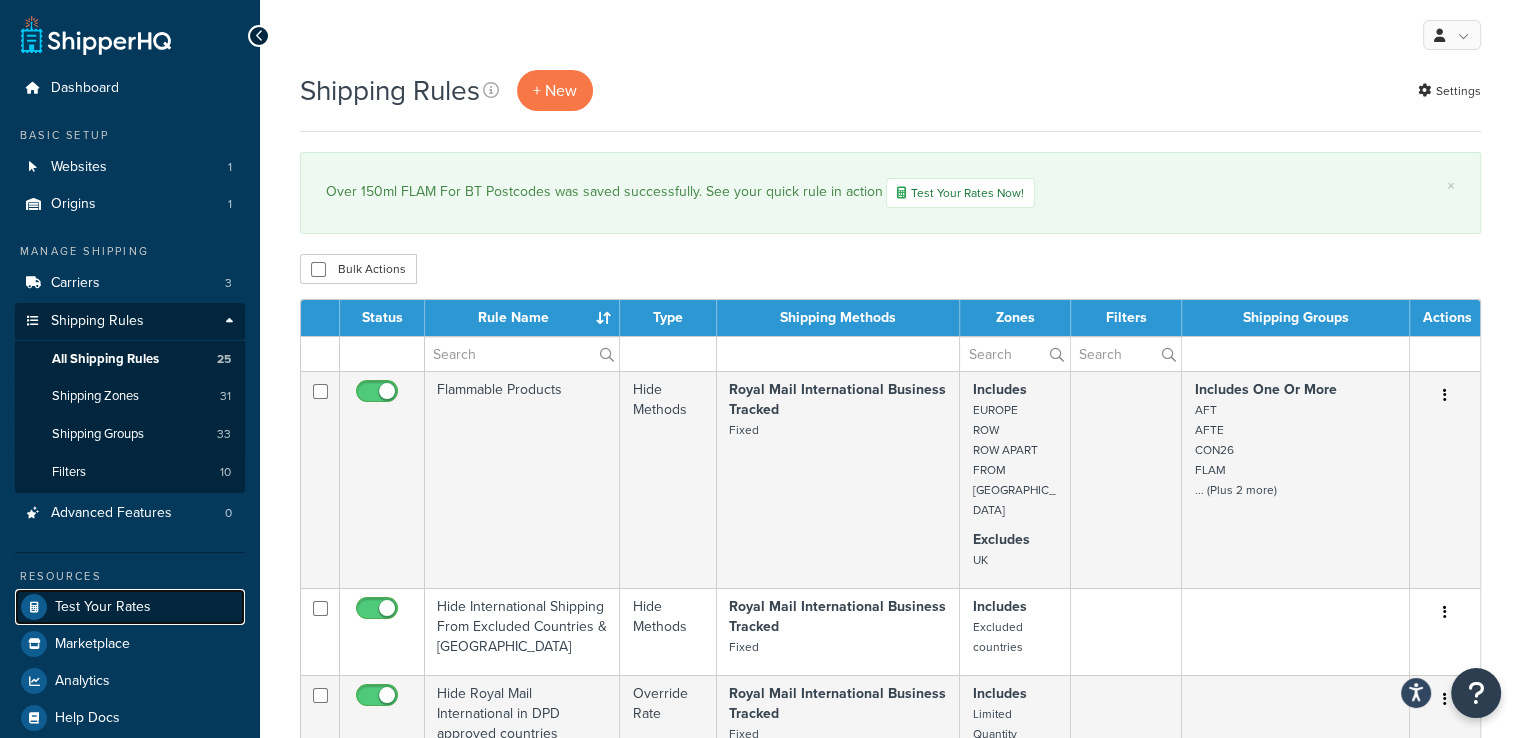 click on "Test Your Rates" at bounding box center (103, 607) 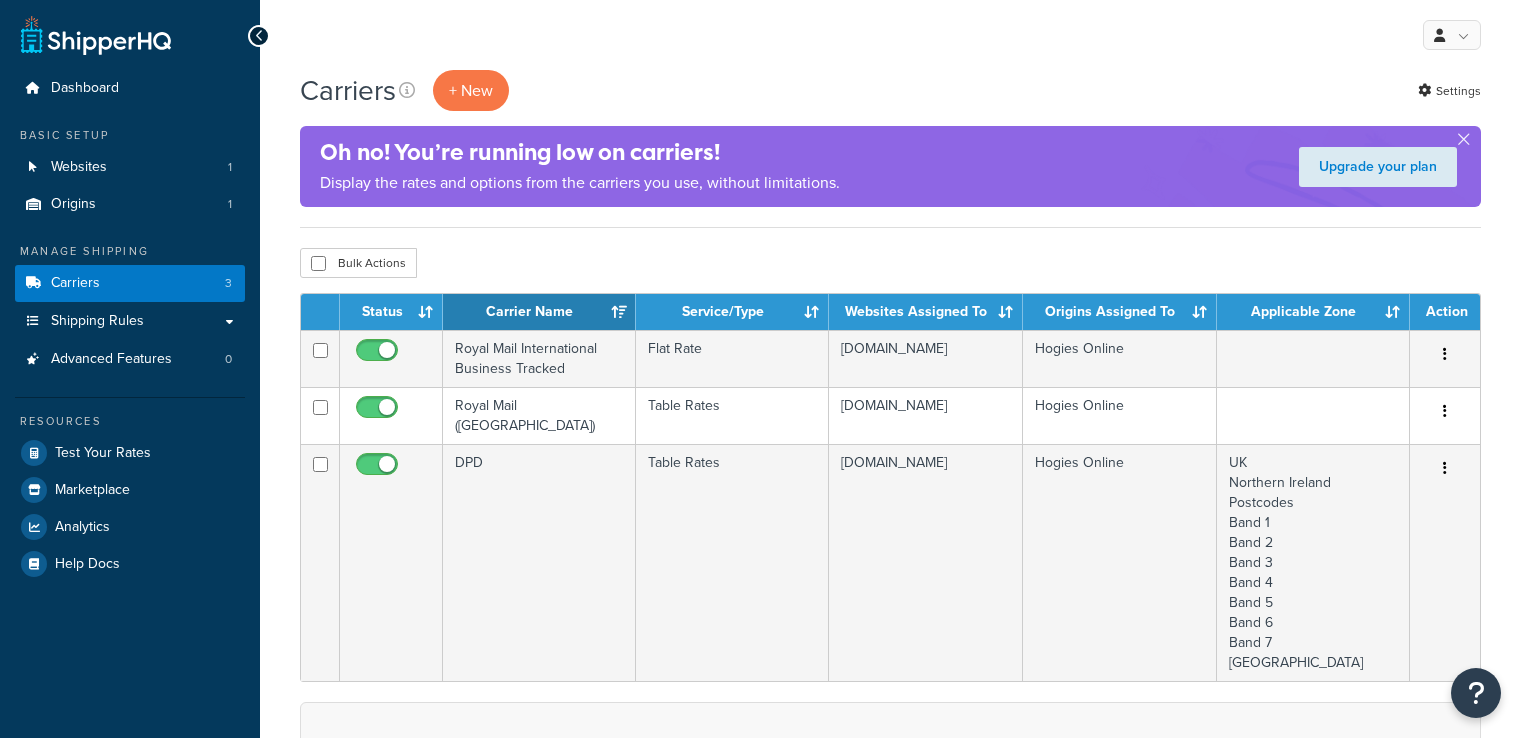 scroll, scrollTop: 0, scrollLeft: 0, axis: both 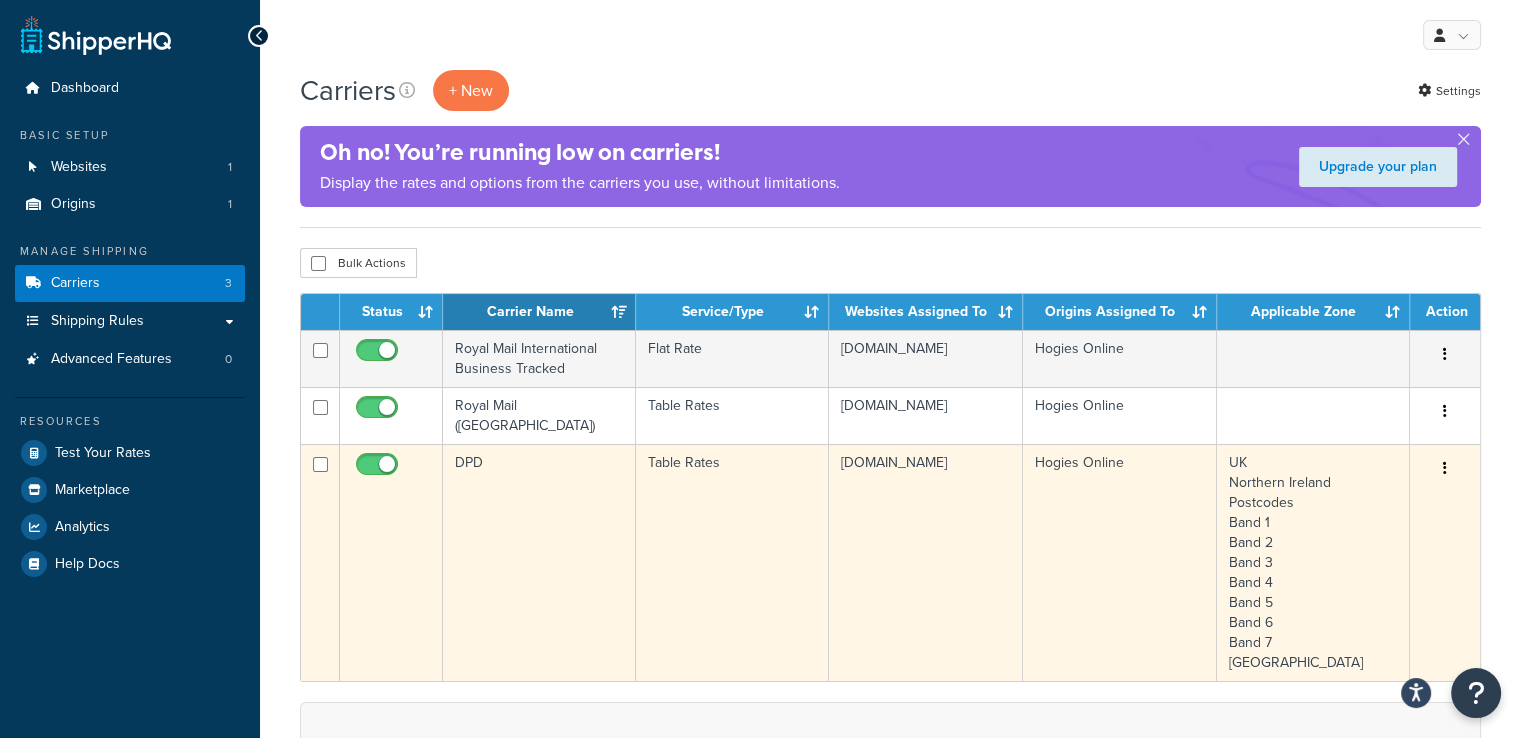 click at bounding box center (1445, 469) 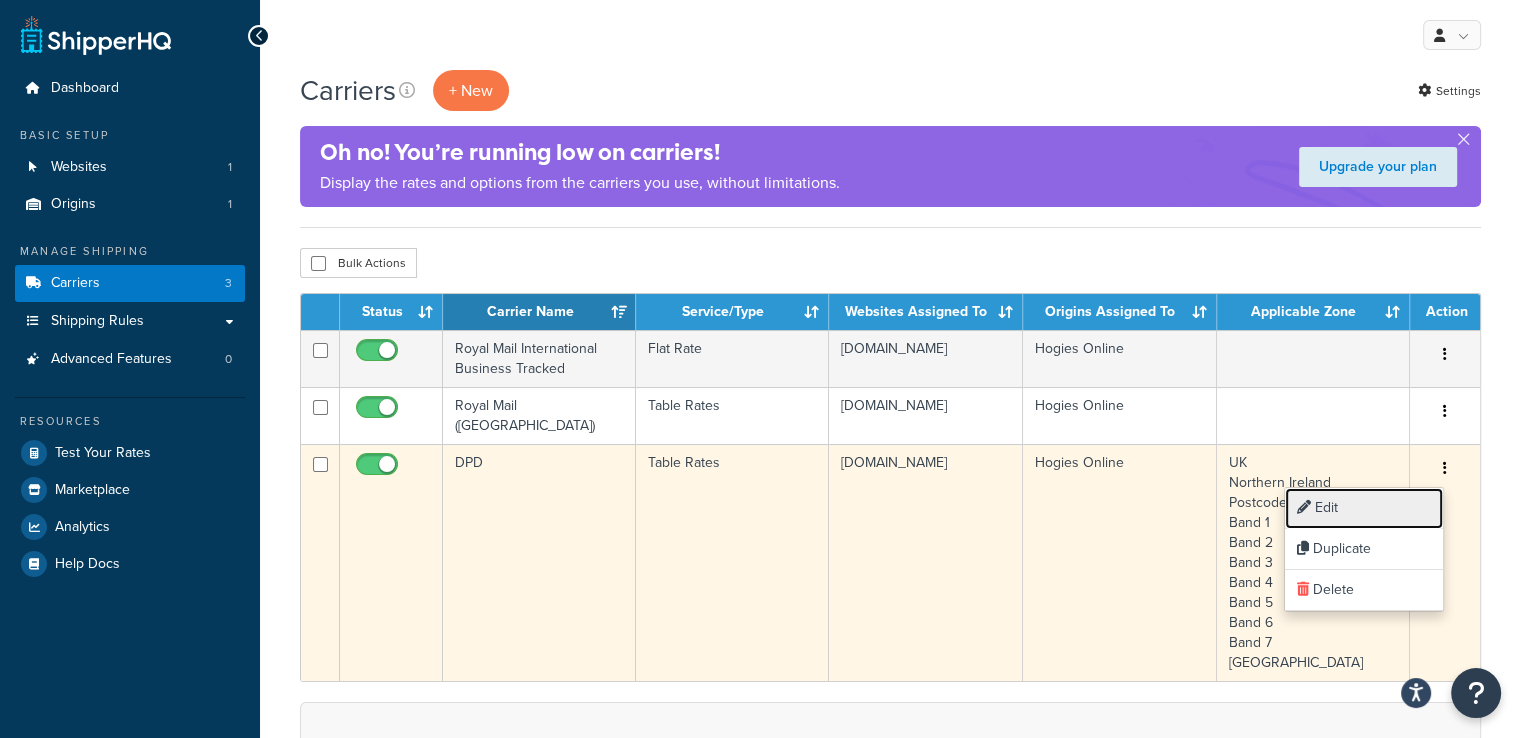 click on "Edit" at bounding box center (1364, 508) 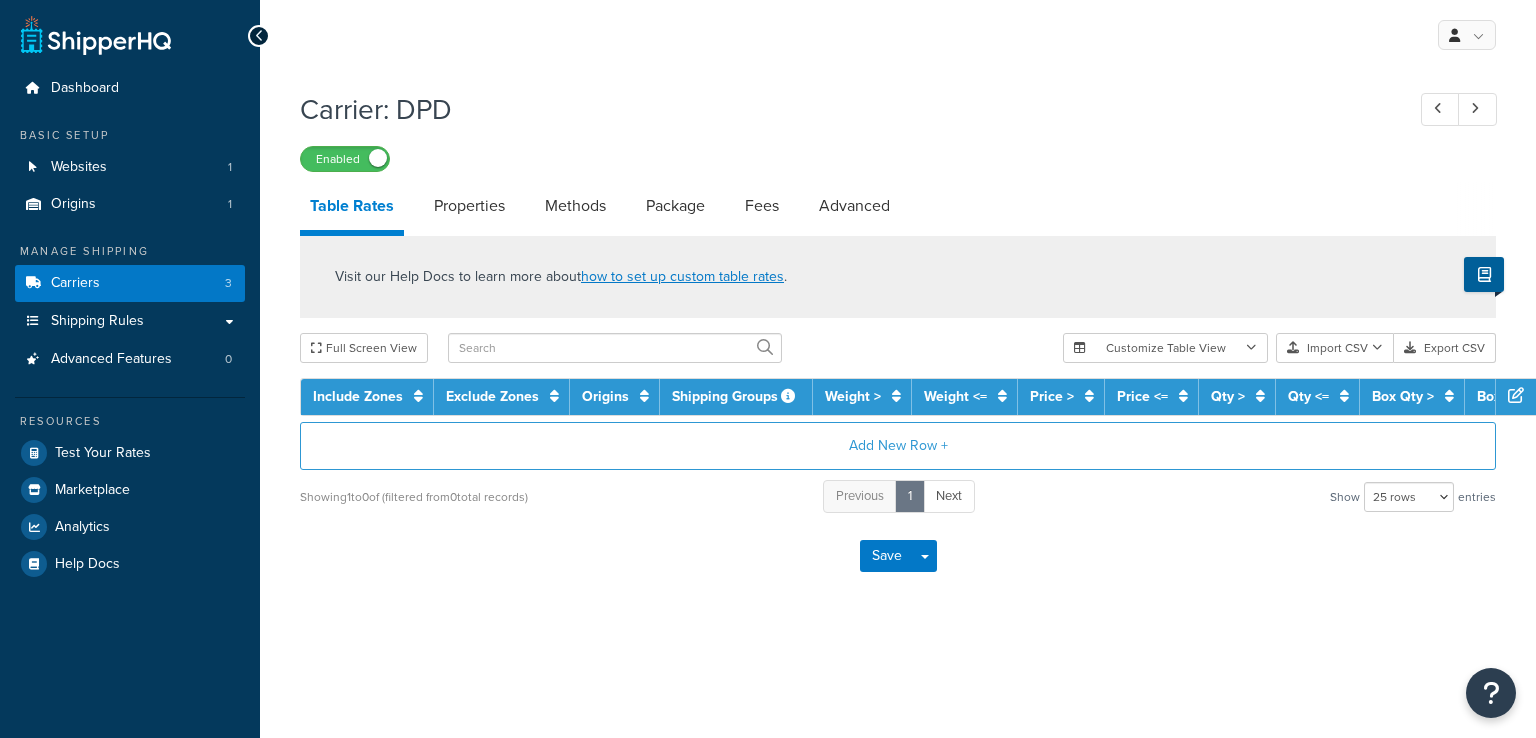 select on "25" 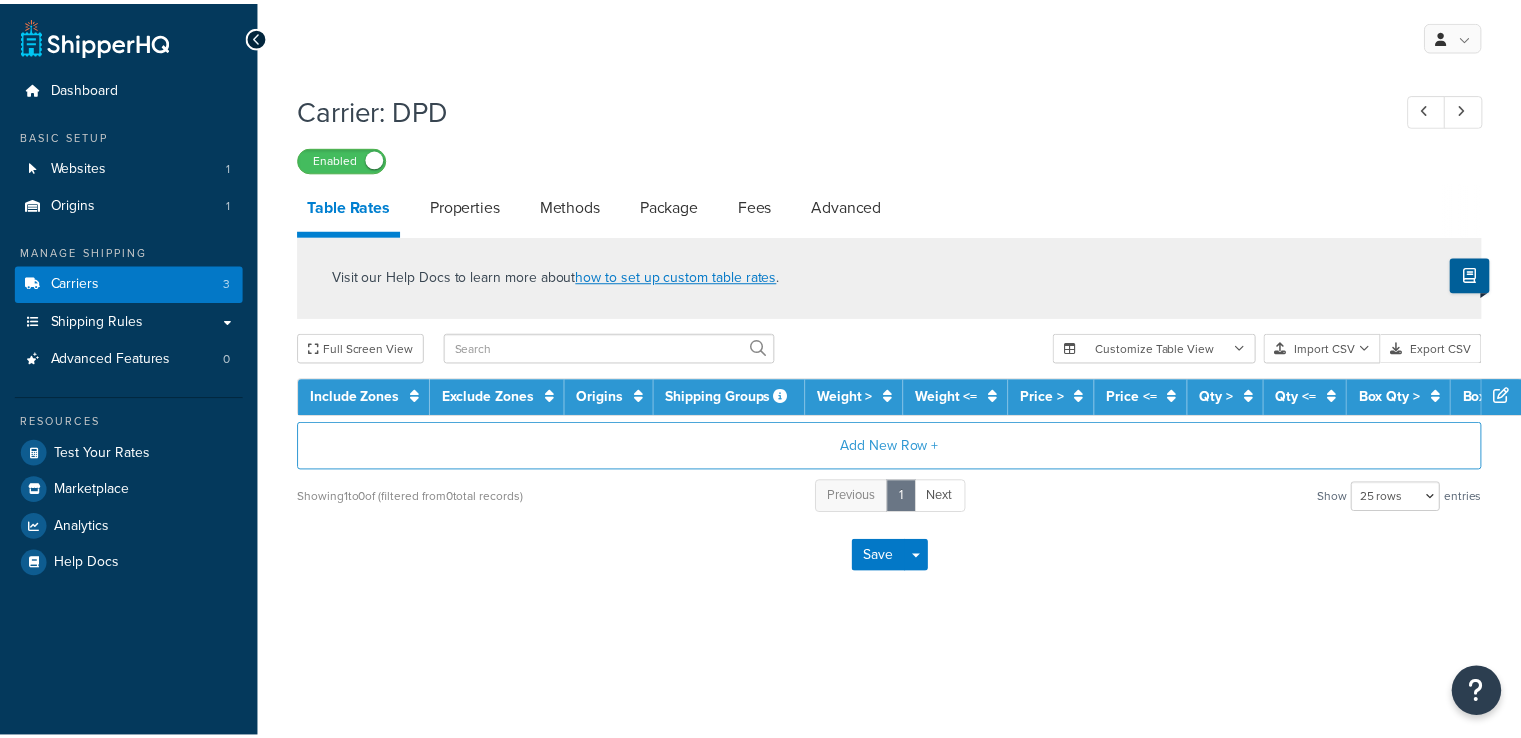 scroll, scrollTop: 0, scrollLeft: 0, axis: both 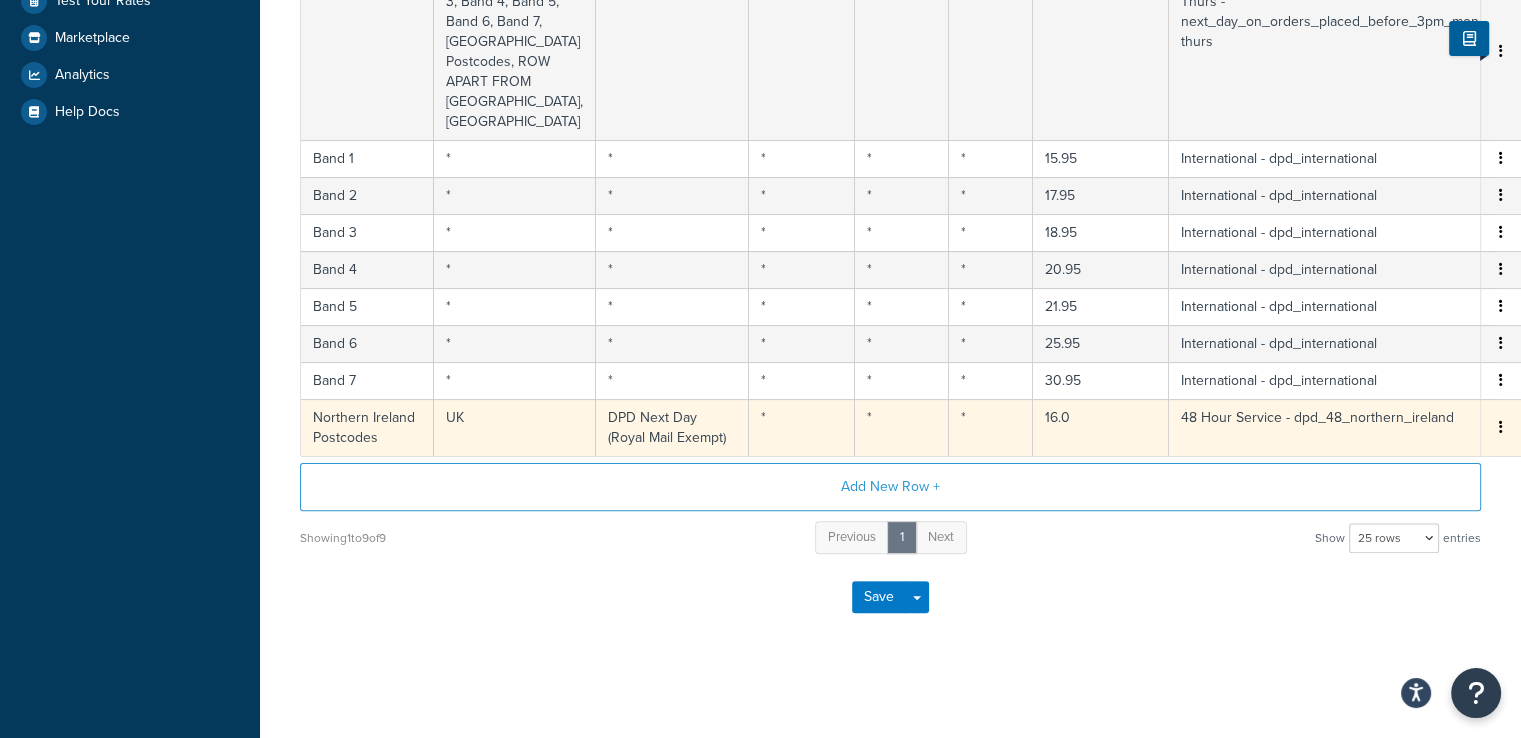 click at bounding box center (1501, 427) 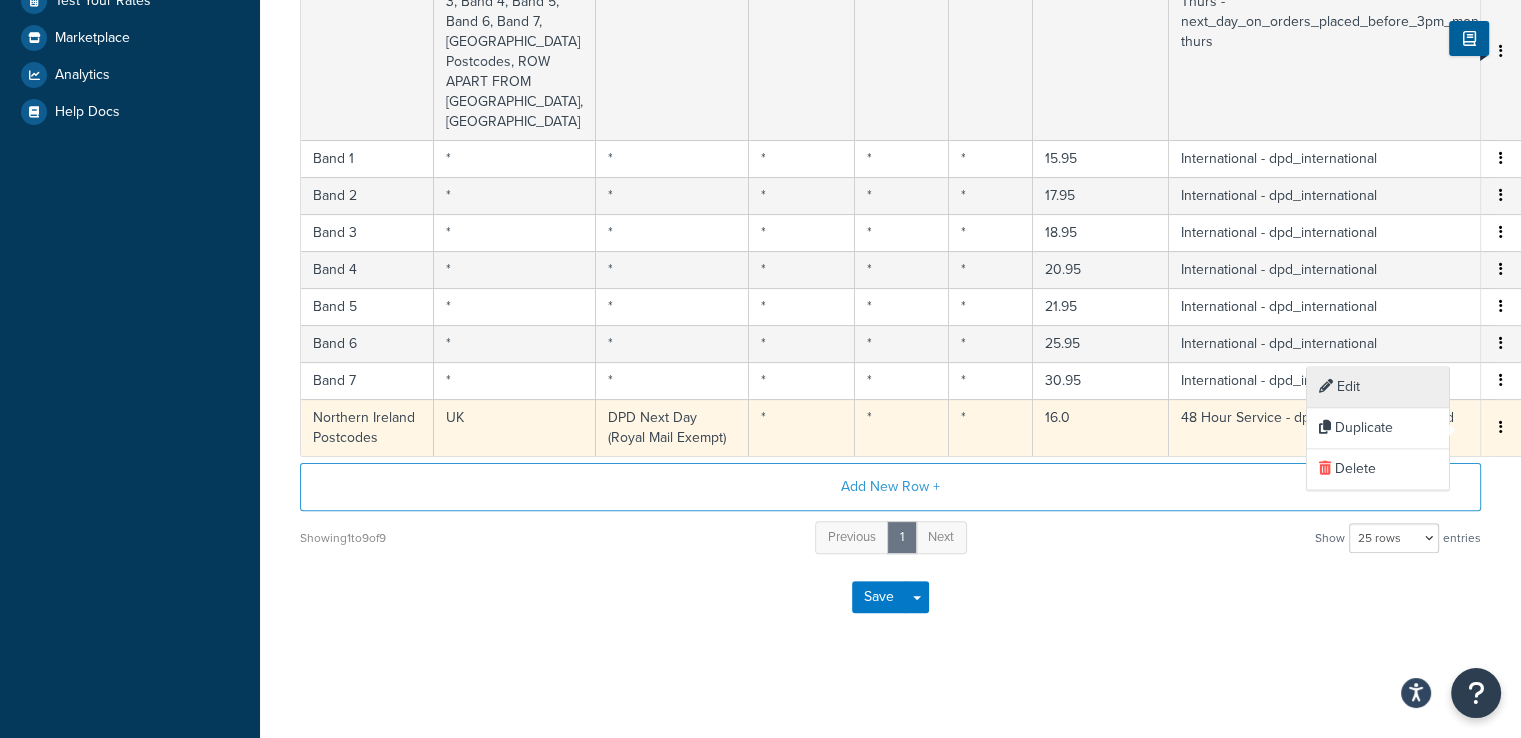 click on "Edit" at bounding box center [1378, 387] 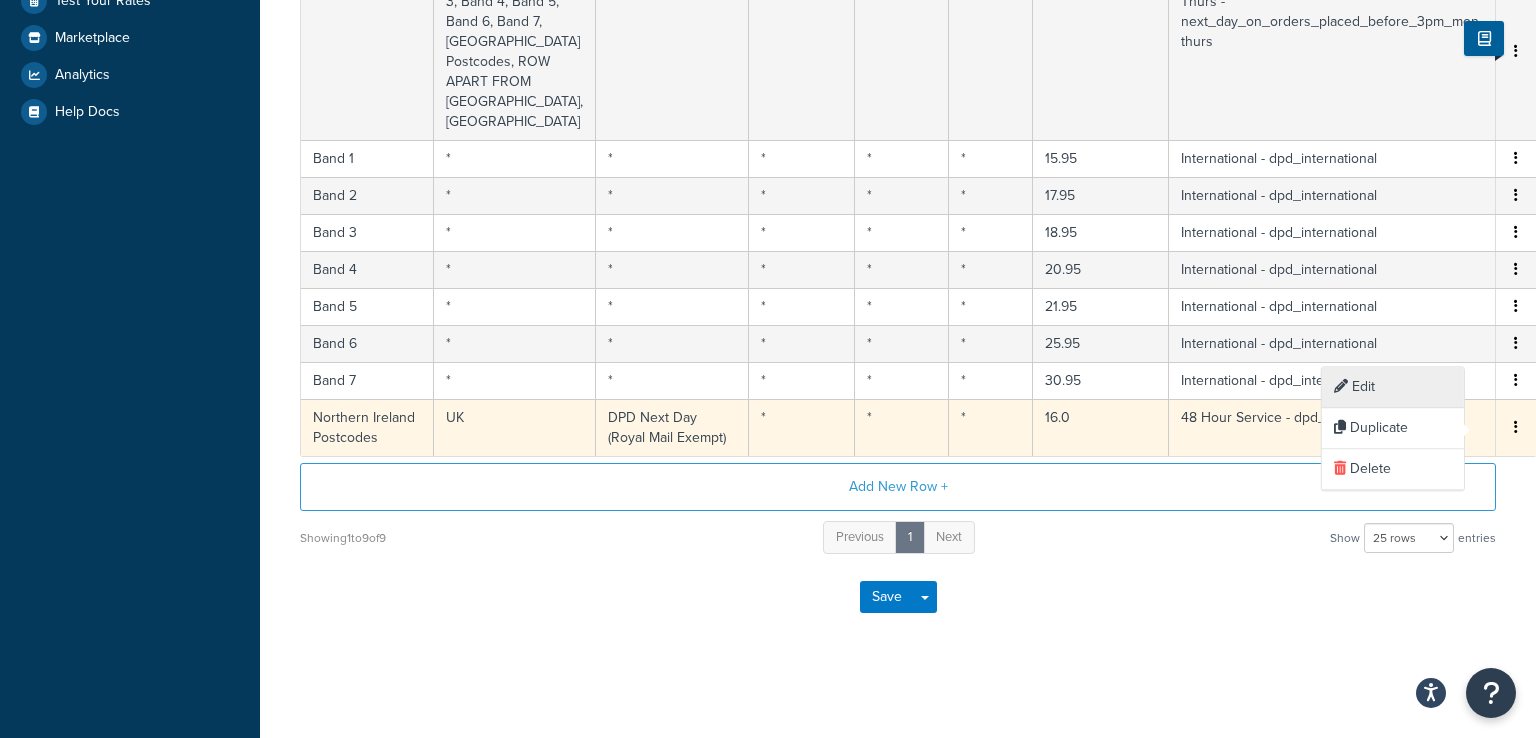 select on "156916" 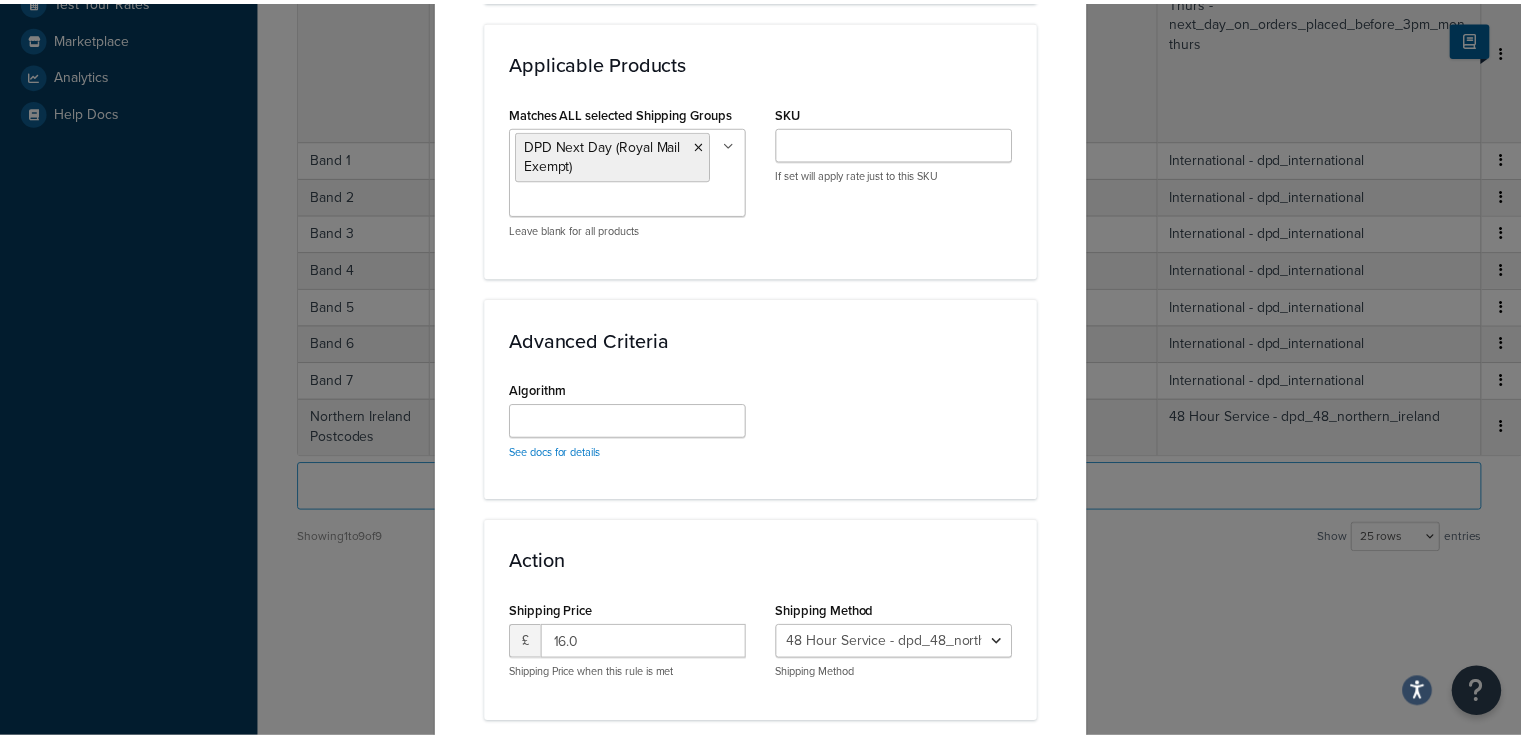 scroll, scrollTop: 1254, scrollLeft: 0, axis: vertical 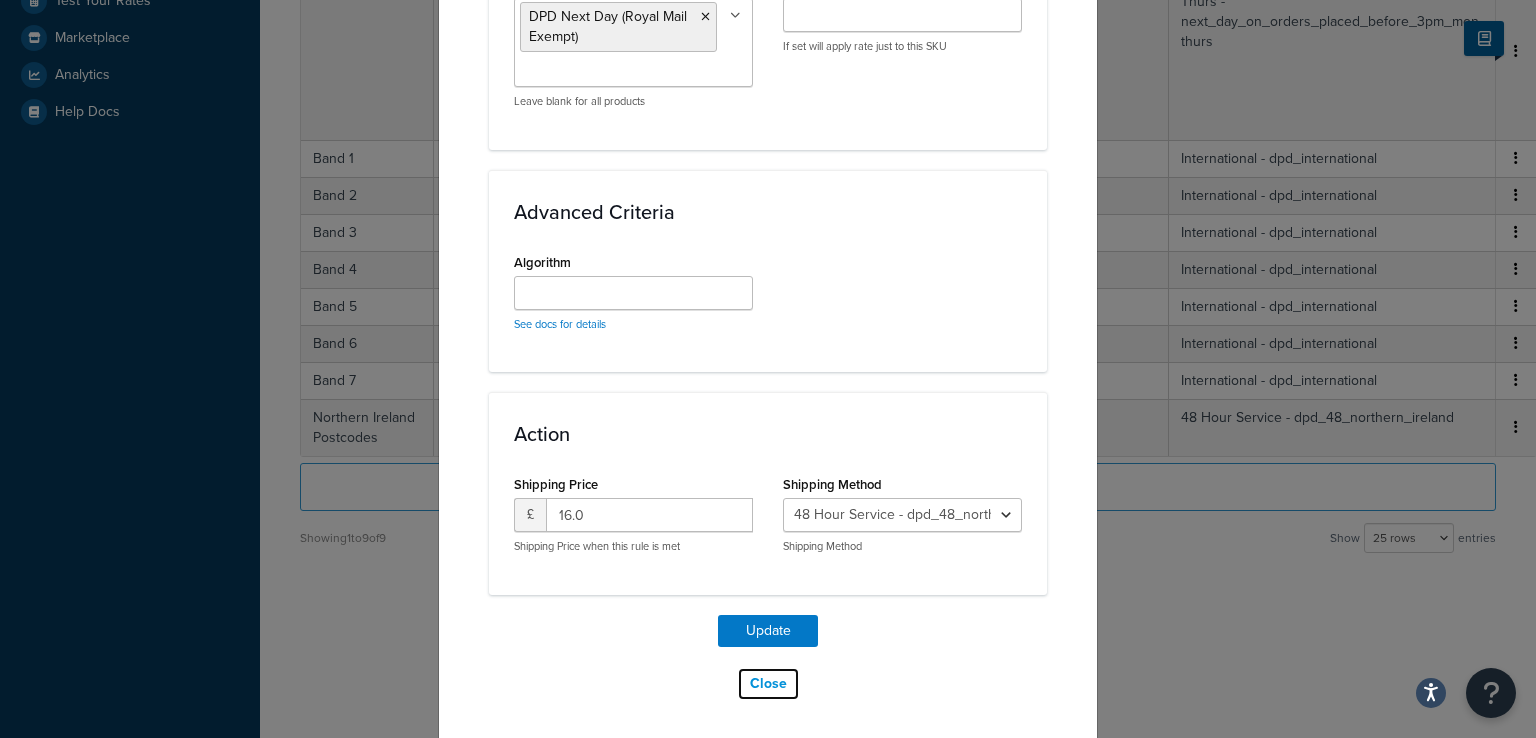 click on "Close" at bounding box center [768, 684] 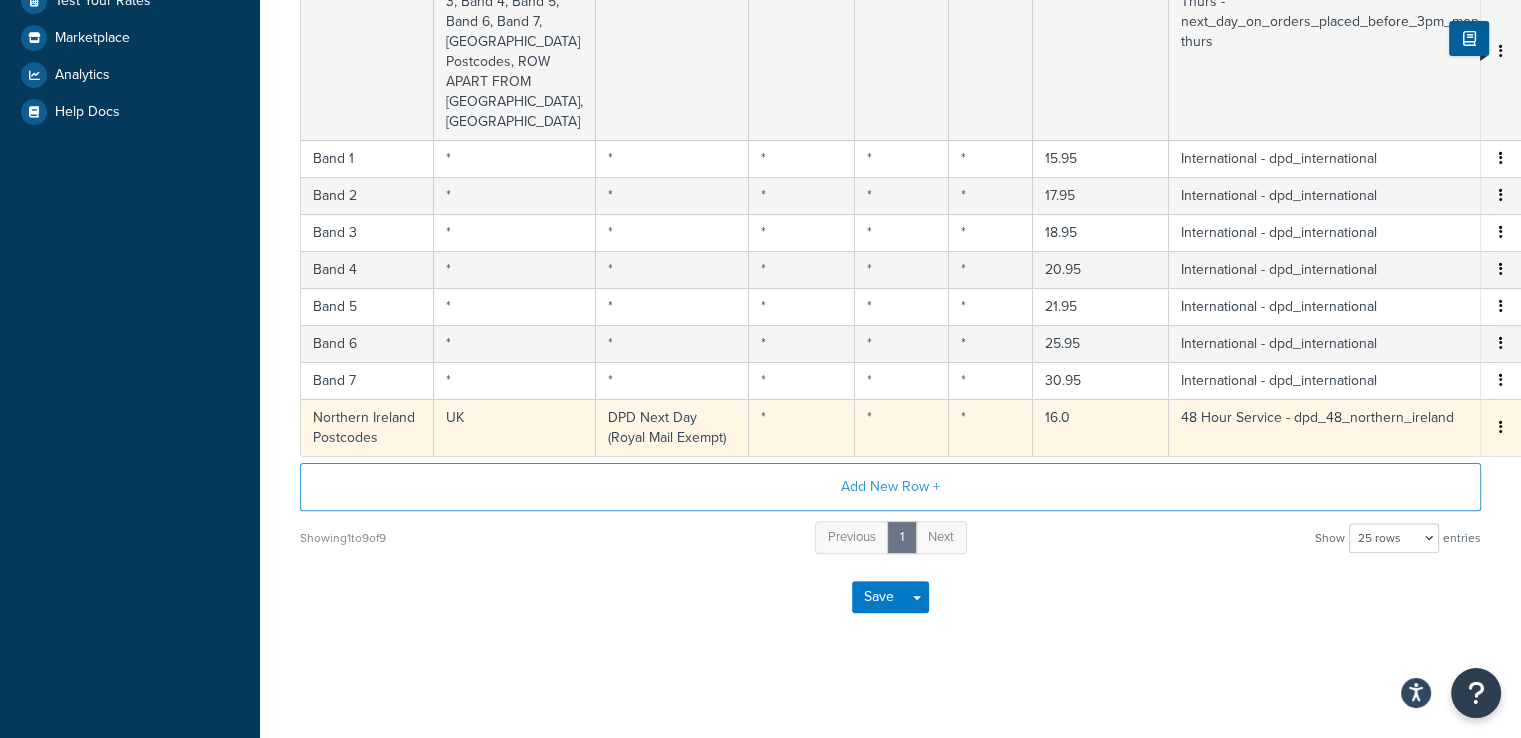 click on "Edit  Duplicate  Delete" at bounding box center (1501, 427) 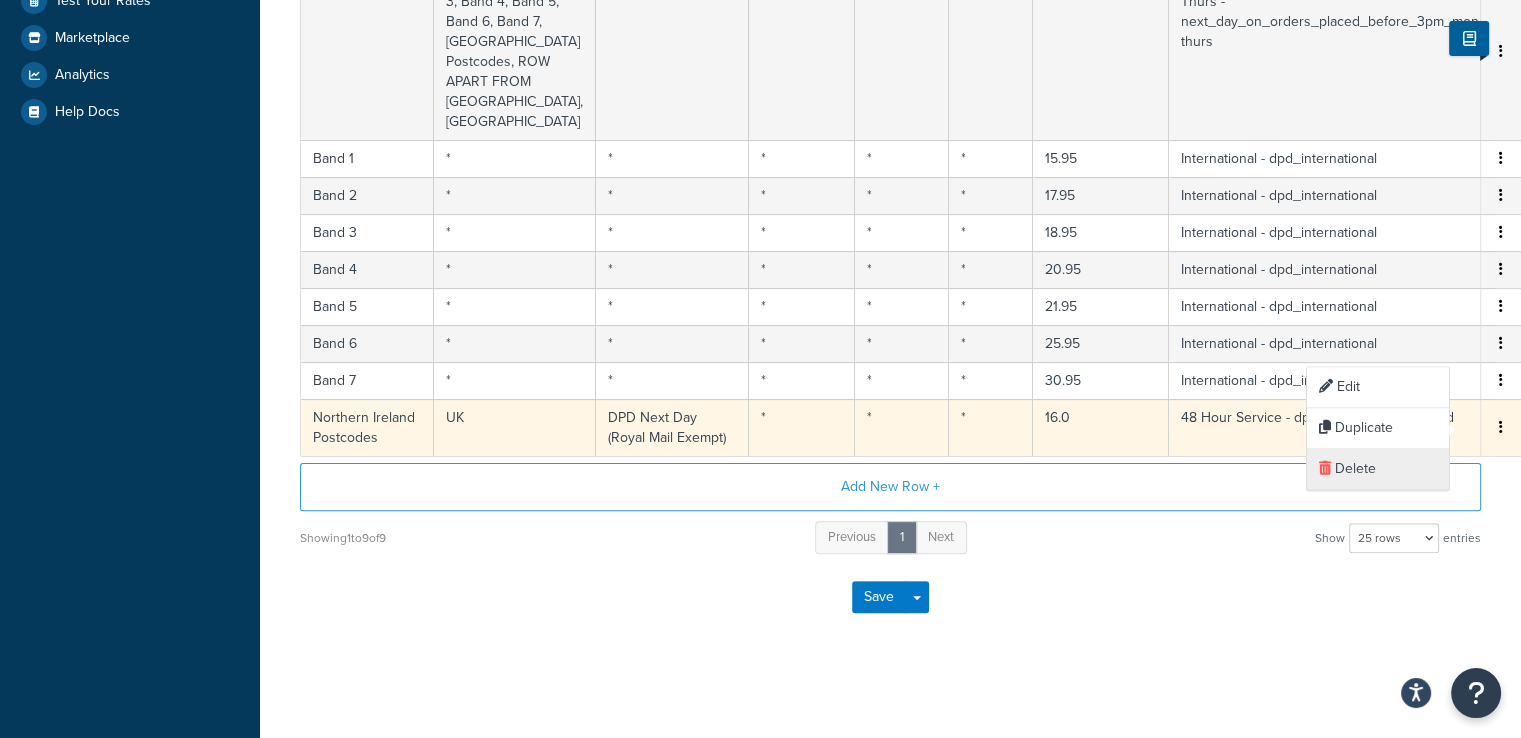 click on "Delete" at bounding box center (1378, 469) 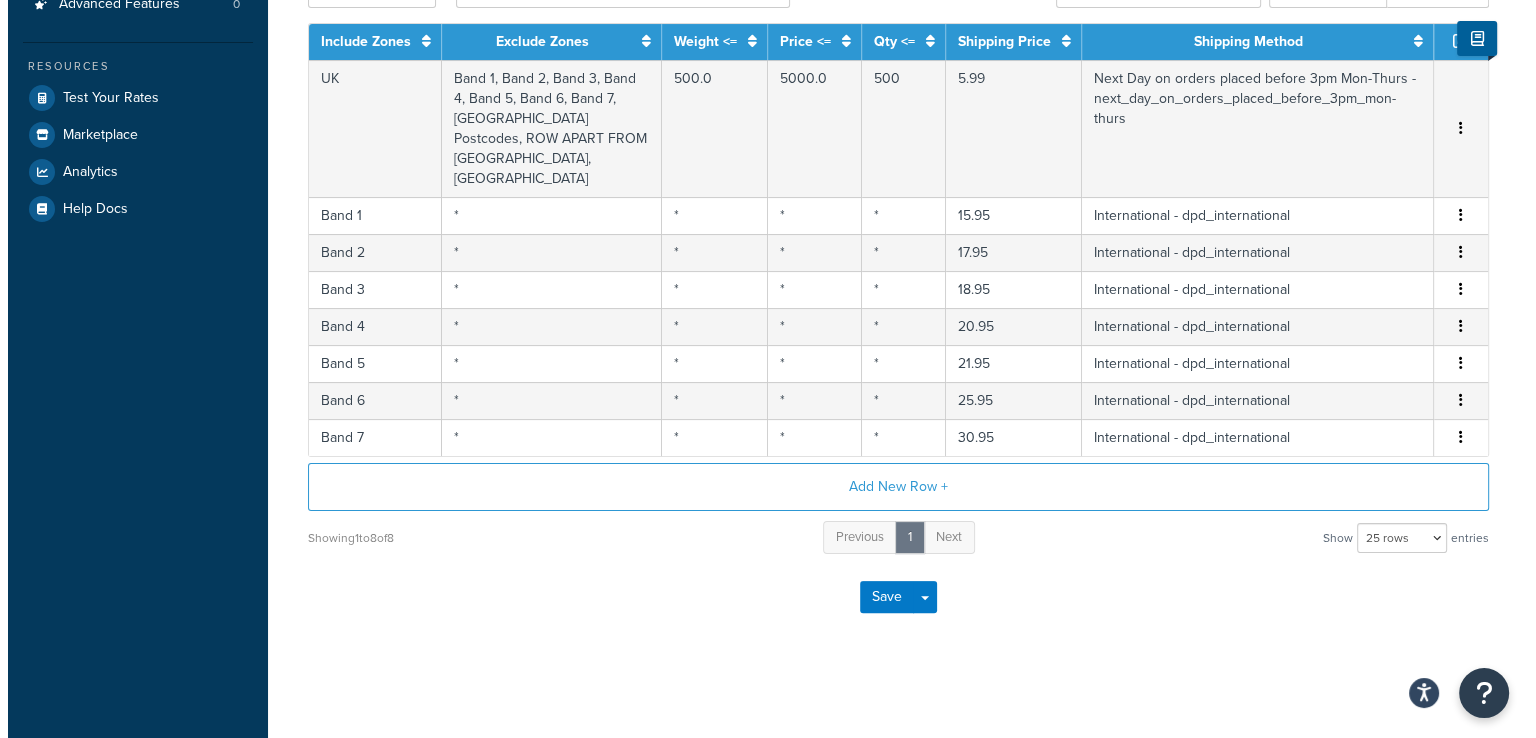 scroll, scrollTop: 335, scrollLeft: 0, axis: vertical 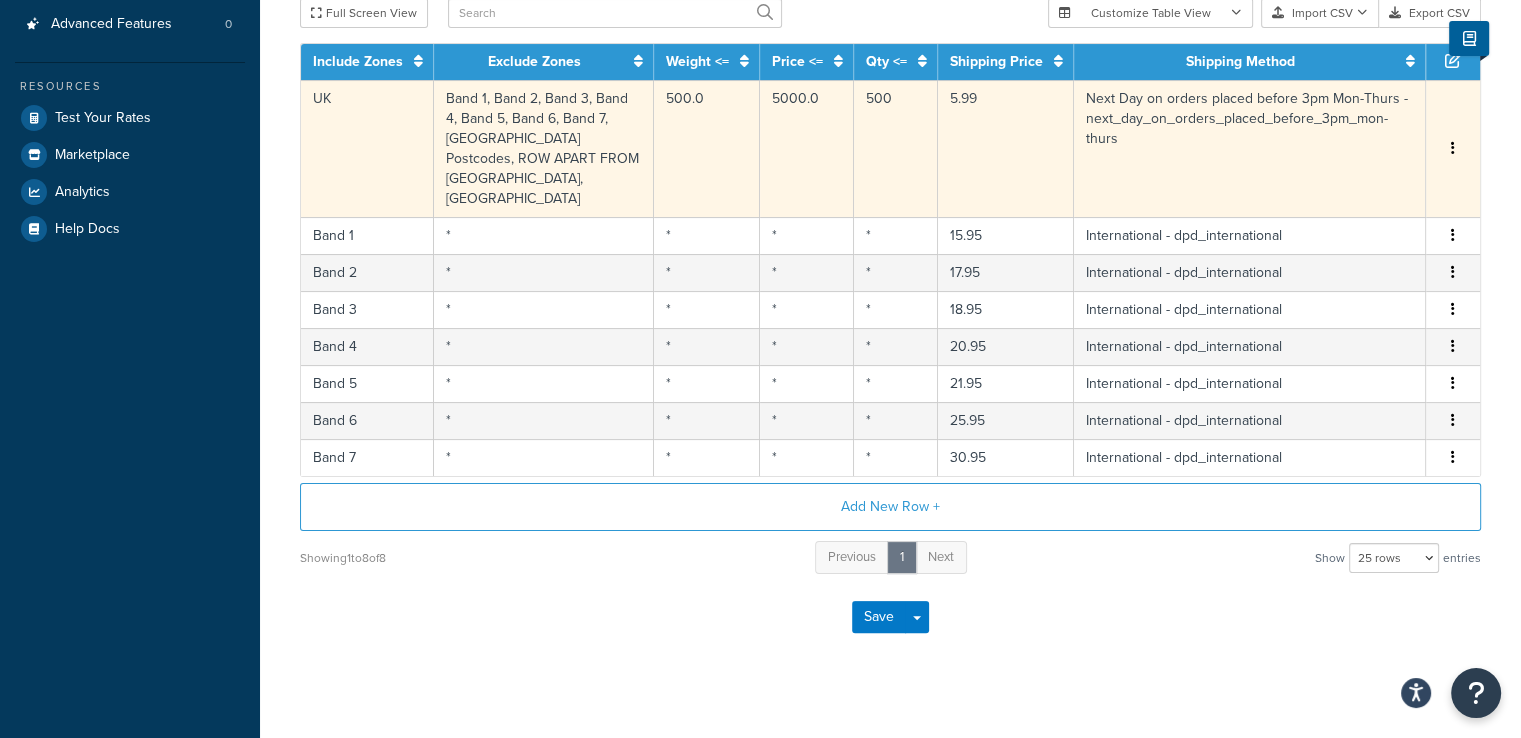 click at bounding box center [1453, 149] 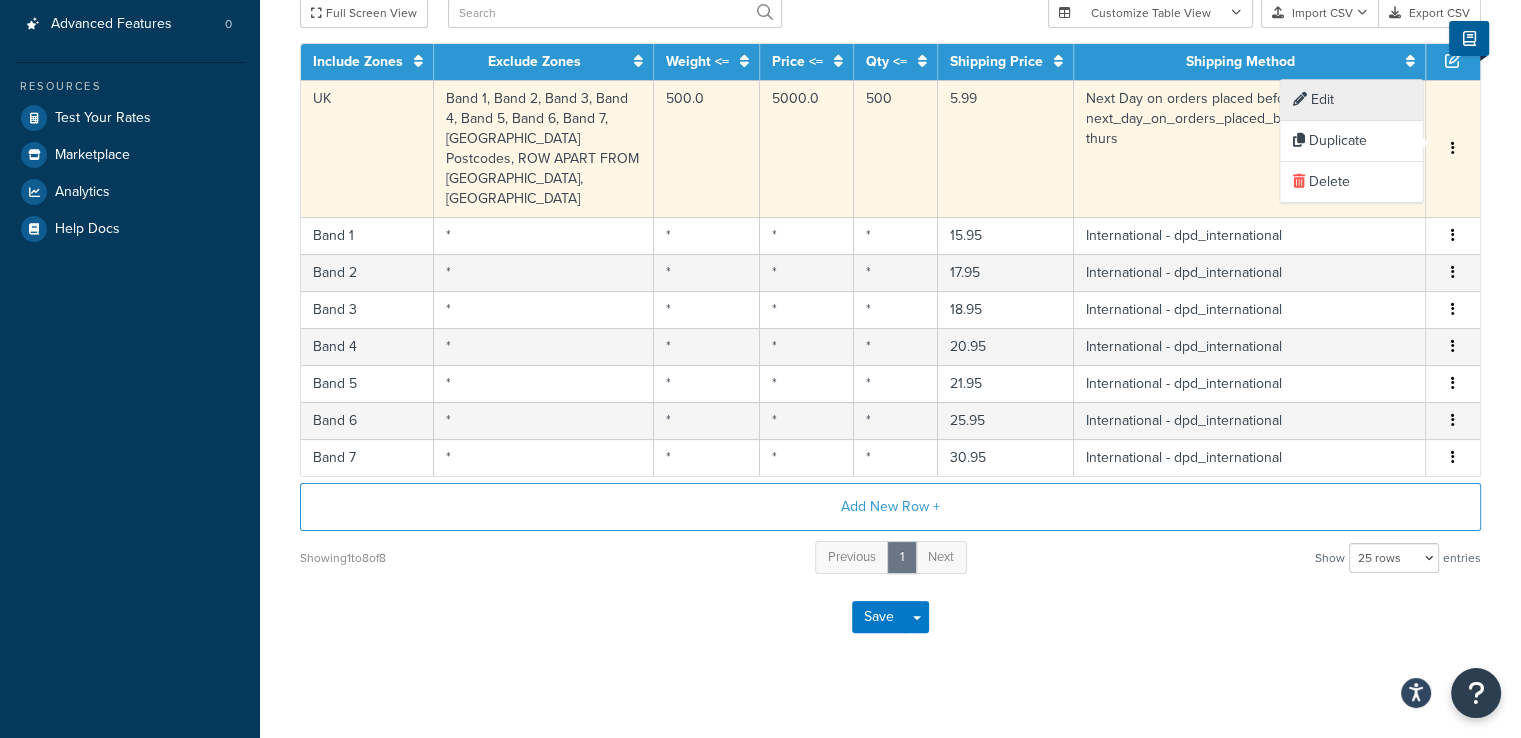 click on "Edit" at bounding box center (1351, 100) 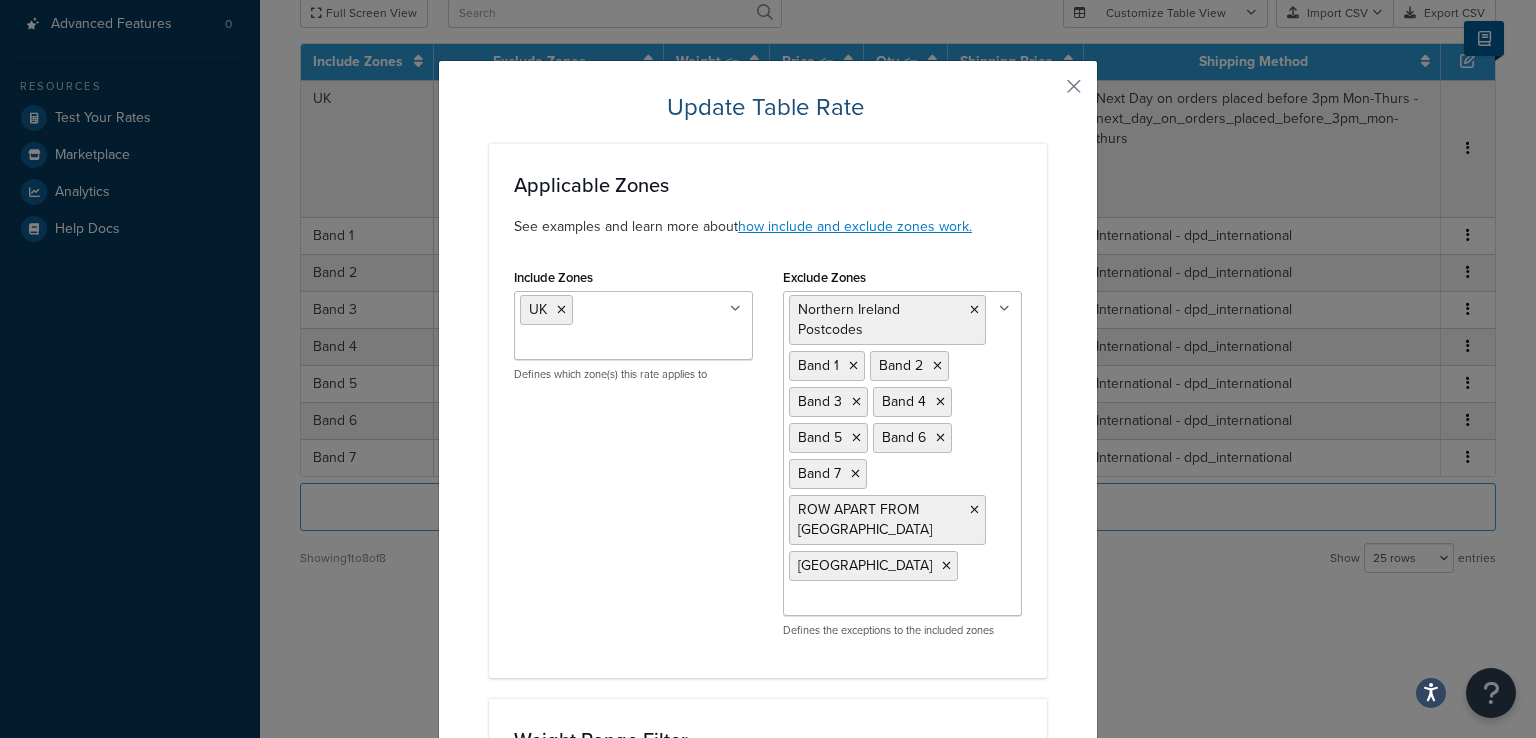 click on "Exclude Zones   Northern Ireland Postcodes   Band 1   Band 2   Band 3   Band 4   Band 5   Band 6   Band 7   ROW APART FROM EUROPE   Scottish Islands & Highlands   US 48 US APO US UK ROW Excluded countries Limited Quantity Approved Postcodes Spanish Islands Postcodes EUROPE PO Postcode DDP Royal Mail Germany DDP Royal Mail Cyprus DDP Royal Mail France DDP Royal Mail Portugal DDP Royal Mail Netherlands DDP Royal Mail Malta DDP Royal Mail Ireland DDP Royal Mail Austria PO Postcodes (Portsmouth) US POBox Defines the exceptions to the included zones" at bounding box center [902, 458] 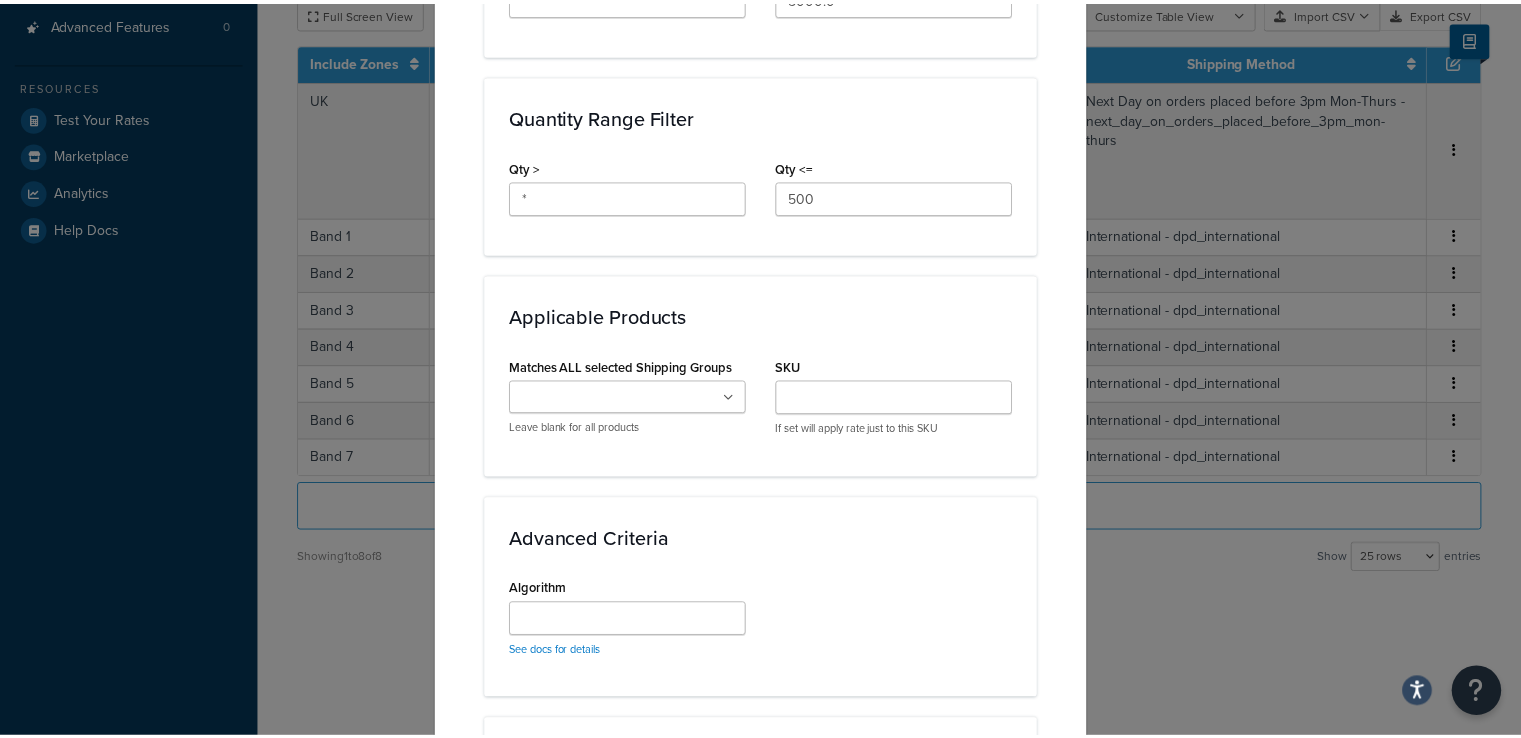 scroll, scrollTop: 1453, scrollLeft: 0, axis: vertical 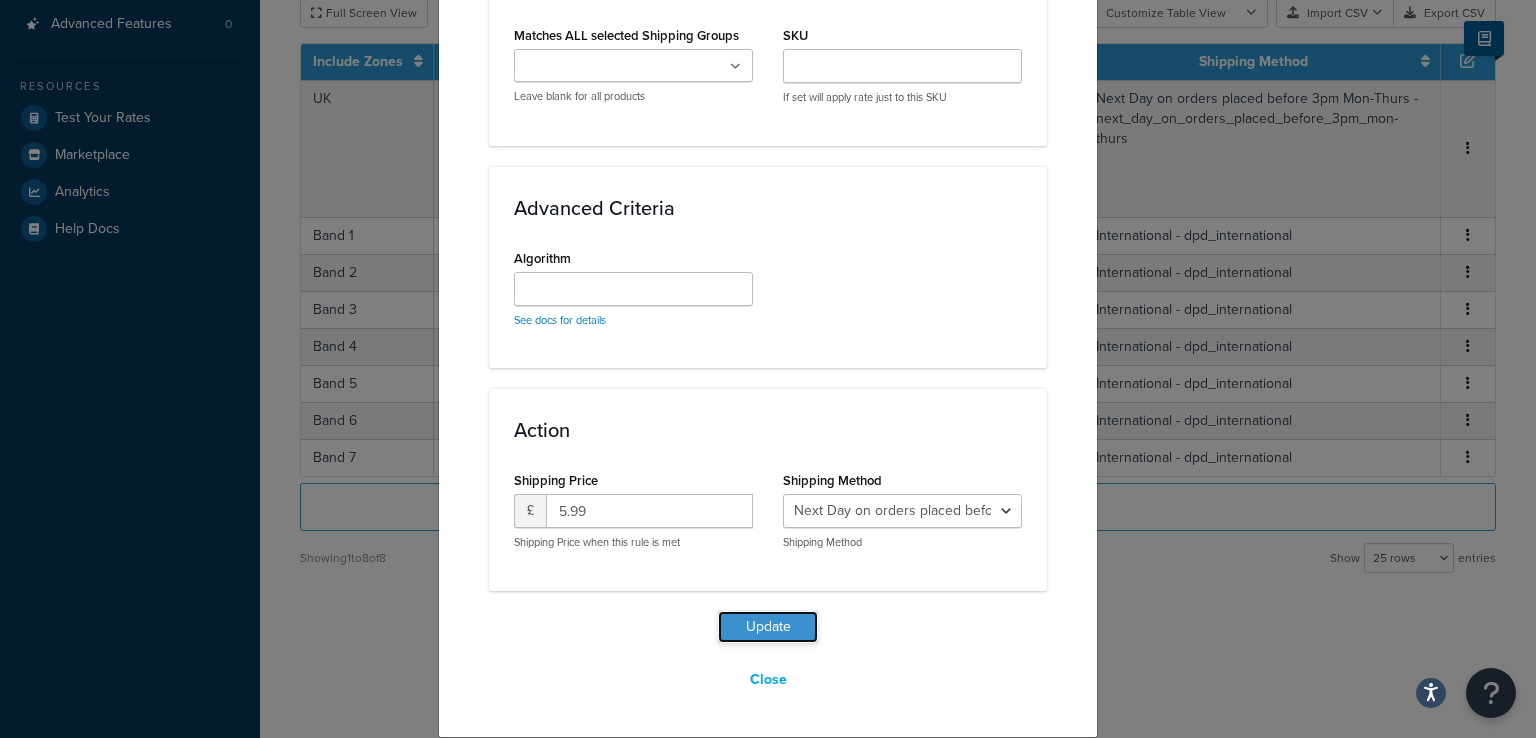 click on "Update" at bounding box center [768, 627] 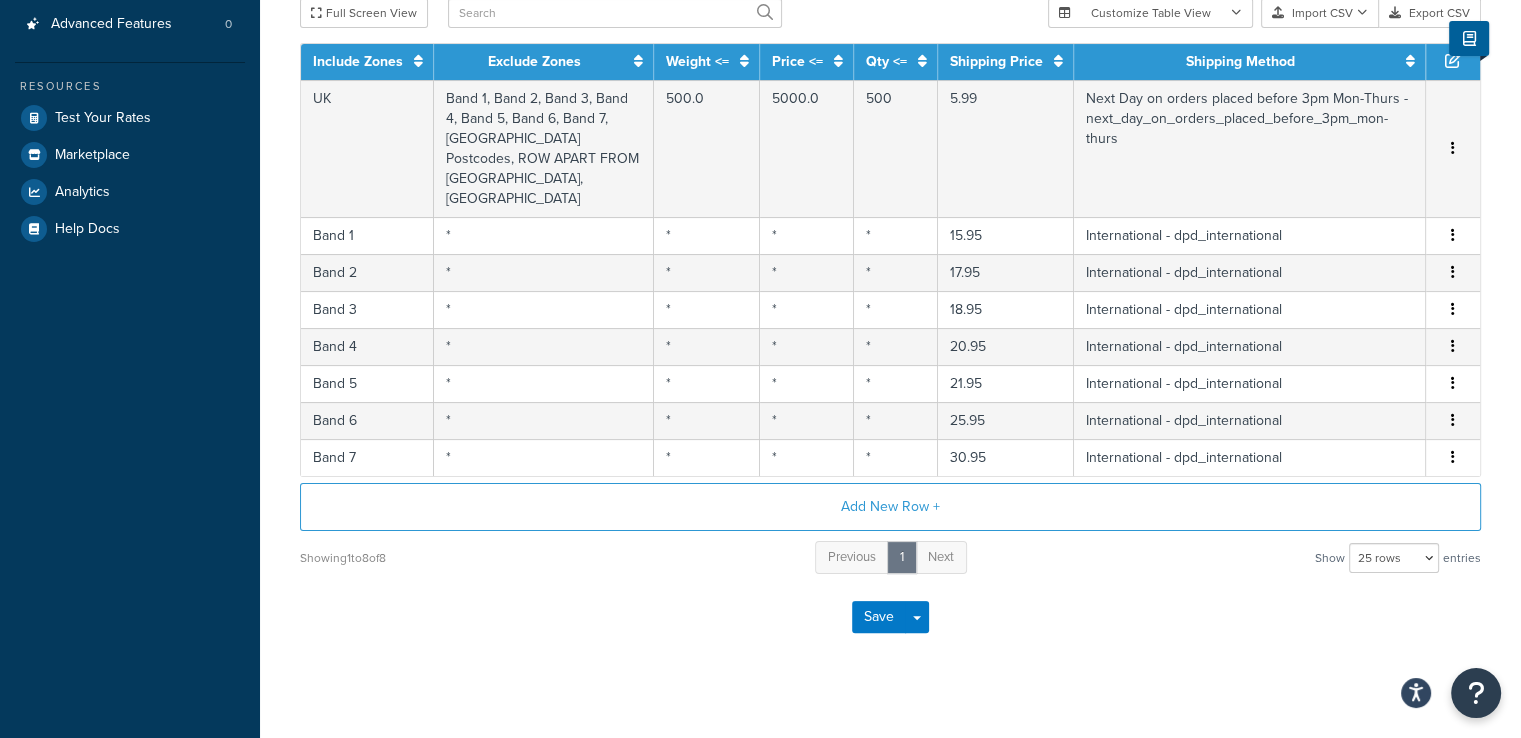 scroll, scrollTop: 0, scrollLeft: 0, axis: both 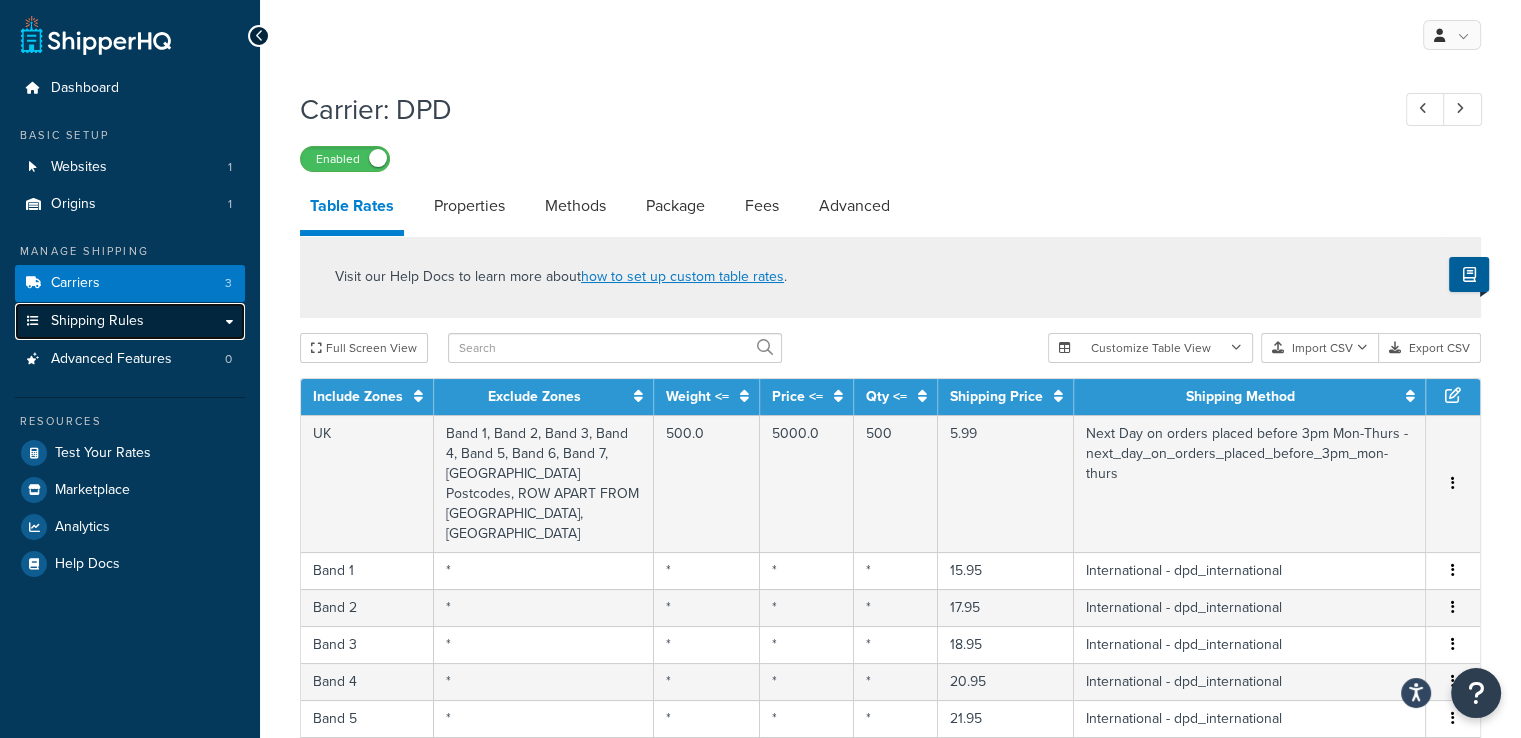 click on "Shipping Rules" at bounding box center (130, 321) 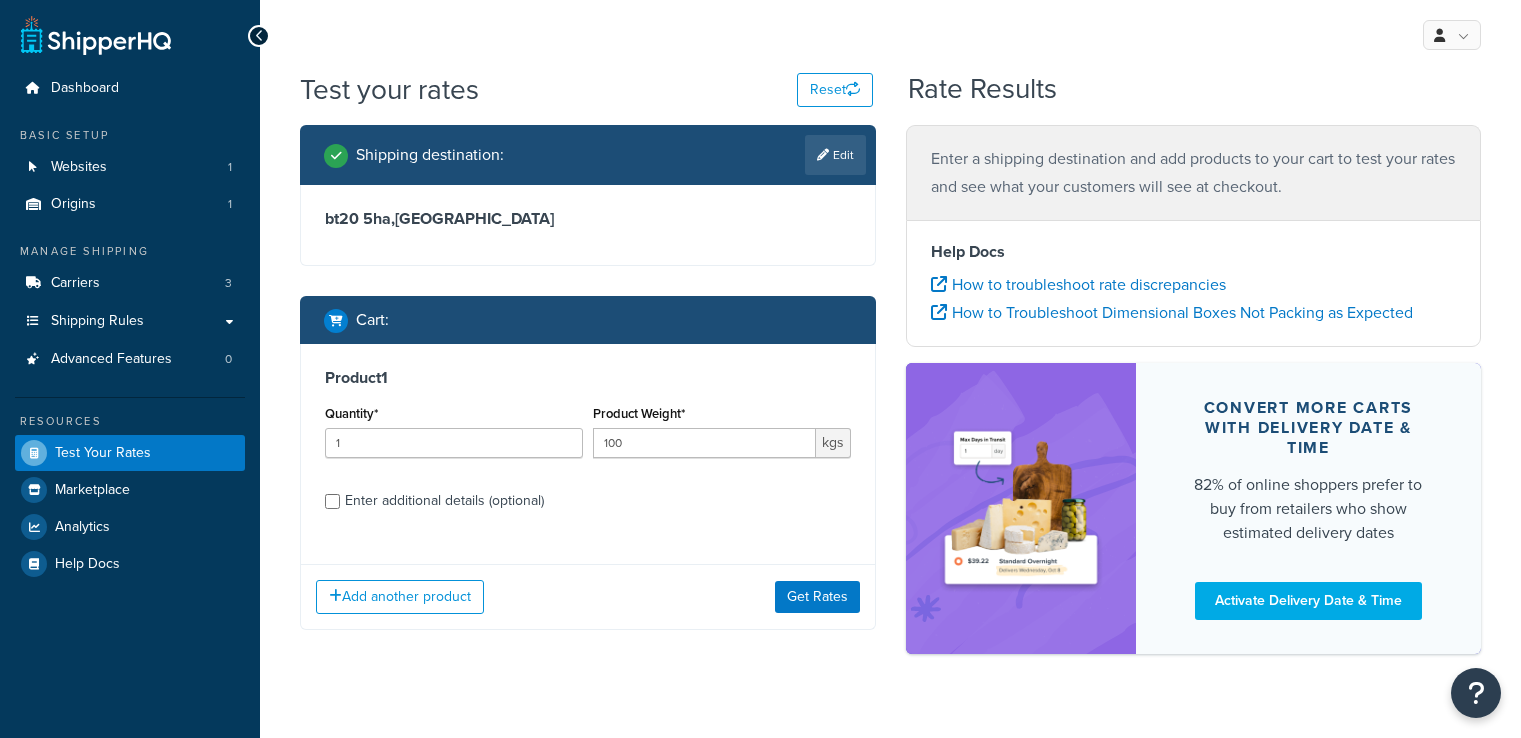 scroll, scrollTop: 0, scrollLeft: 0, axis: both 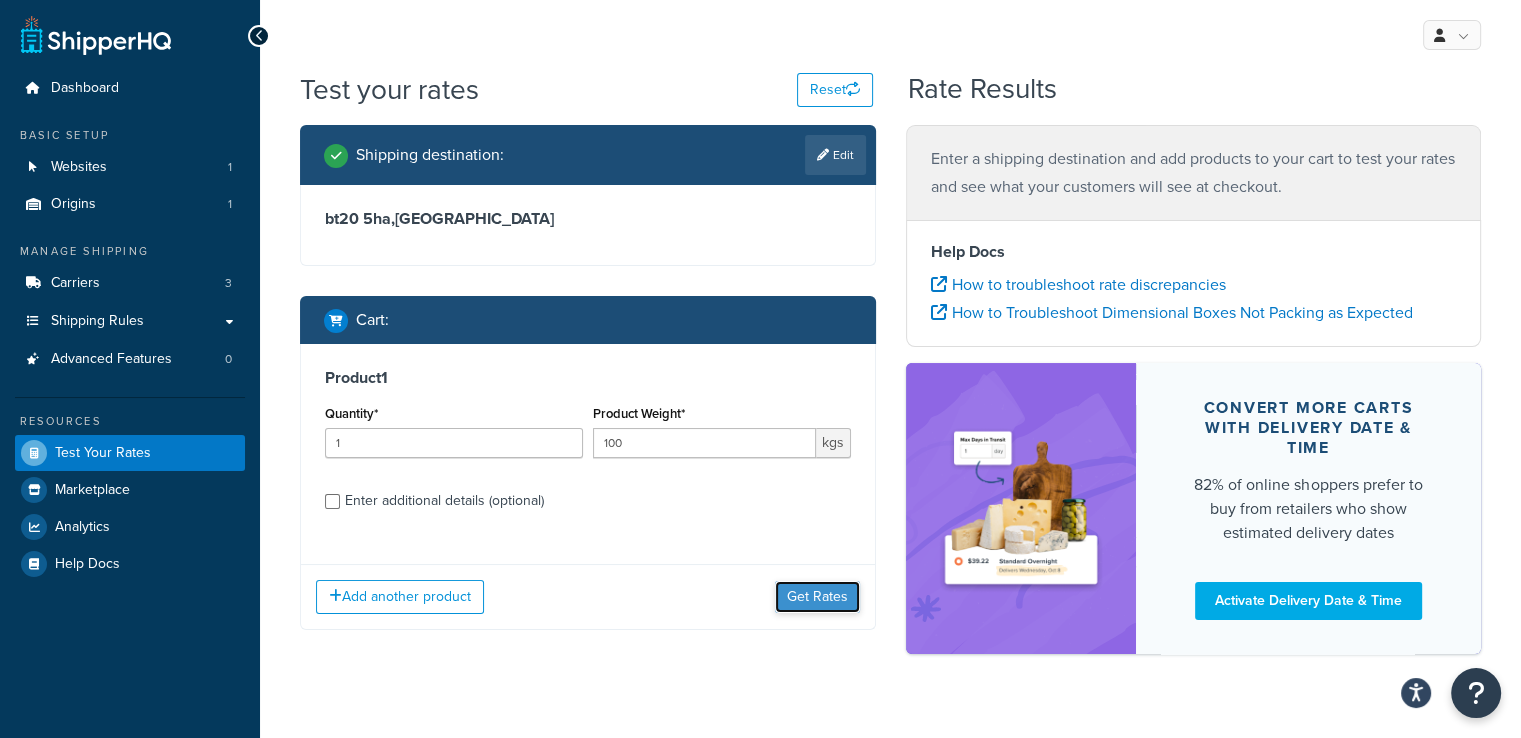click on "Get Rates" at bounding box center [817, 597] 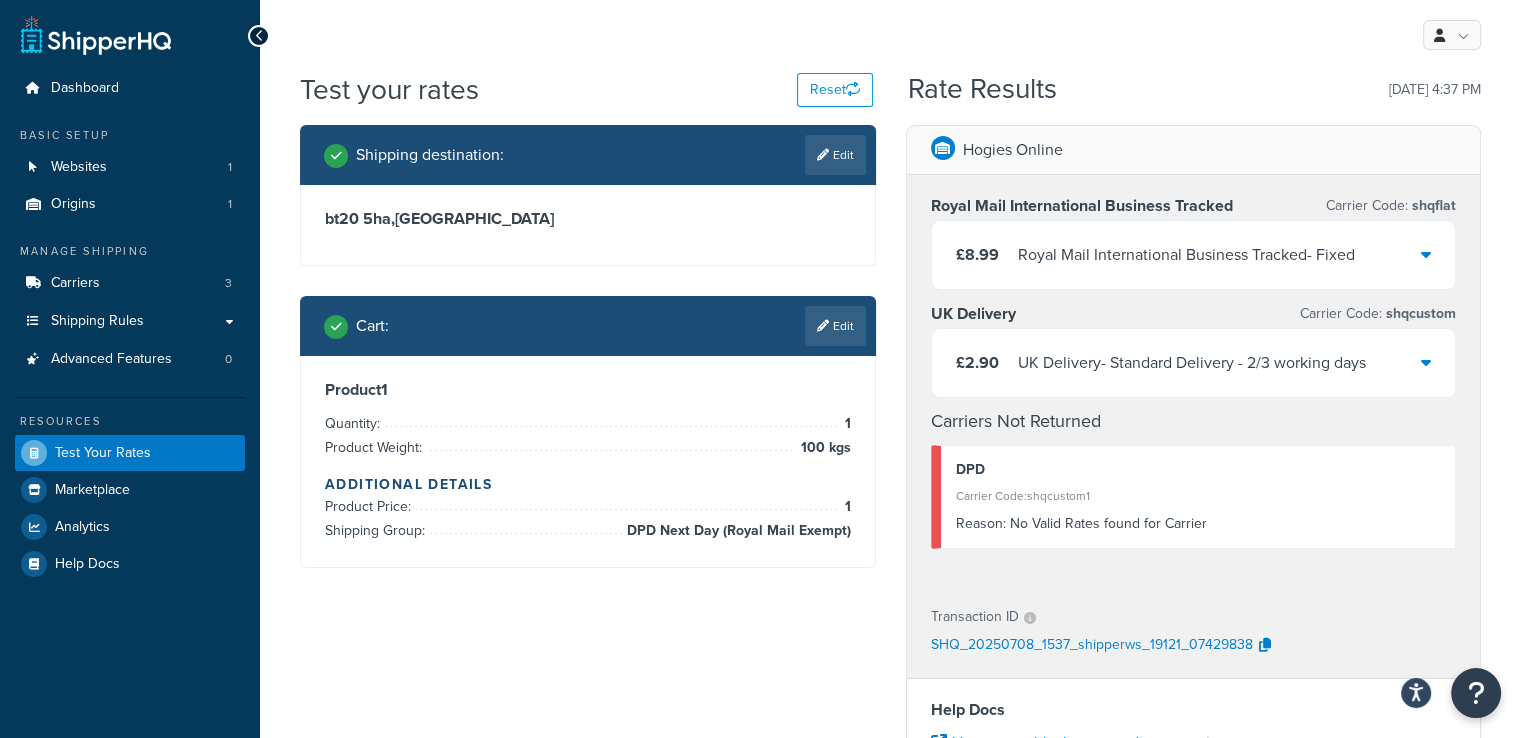 click on "£8.99 Royal Mail International Business Tracked  -   Fixed" at bounding box center [1194, 255] 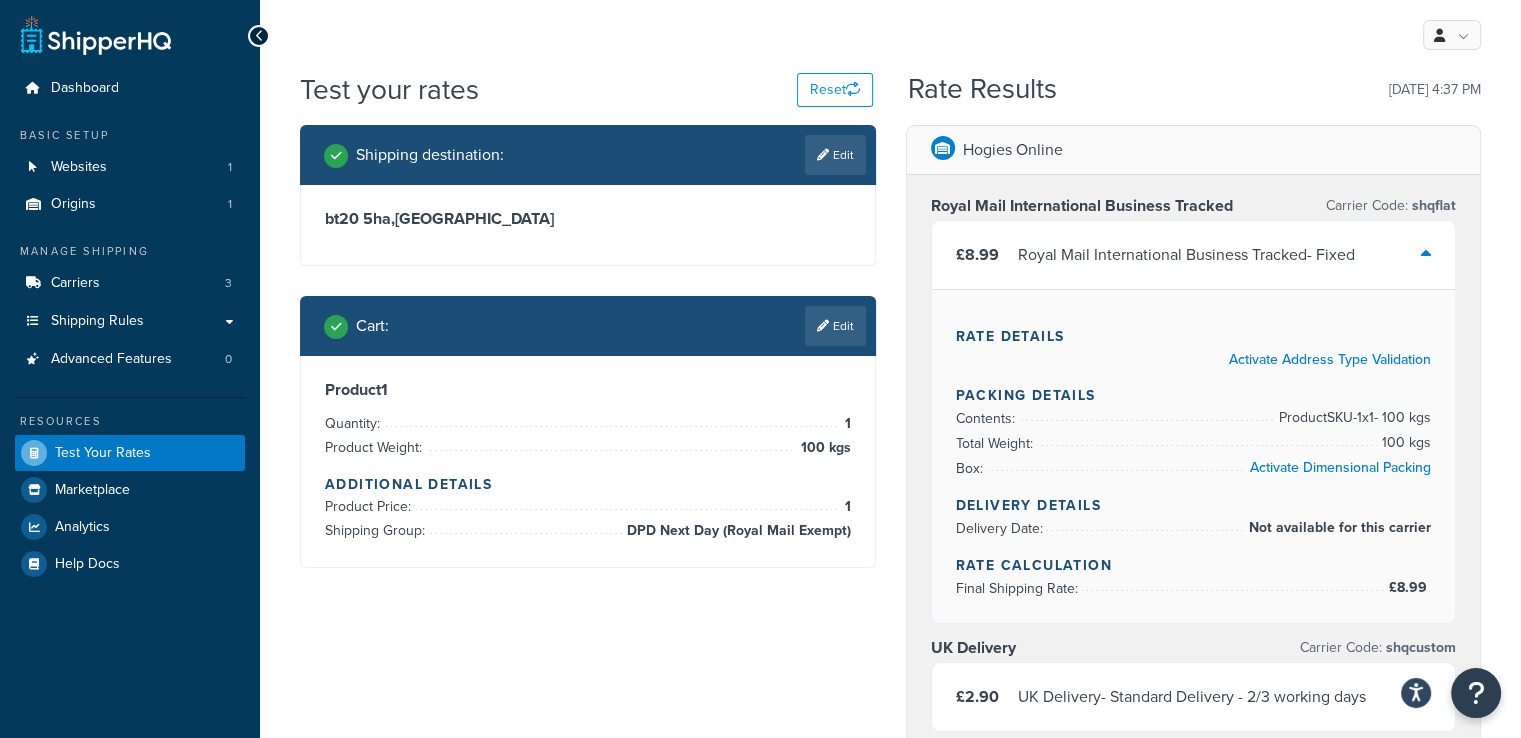 scroll, scrollTop: 644, scrollLeft: 0, axis: vertical 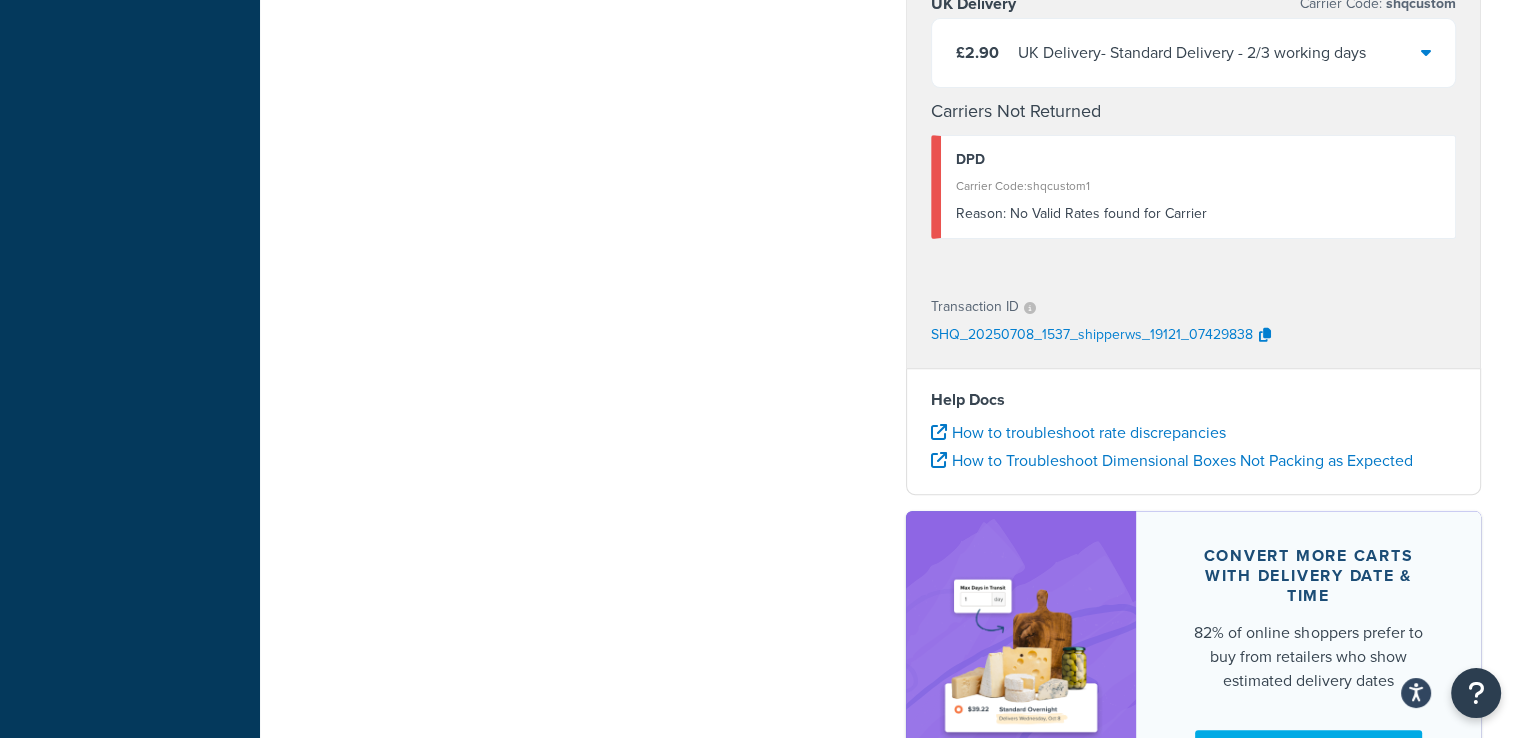 click on "DPD Carrier Code:  shqcustom1 Reason:   No Valid Rates found for Carrier" at bounding box center (1194, 187) 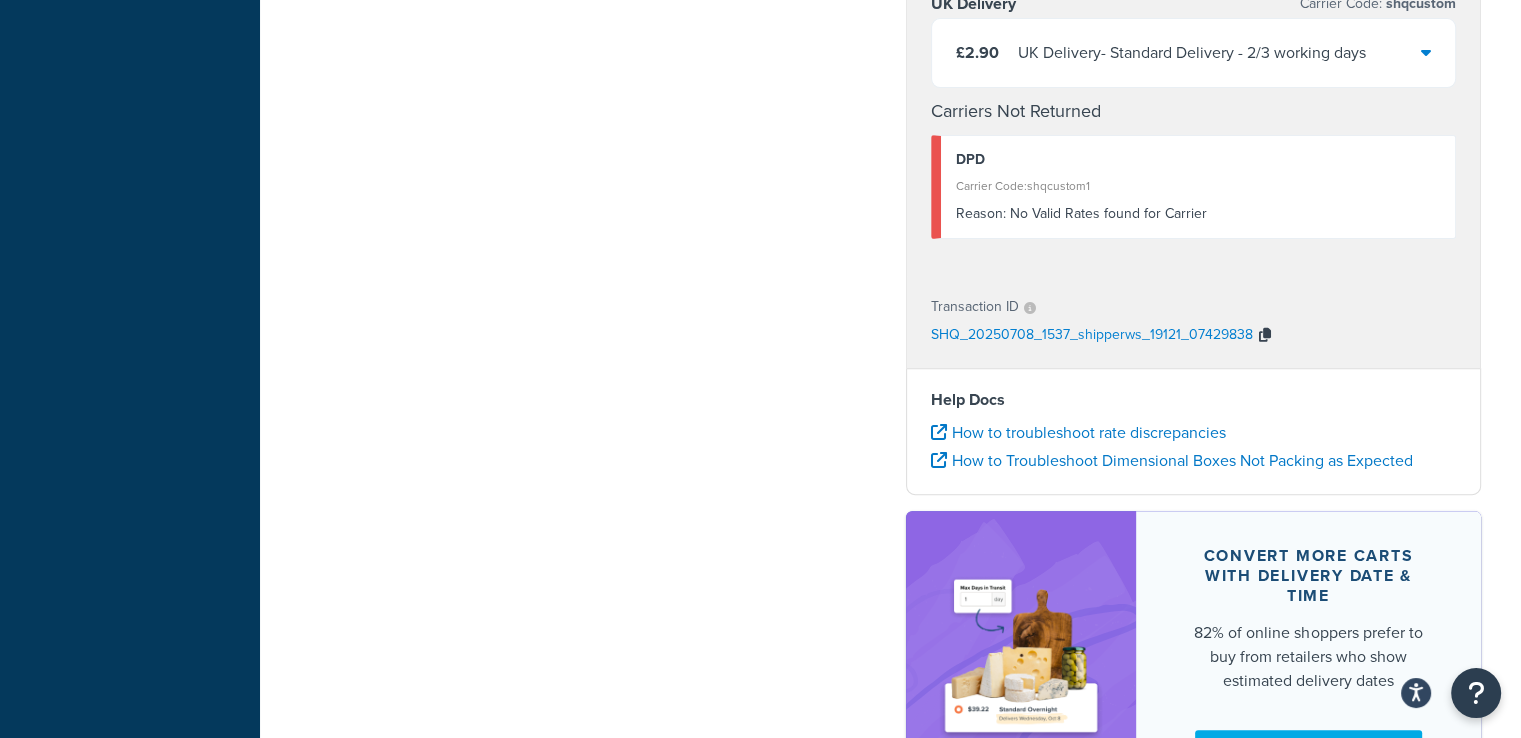 click at bounding box center [1265, 335] 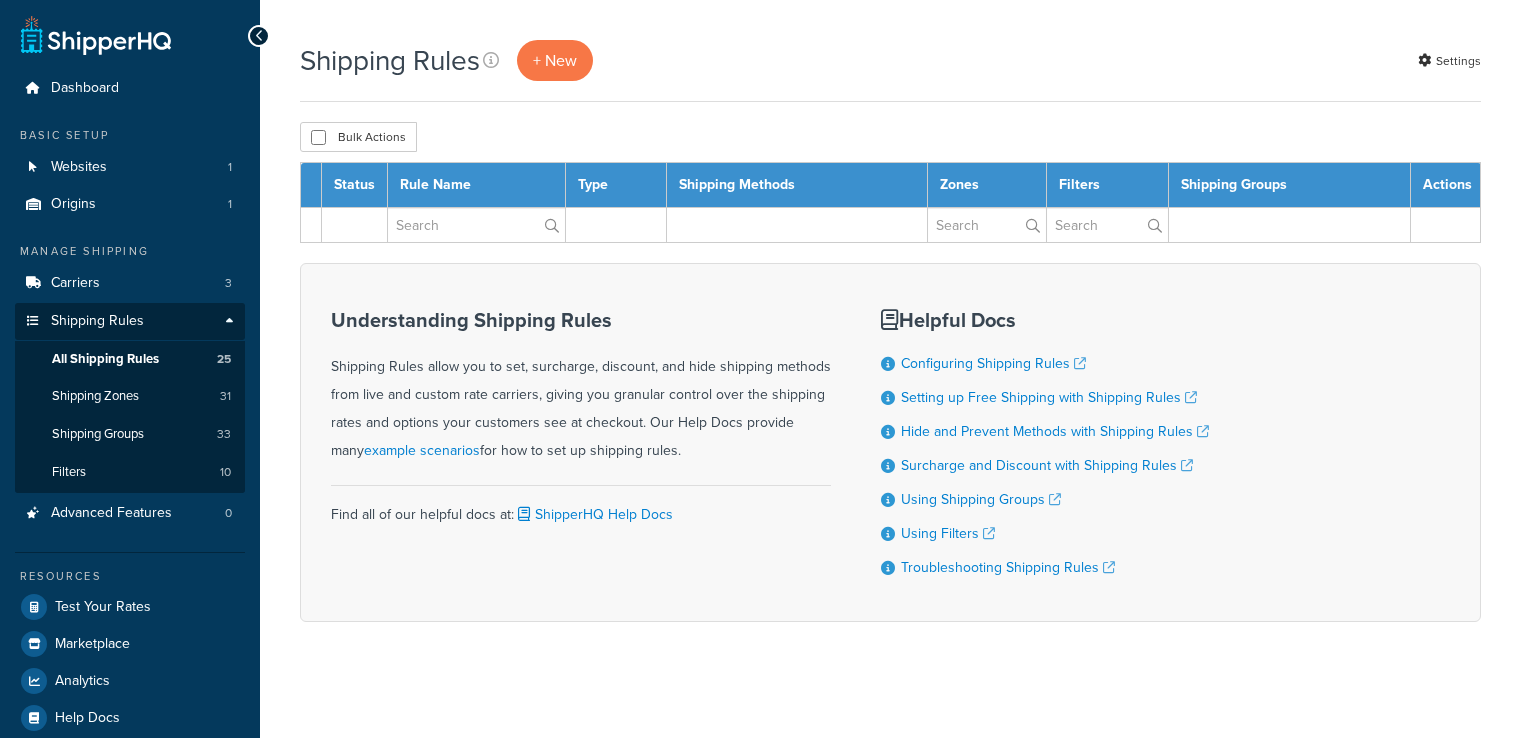 scroll, scrollTop: 0, scrollLeft: 0, axis: both 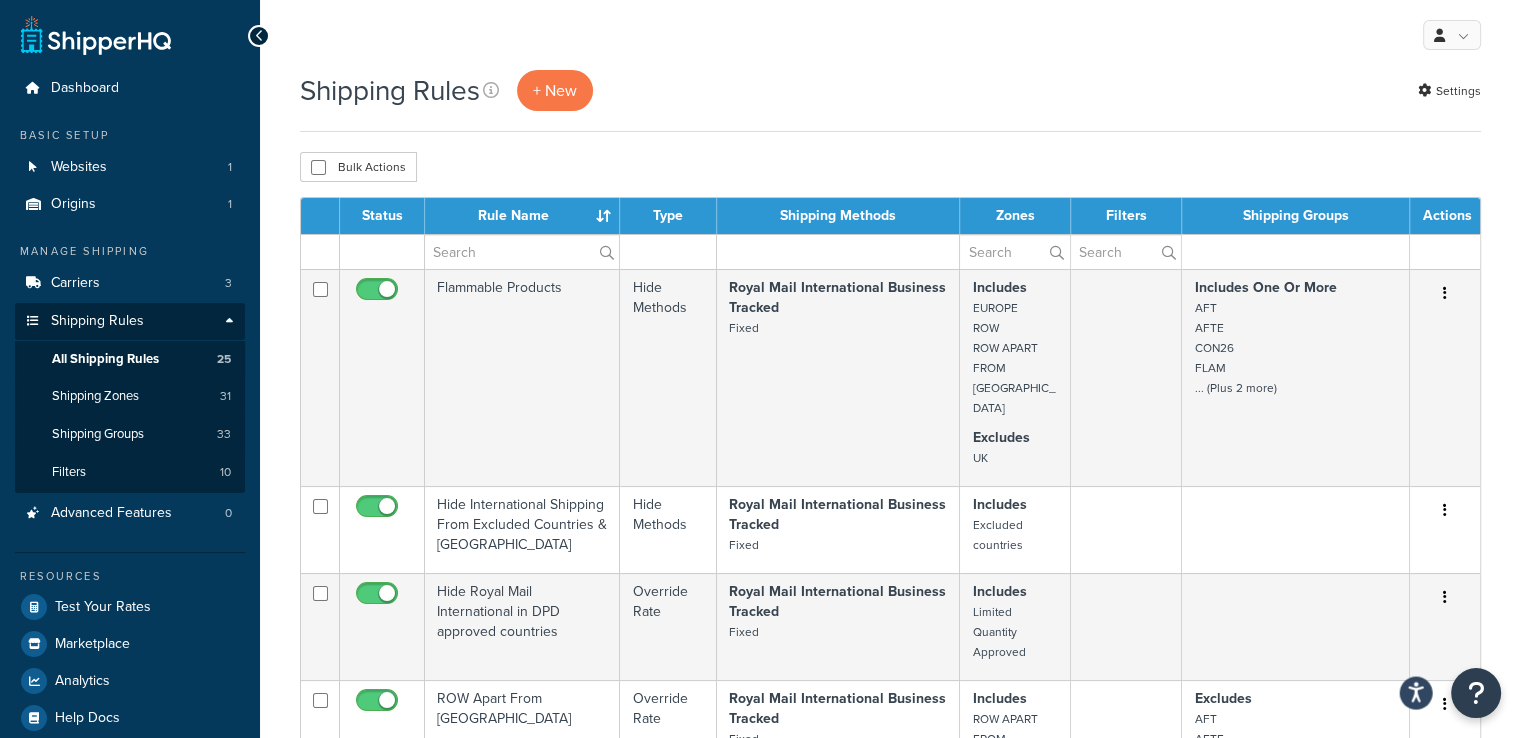 click 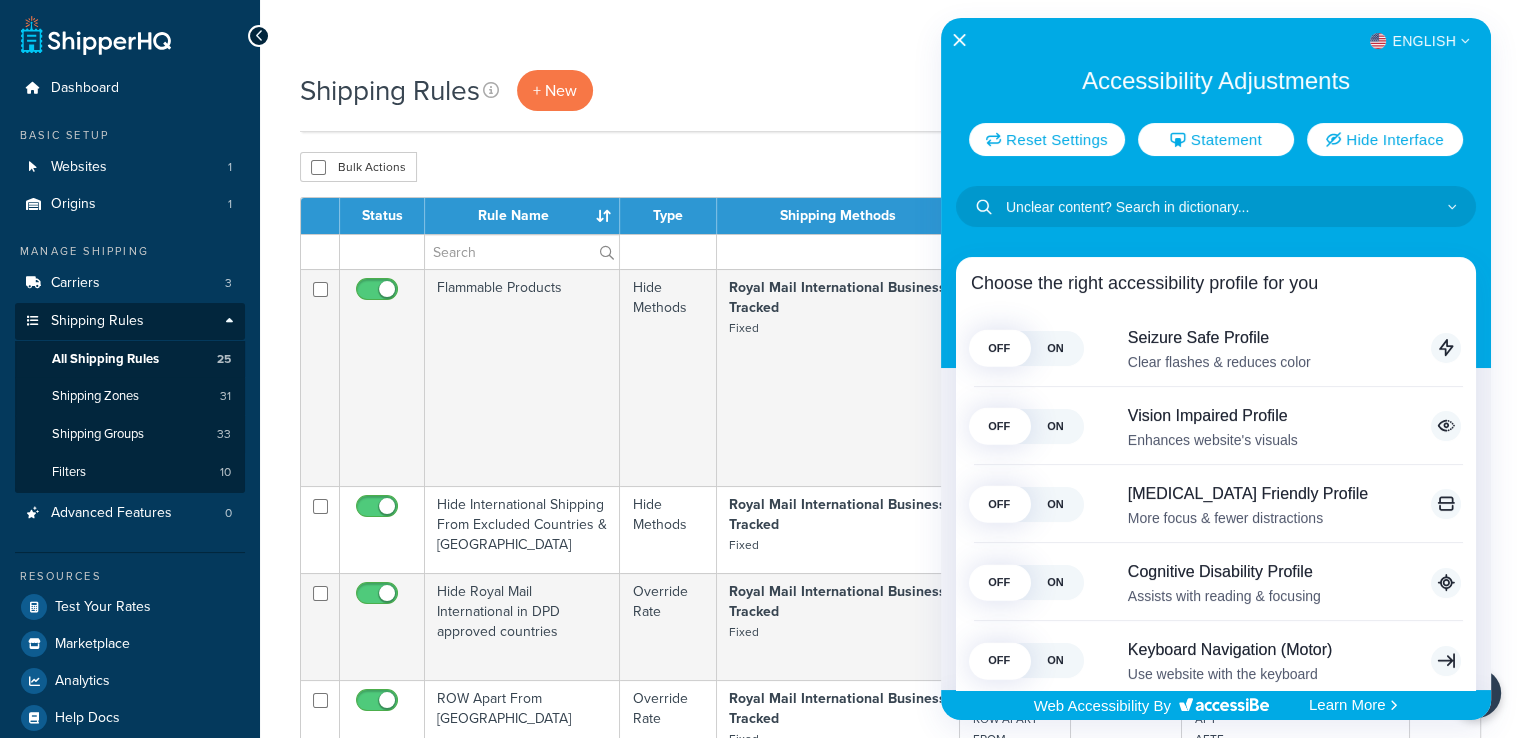 scroll, scrollTop: 644, scrollLeft: 0, axis: vertical 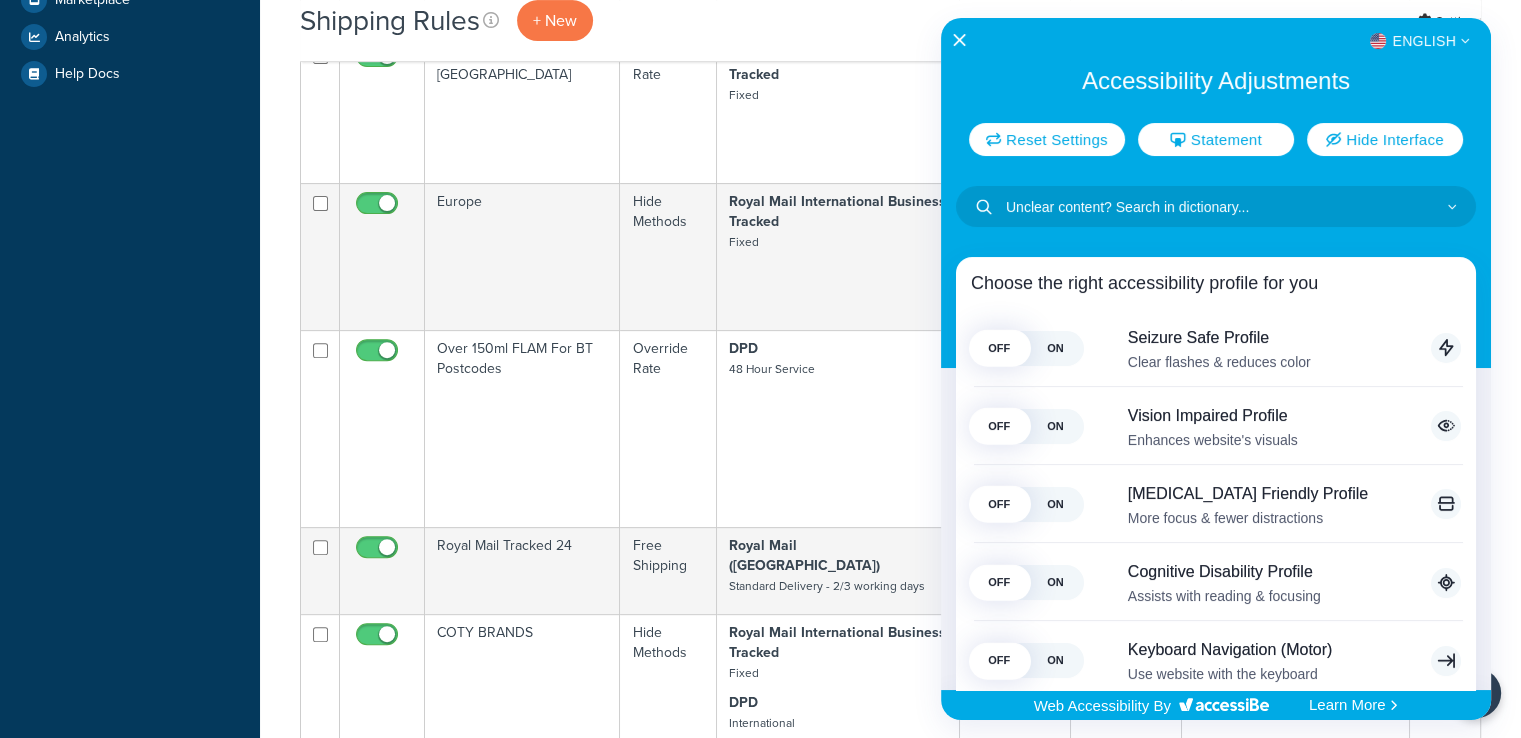 click at bounding box center [760, 369] 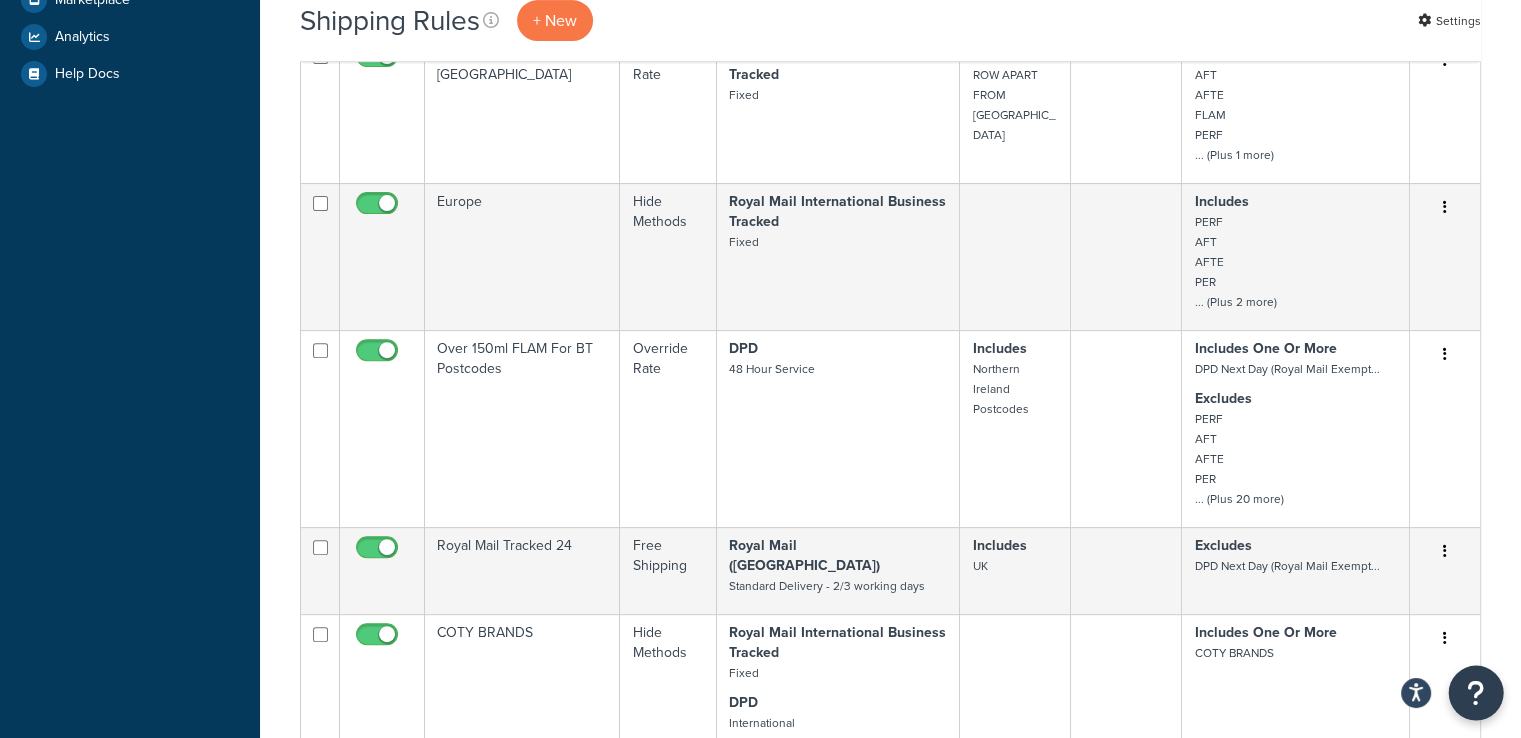 click at bounding box center [1476, 693] 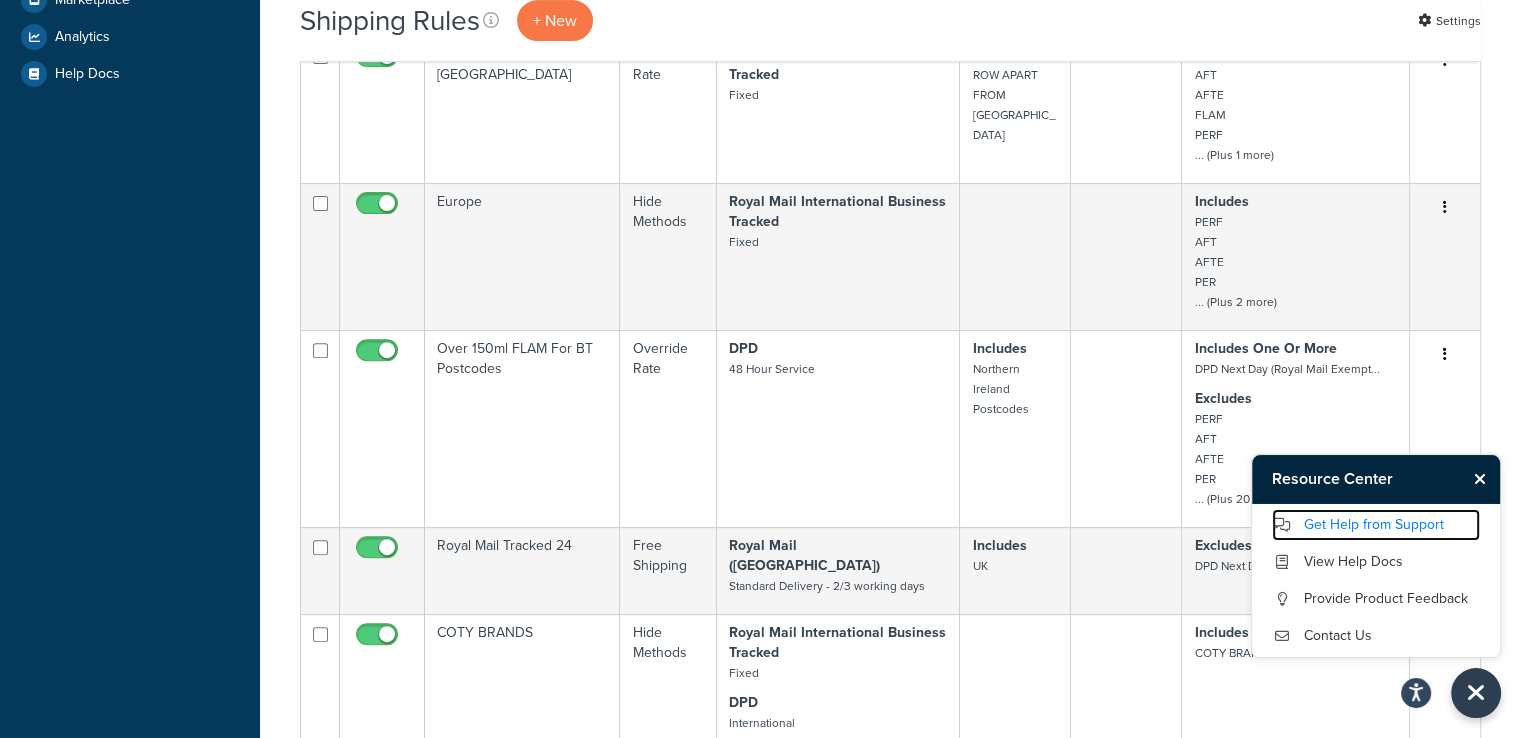 click on "Get Help from Support" at bounding box center (1376, 525) 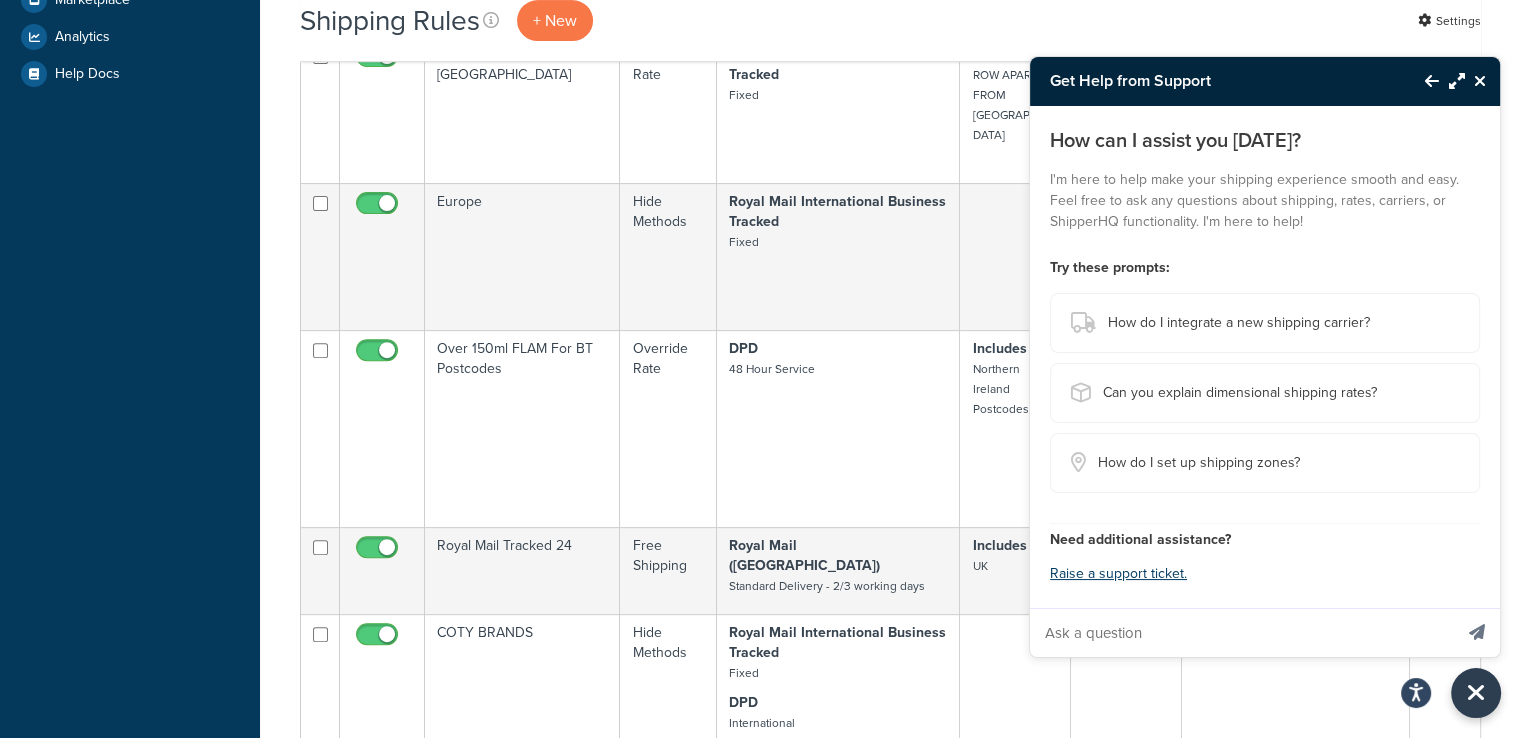 click on "How can I assist you [DATE]? I'm here to help make your shipping experience smooth and easy. Feel free to ask any questions about shipping, rates, carriers, or ShipperHQ functionality. I'm here to help! Try these prompts: How do I integrate a new shipping carrier? Can you explain dimensional shipping rates? How do I set up shipping zones? Need additional assistance? Raise a support ticket." at bounding box center (1265, 357) 